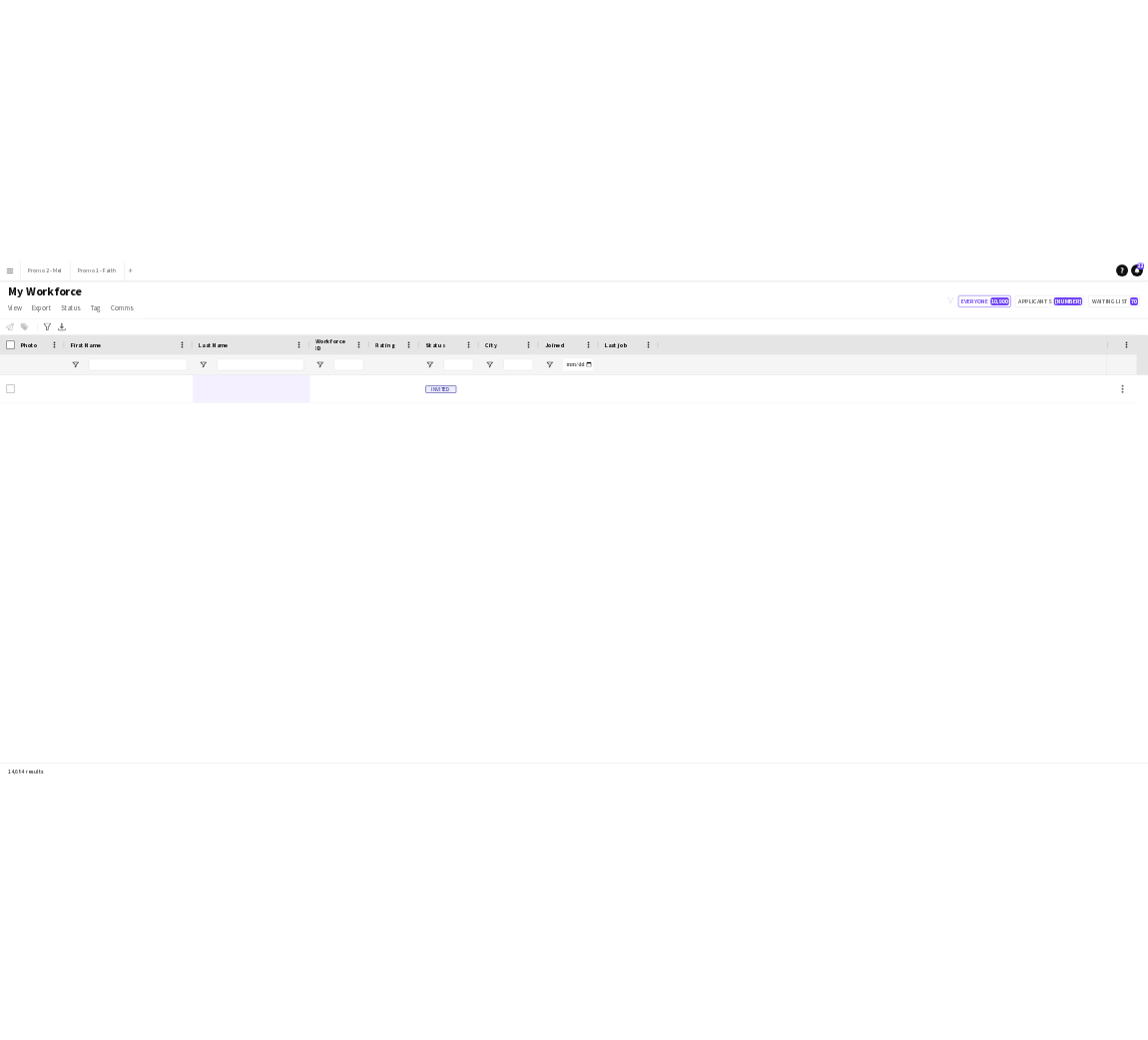 scroll, scrollTop: 0, scrollLeft: 0, axis: both 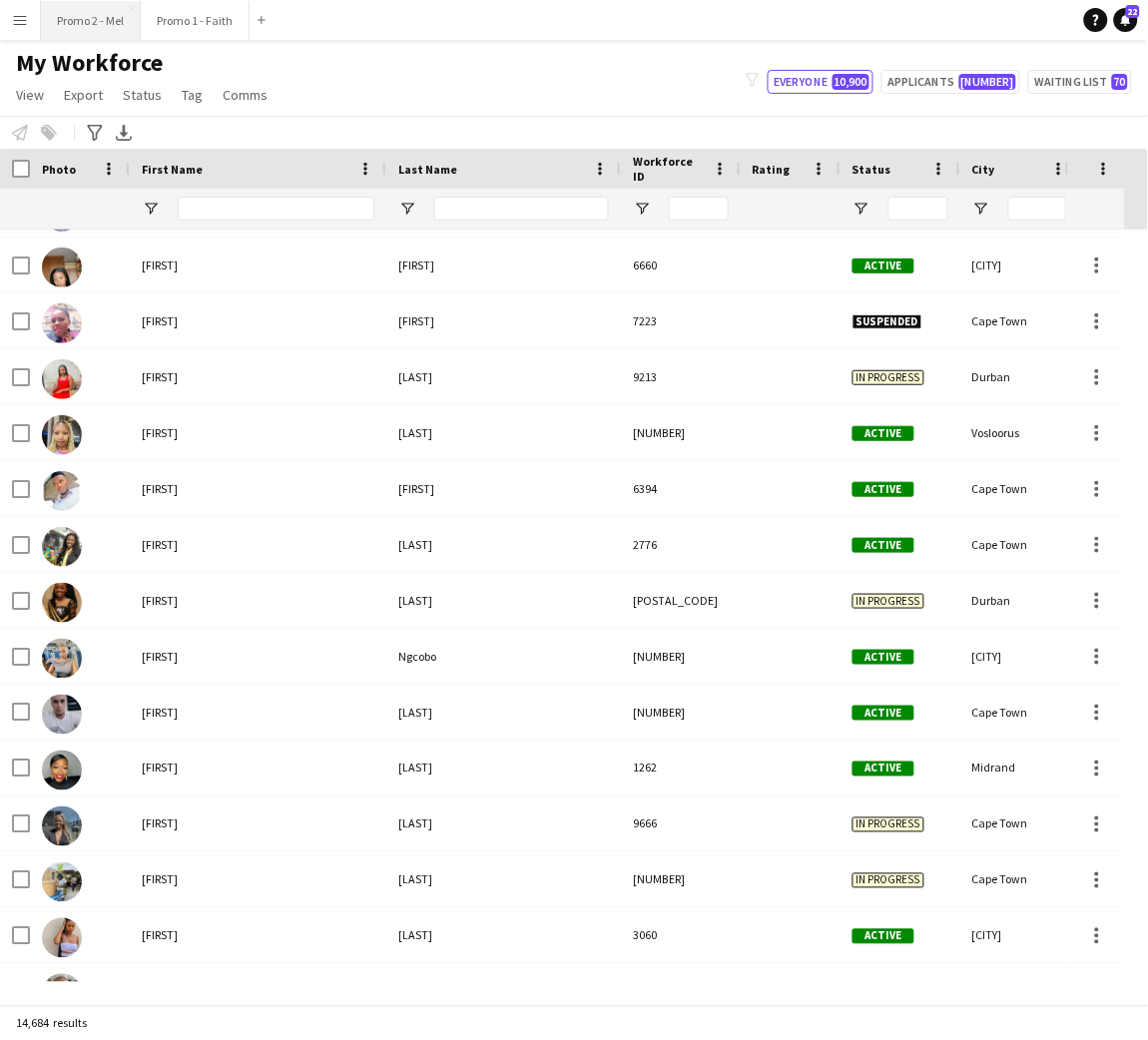 click on "Promo 2 - Mel
Close" at bounding box center [91, 20] 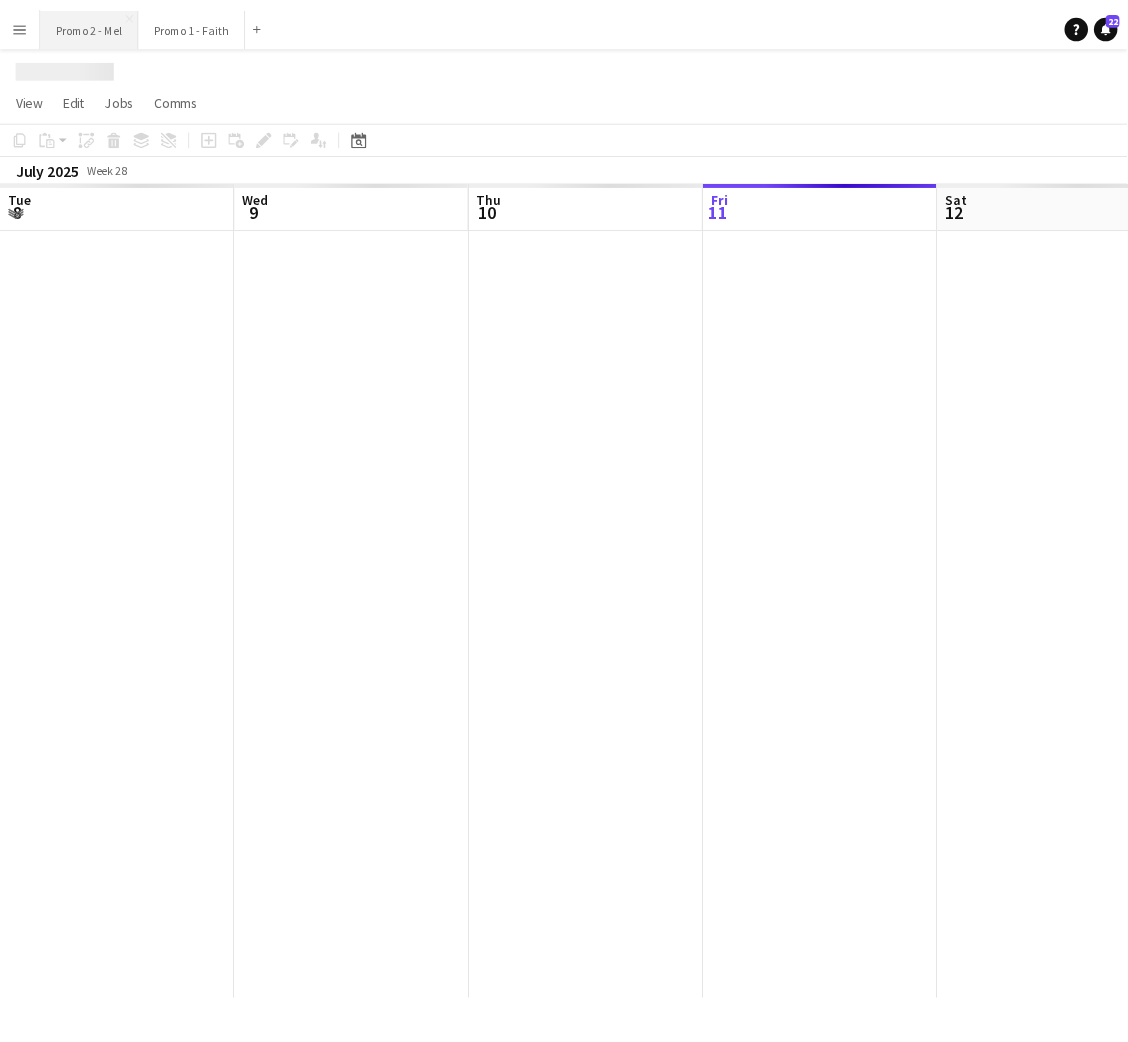 scroll, scrollTop: 0, scrollLeft: 477, axis: horizontal 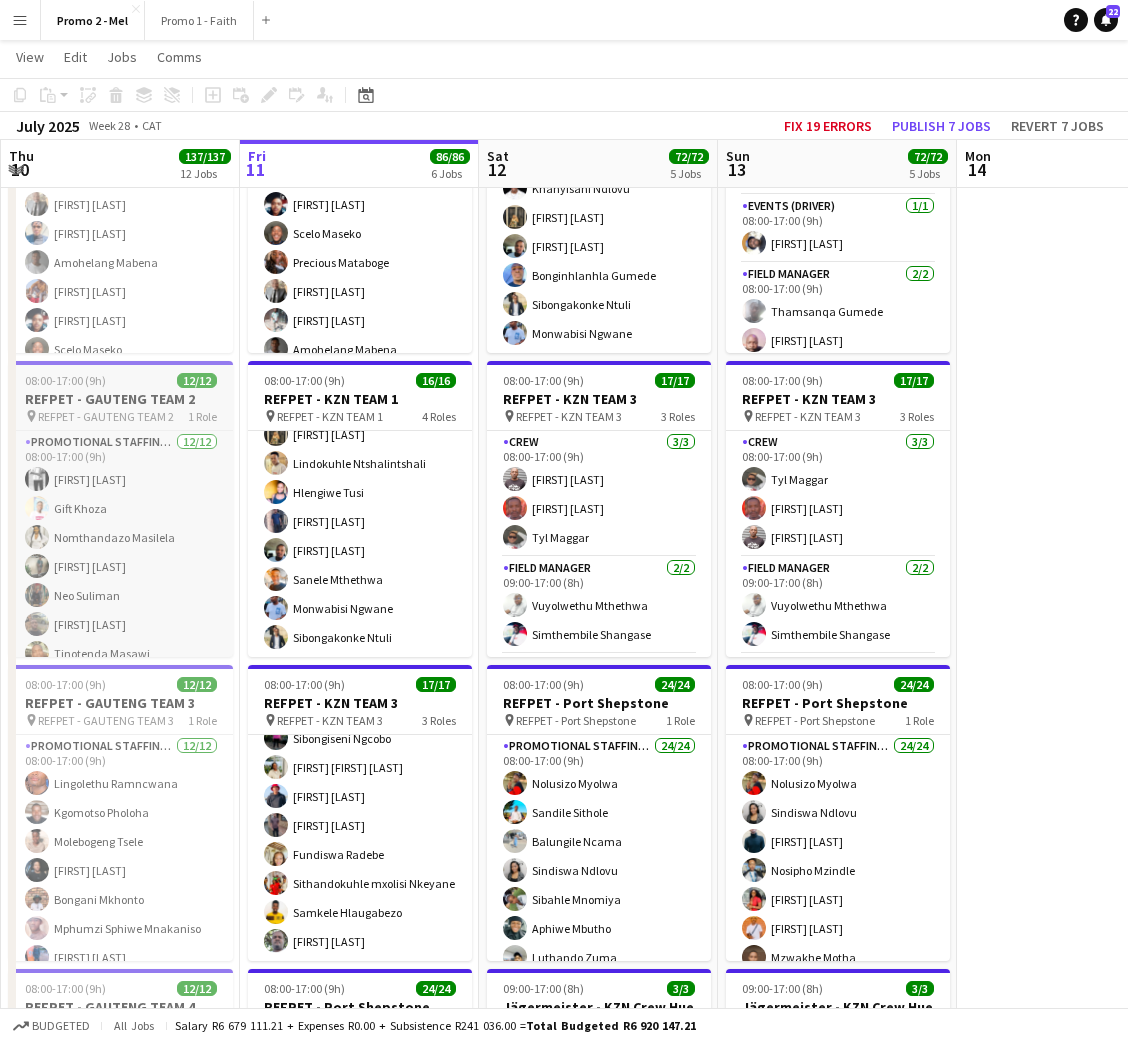click on "08:00-17:00 (9h)    12/12" at bounding box center [121, 380] 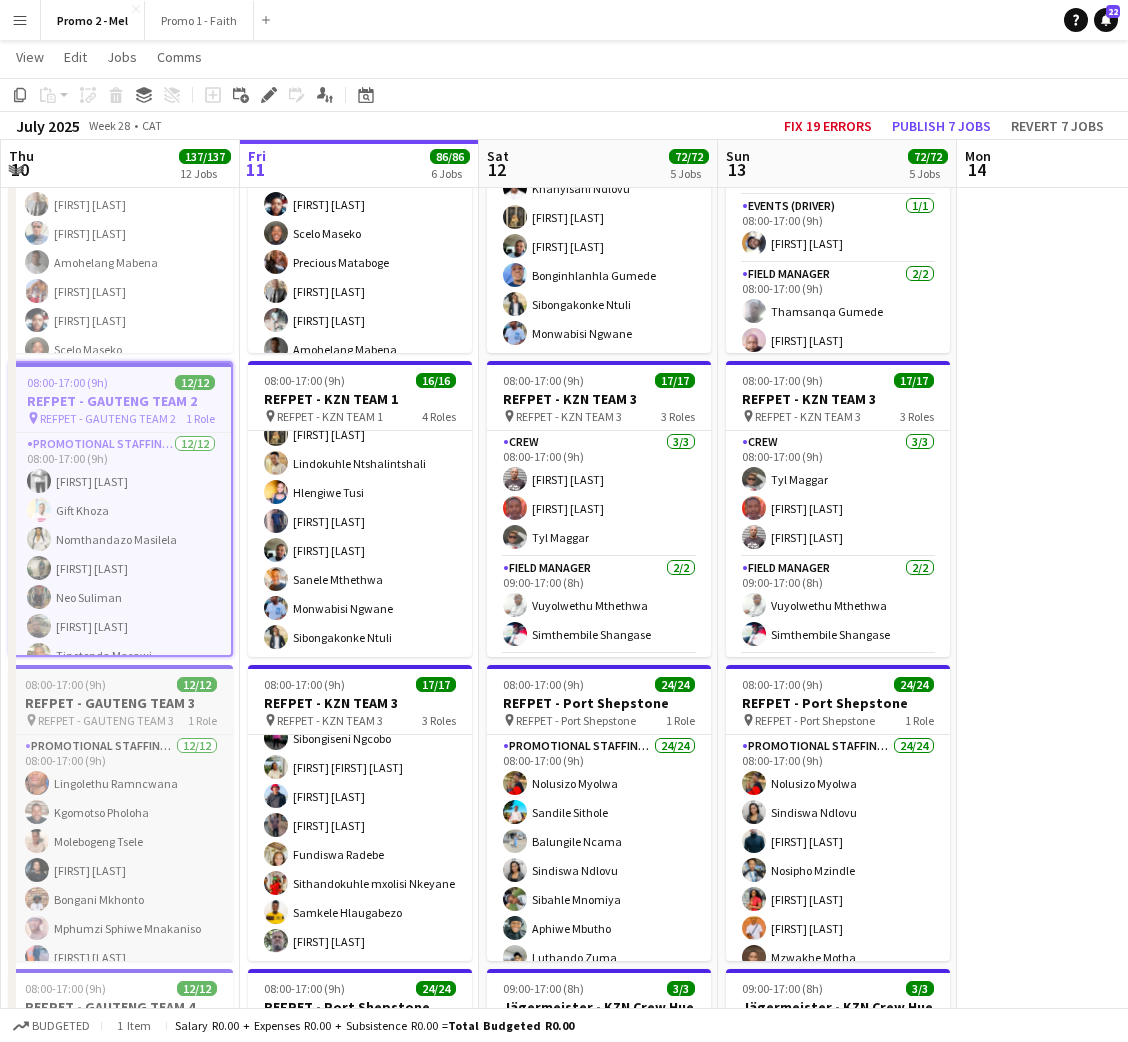 click on "REFPET - GAUTENG TEAM 3" at bounding box center [121, 703] 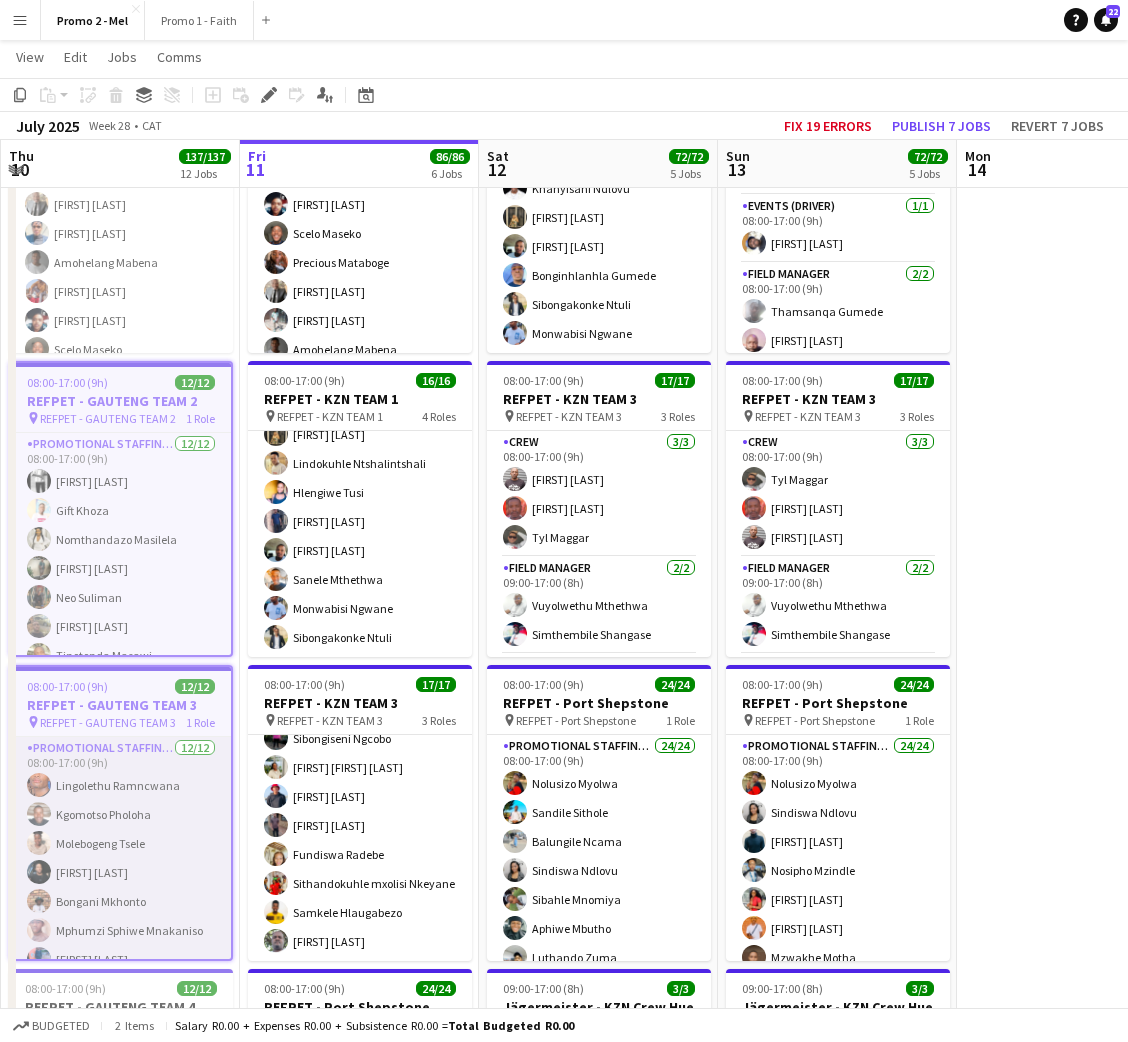 scroll, scrollTop: 169, scrollLeft: 0, axis: vertical 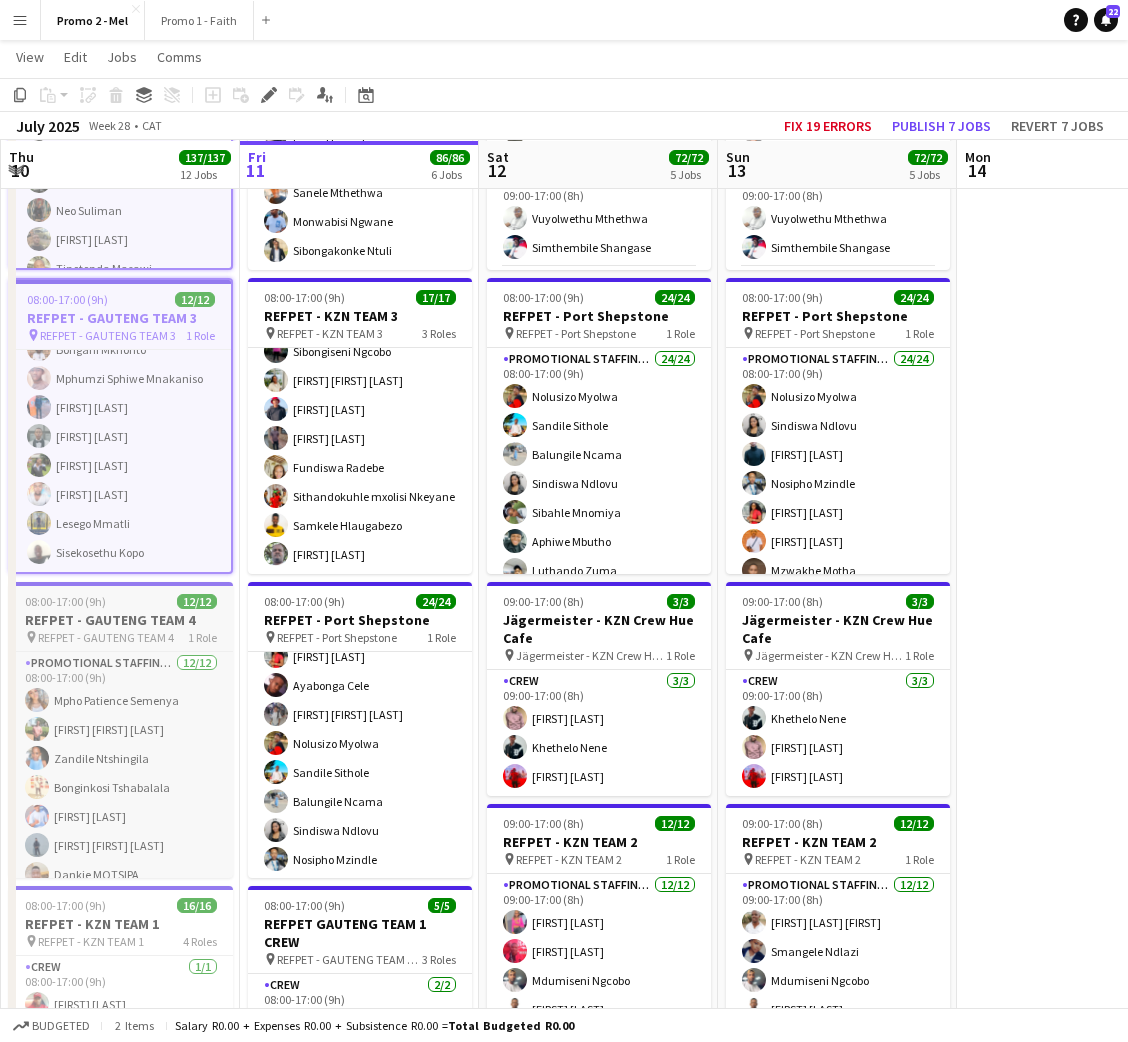 click on "REFPET - GAUTENG TEAM 4" at bounding box center [121, 620] 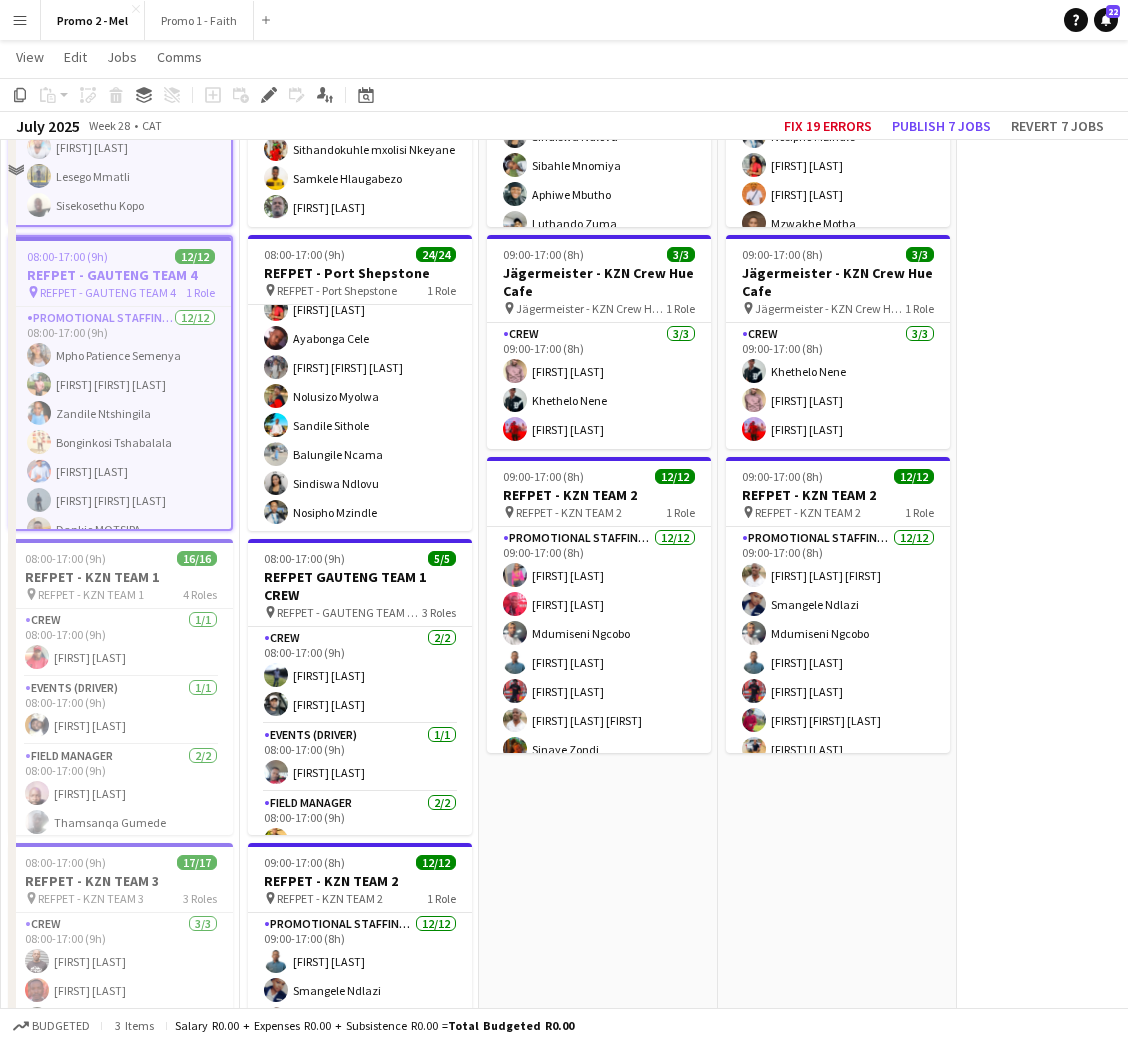 scroll, scrollTop: 921, scrollLeft: 0, axis: vertical 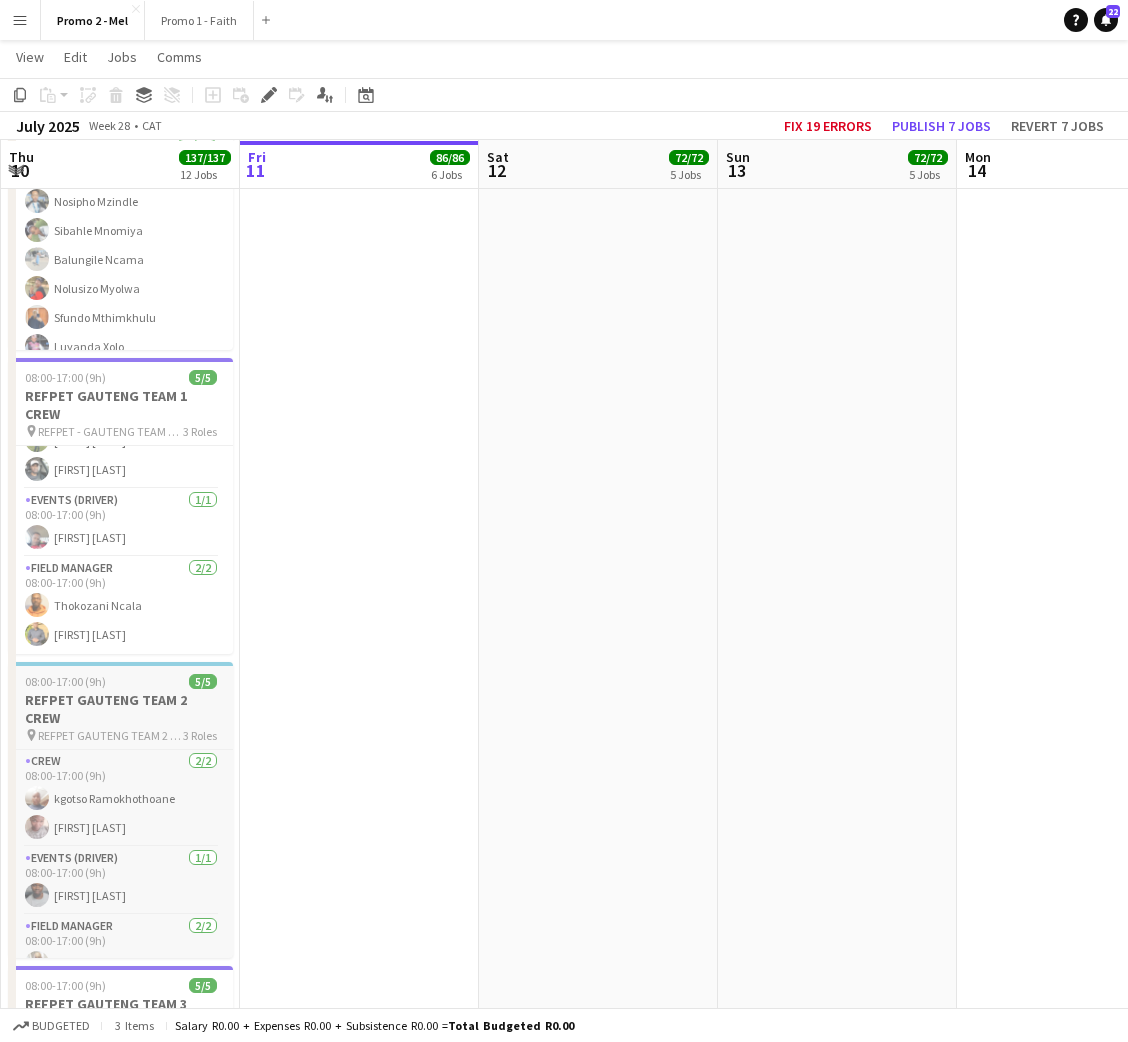 click on "REFPET GAUTENG TEAM 2 CREW" at bounding box center [121, 709] 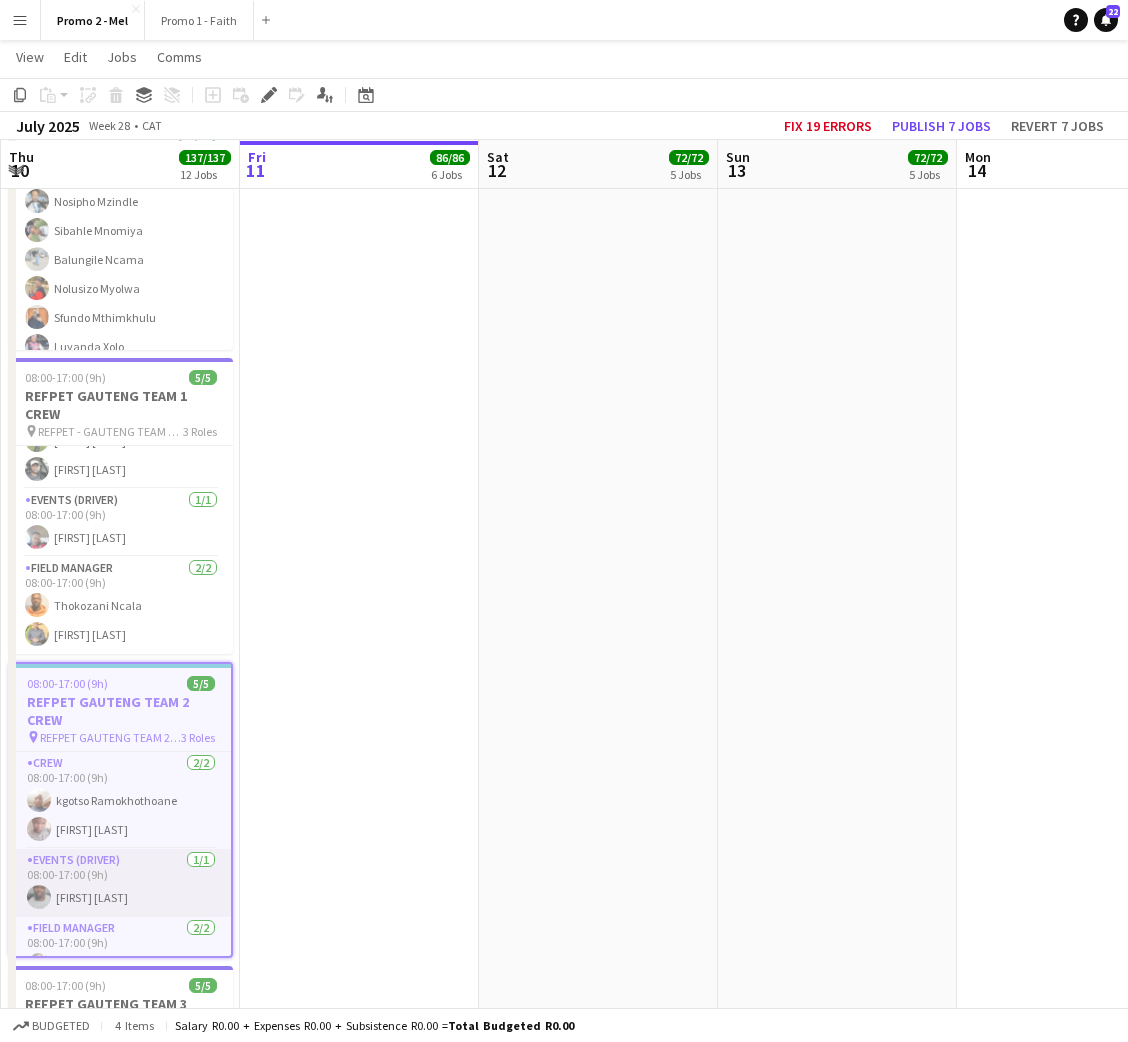 scroll, scrollTop: 57, scrollLeft: 0, axis: vertical 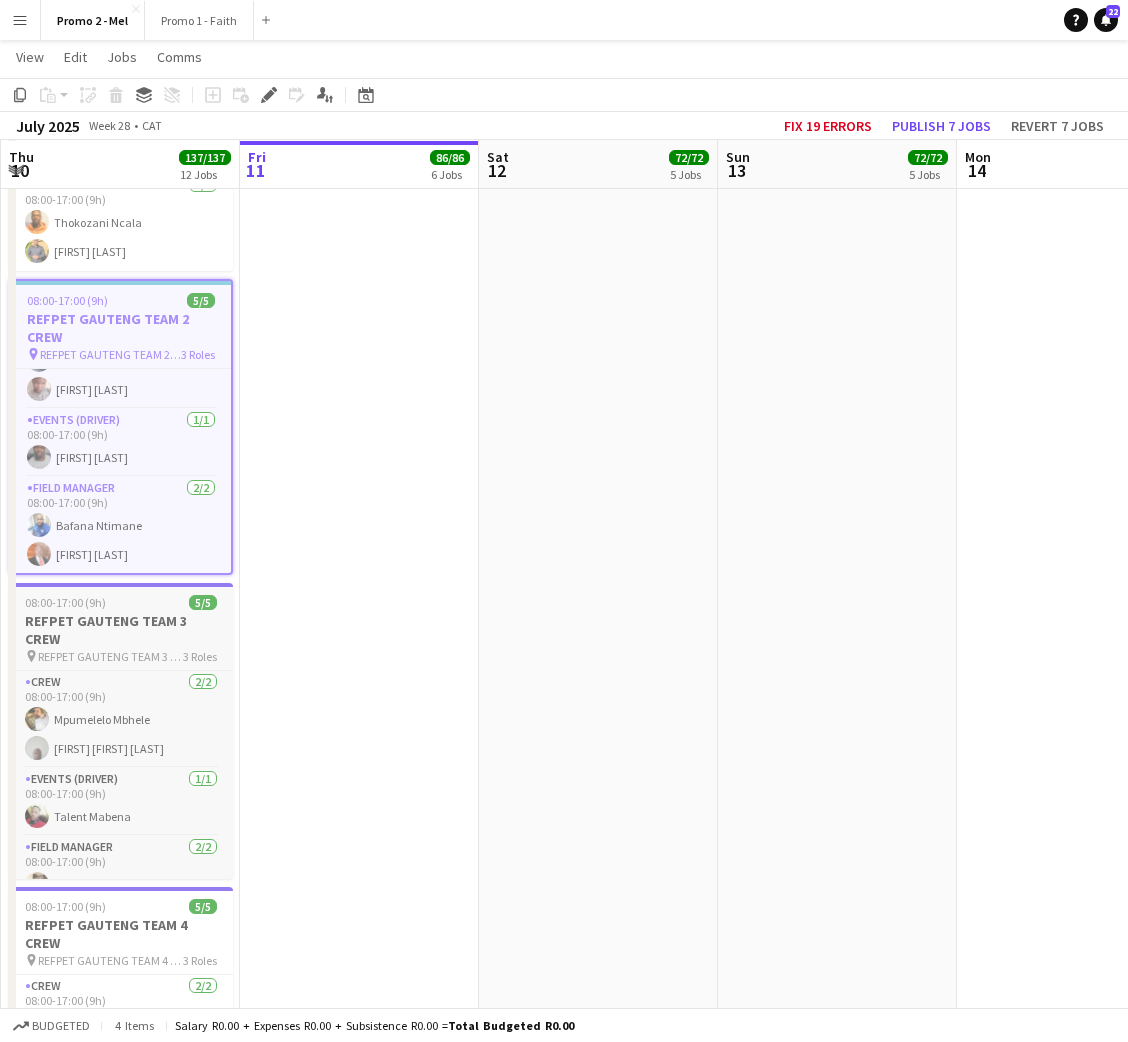 click on "08:00-17:00 (9h)    5/5" at bounding box center [121, 602] 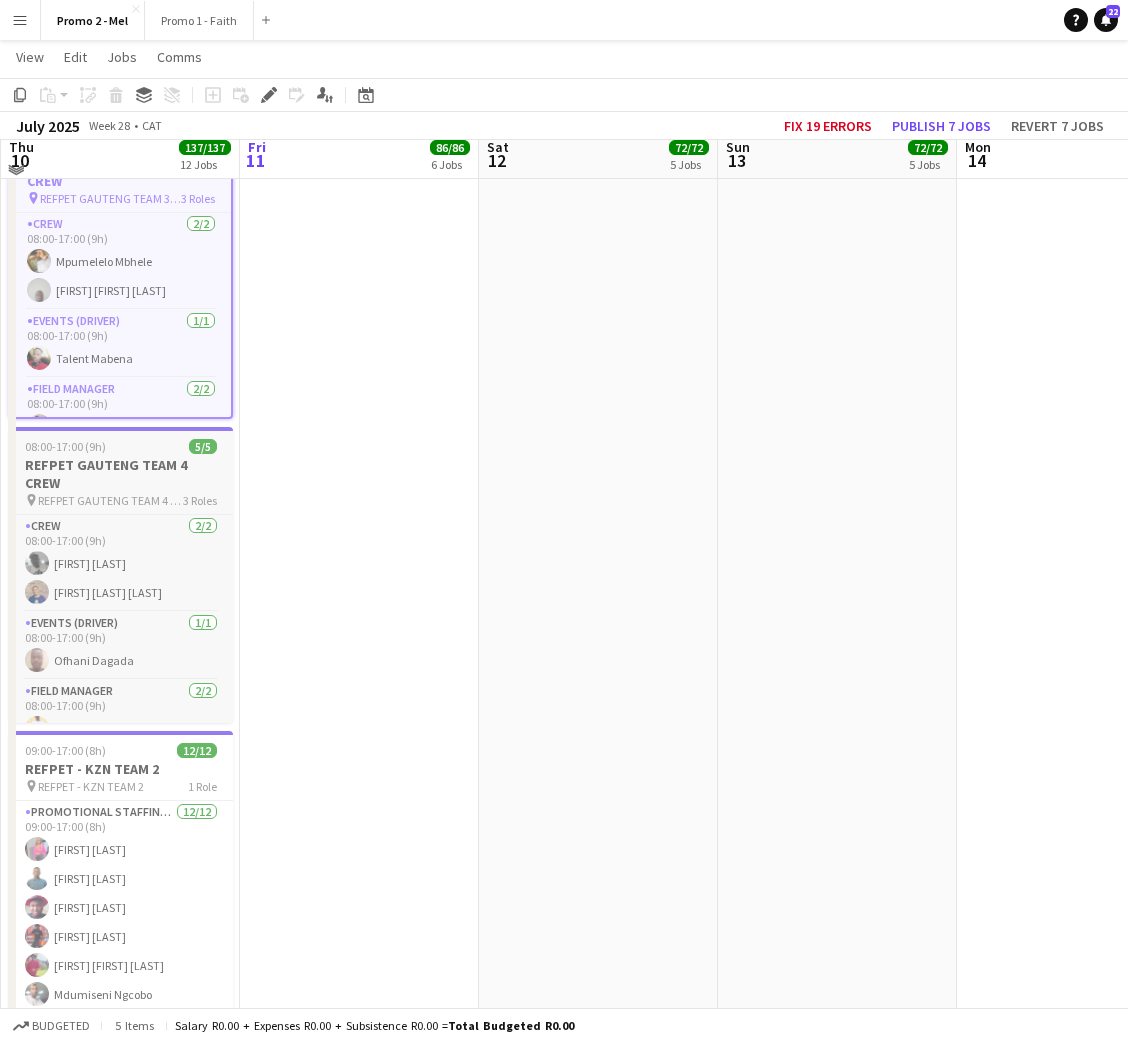 scroll, scrollTop: 2848, scrollLeft: 0, axis: vertical 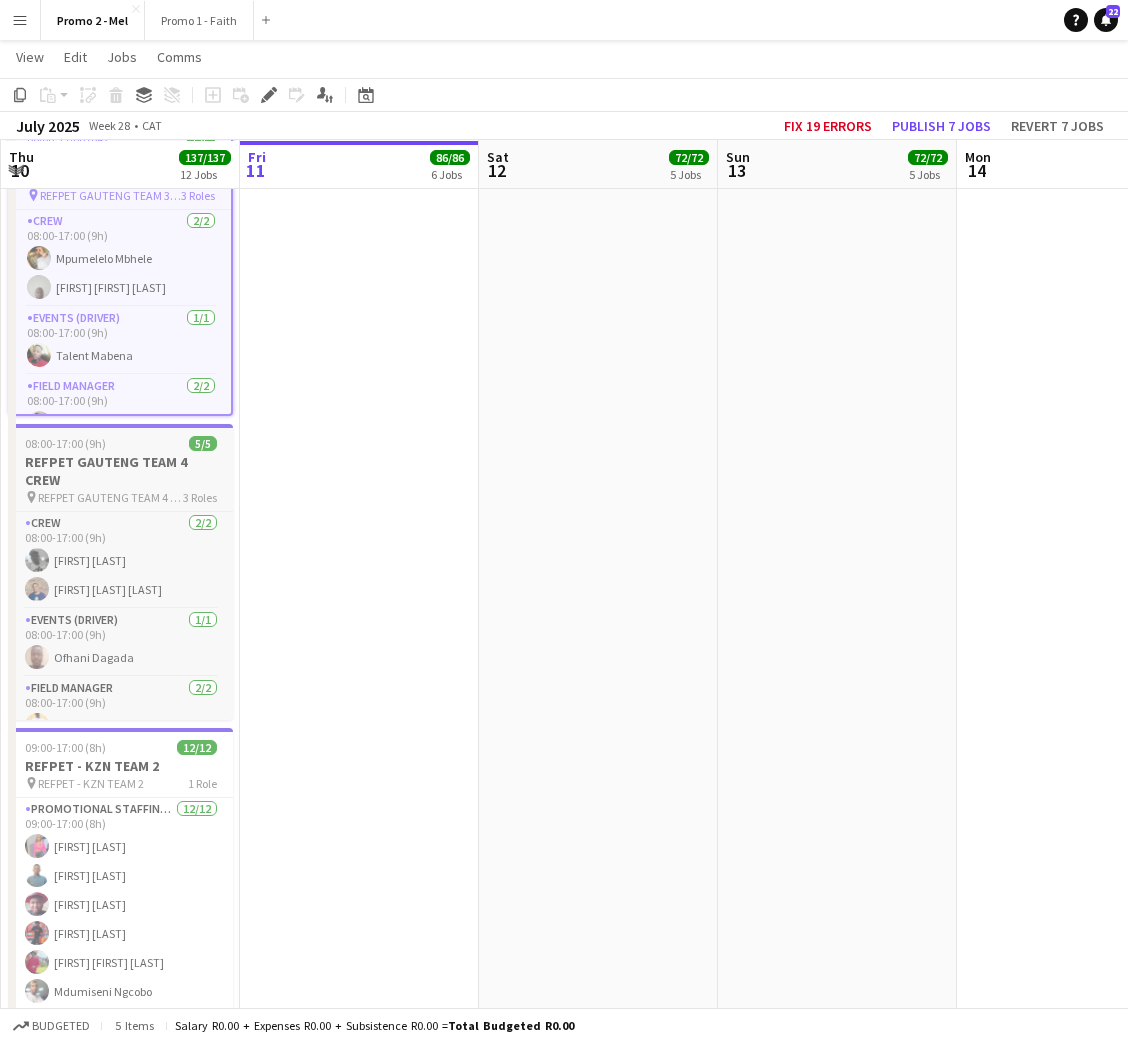 click on "REFPET GAUTENG TEAM 4 CREW" at bounding box center [121, 471] 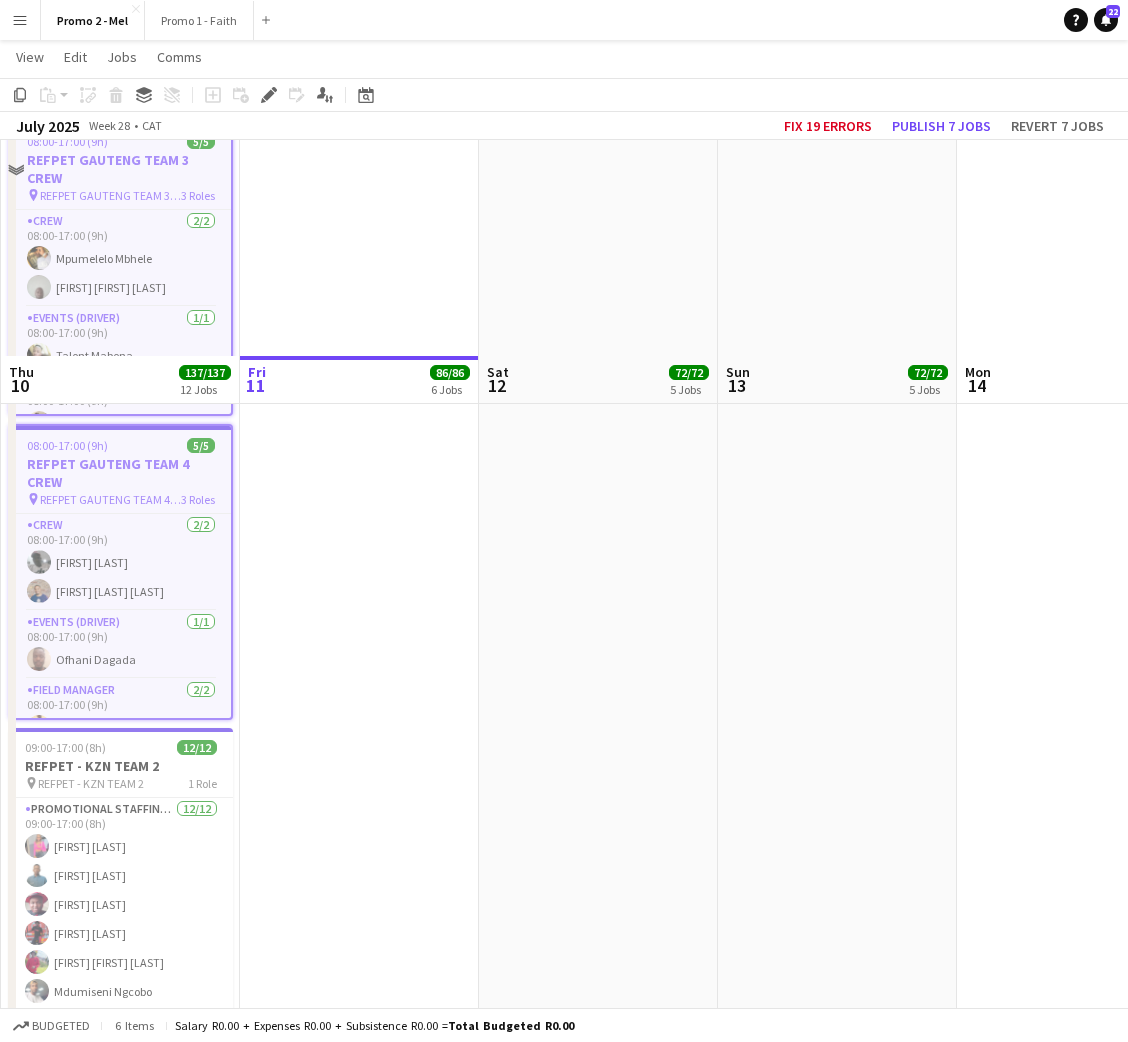 scroll, scrollTop: 3389, scrollLeft: 0, axis: vertical 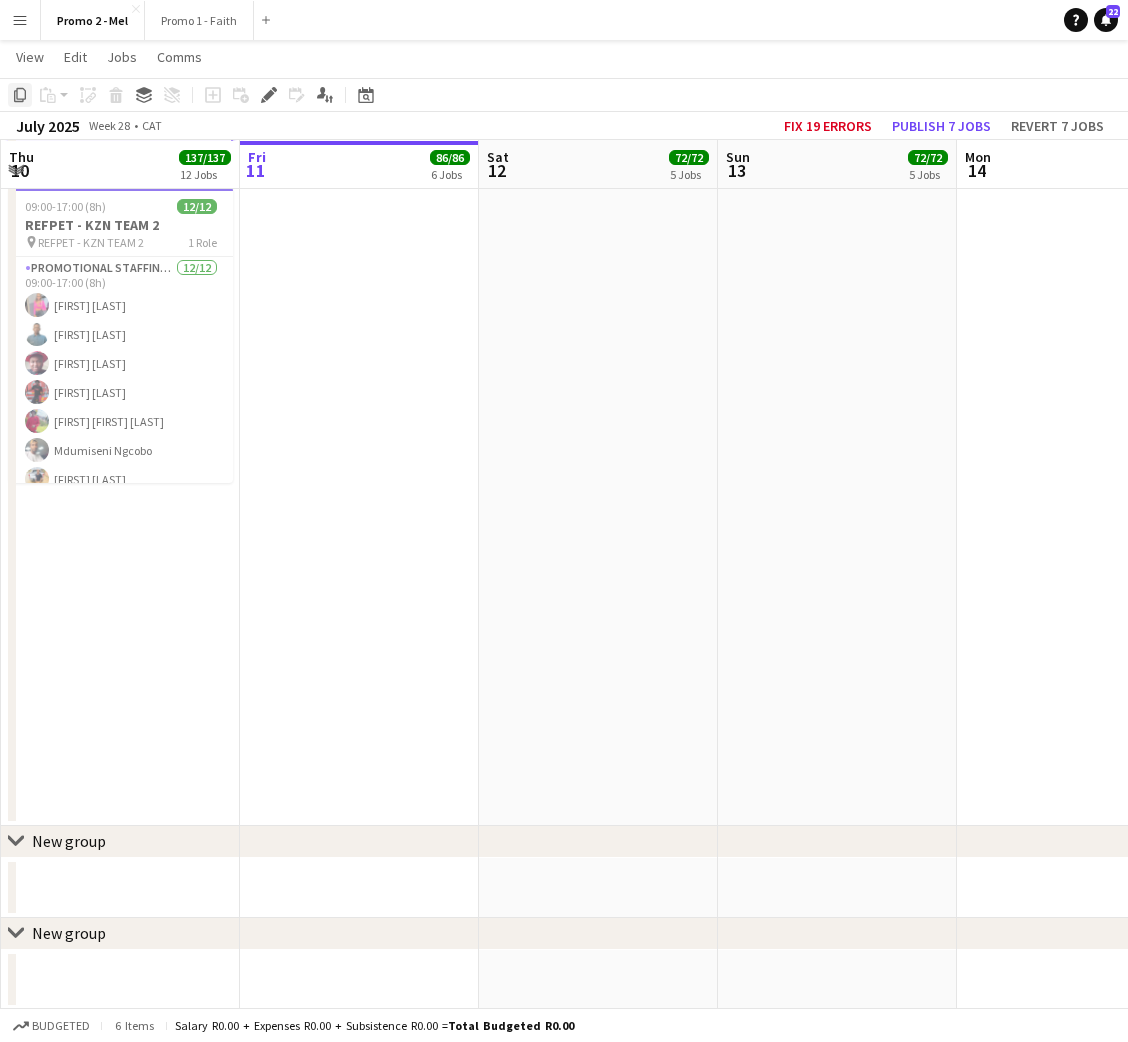 click on "Copy" 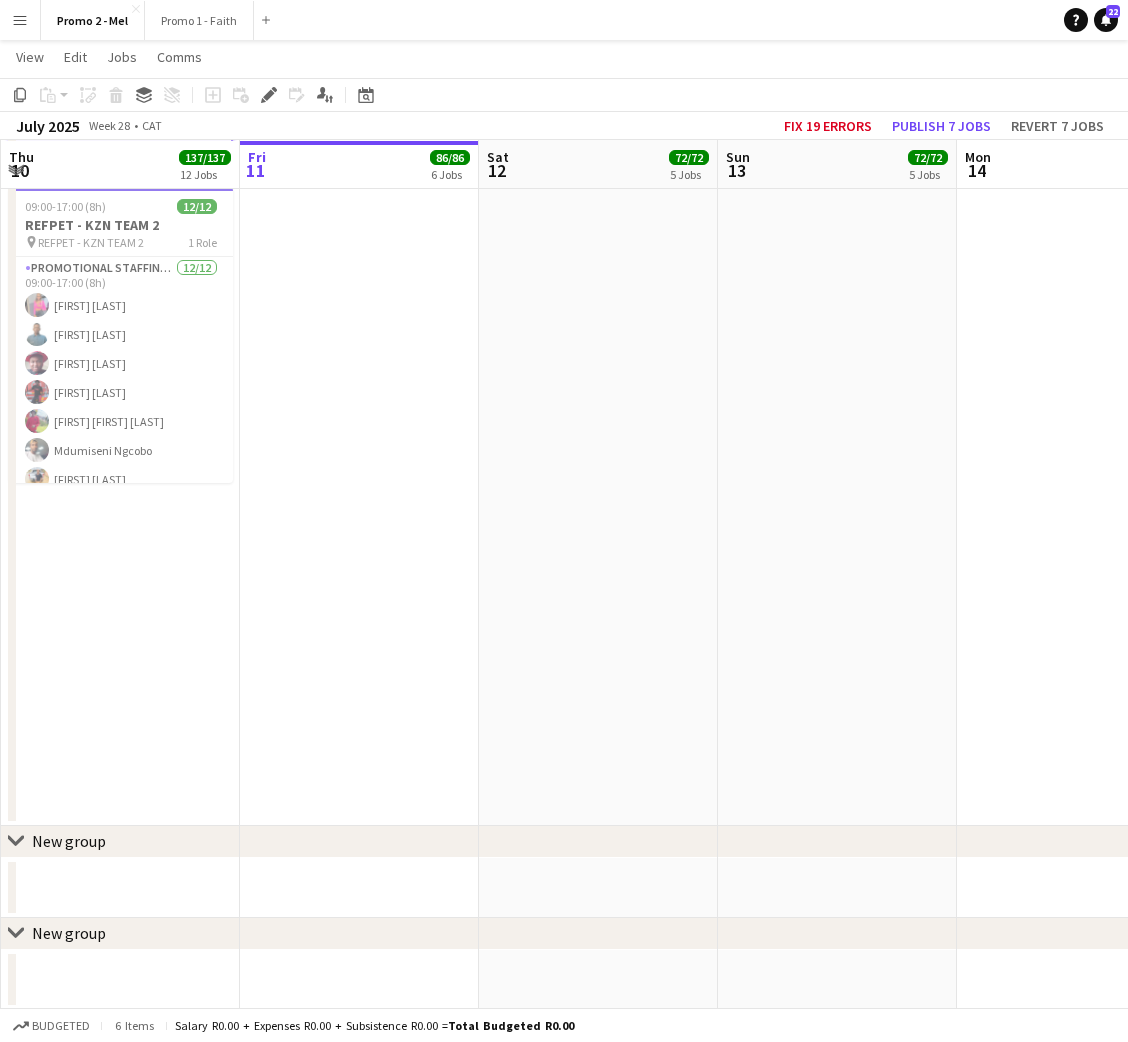 click on "[FIRST] [LAST] [FIRST] [LAST] [FIRST] [LAST] [FIRST] [LAST] [FIRST] [LAST] [FIRST] [LAST] [FIRST] [LAST] [FIRST] [LAST] [FIRST] [LAST] [FIRST] [LAST] [FIRST] [LAST] [FIRST] [LAST] [FIRST] [LAST]    08:00-17:00 (9h)    16/16   REFPET - KZN TEAM 1
pin
REFPET - KZN TEAM 1   4 Roles   Crew   1/1   08:00-17:00 (9h)
[FIRST] [LAST]  Events (Driver)   1/1   08:00-17:00 (9h)
[FIRST] [LAST]  Field Manager    2/2   08:00-17:00 (9h)
[FIRST] [LAST] [FIRST] [LAST]  Promotional Staffing (Brand Ambassadors)   12/12   09:00-17:00 (8h)
[FIRST] [LAST] [FIRST] [LAST] [FIRST] [LAST] [FIRST] [LAST] [FIRST] [LAST] [FIRST] [LAST] [FIRST] [LAST] [FIRST] [LAST] [FIRST] [LAST] [FIRST] [LAST] [FIRST] [LAST]     08:00-17:00 (9h)    17/17
pin" at bounding box center (359, -1170) 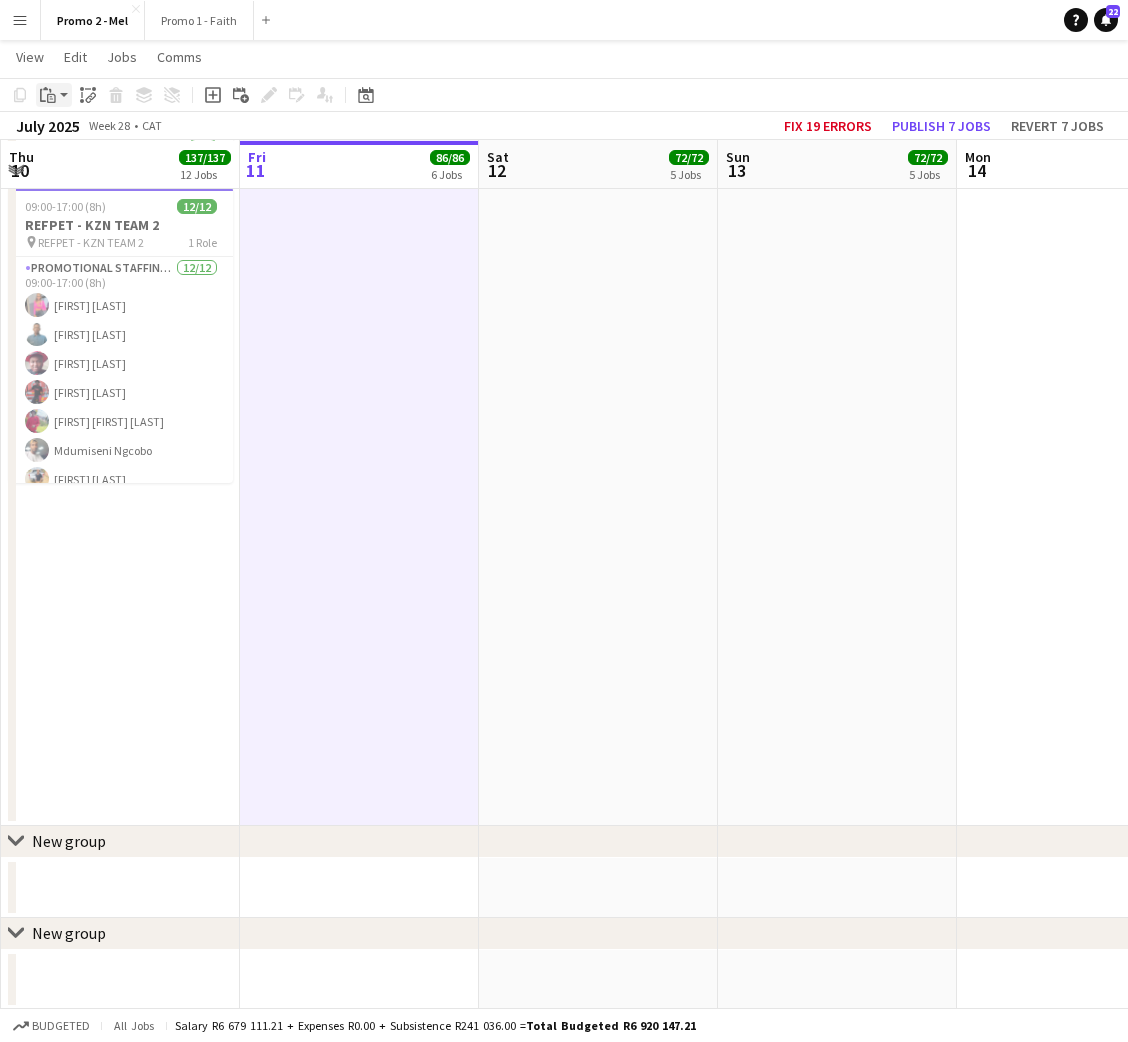 click on "Paste" at bounding box center [48, 95] 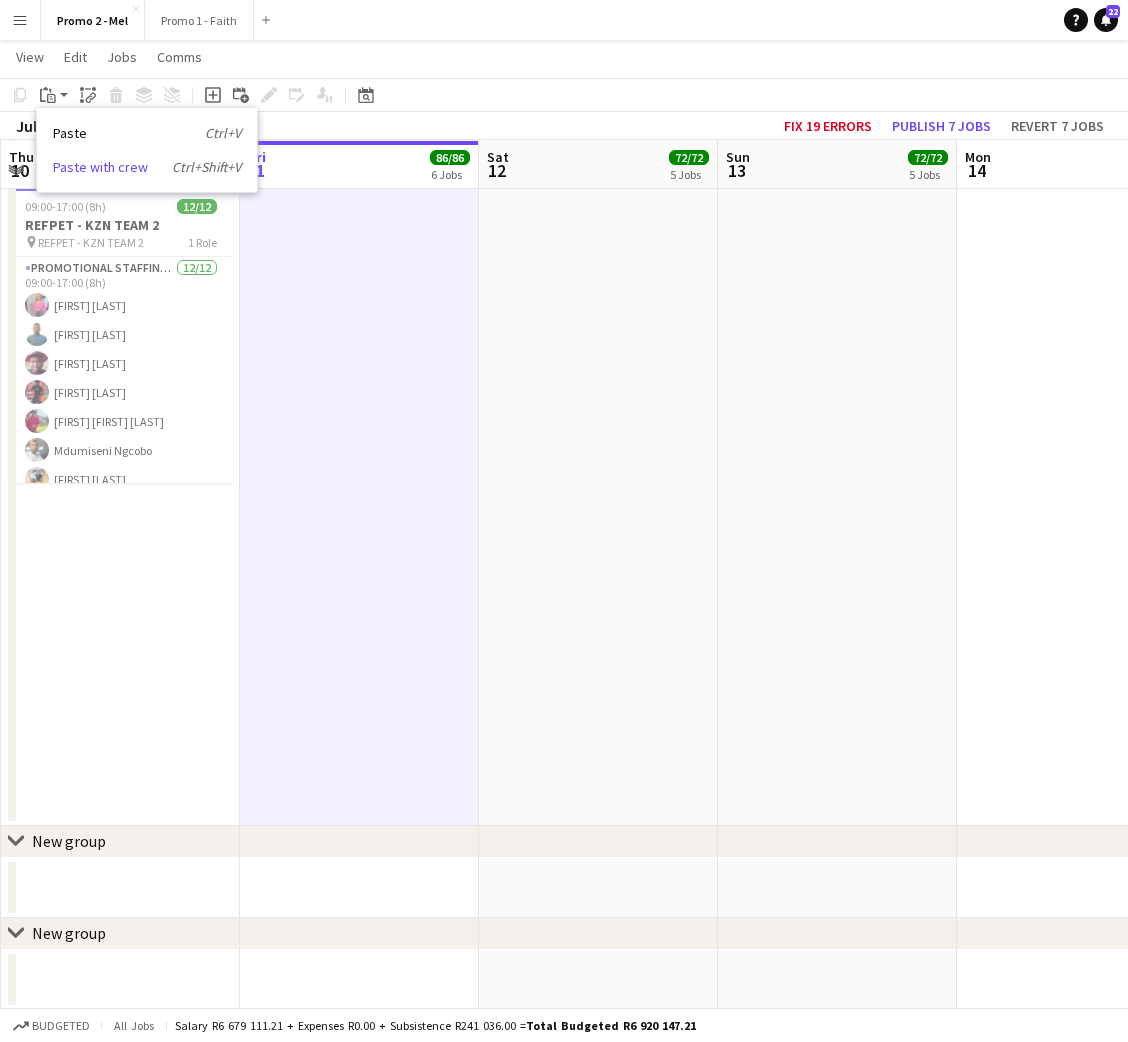 click on "Paste with crew  Ctrl+Shift+V" at bounding box center [147, 167] 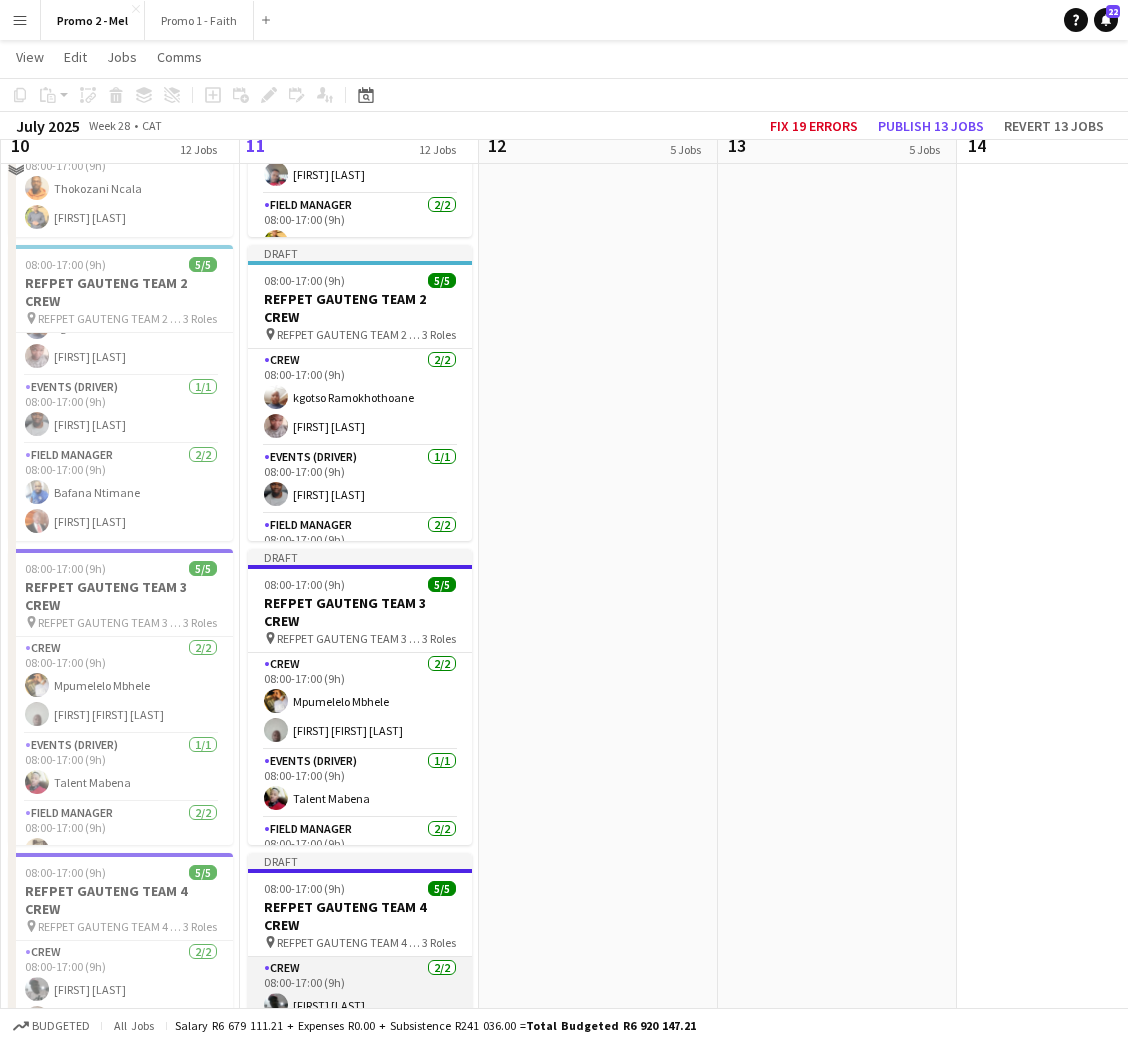 scroll, scrollTop: 2344, scrollLeft: 0, axis: vertical 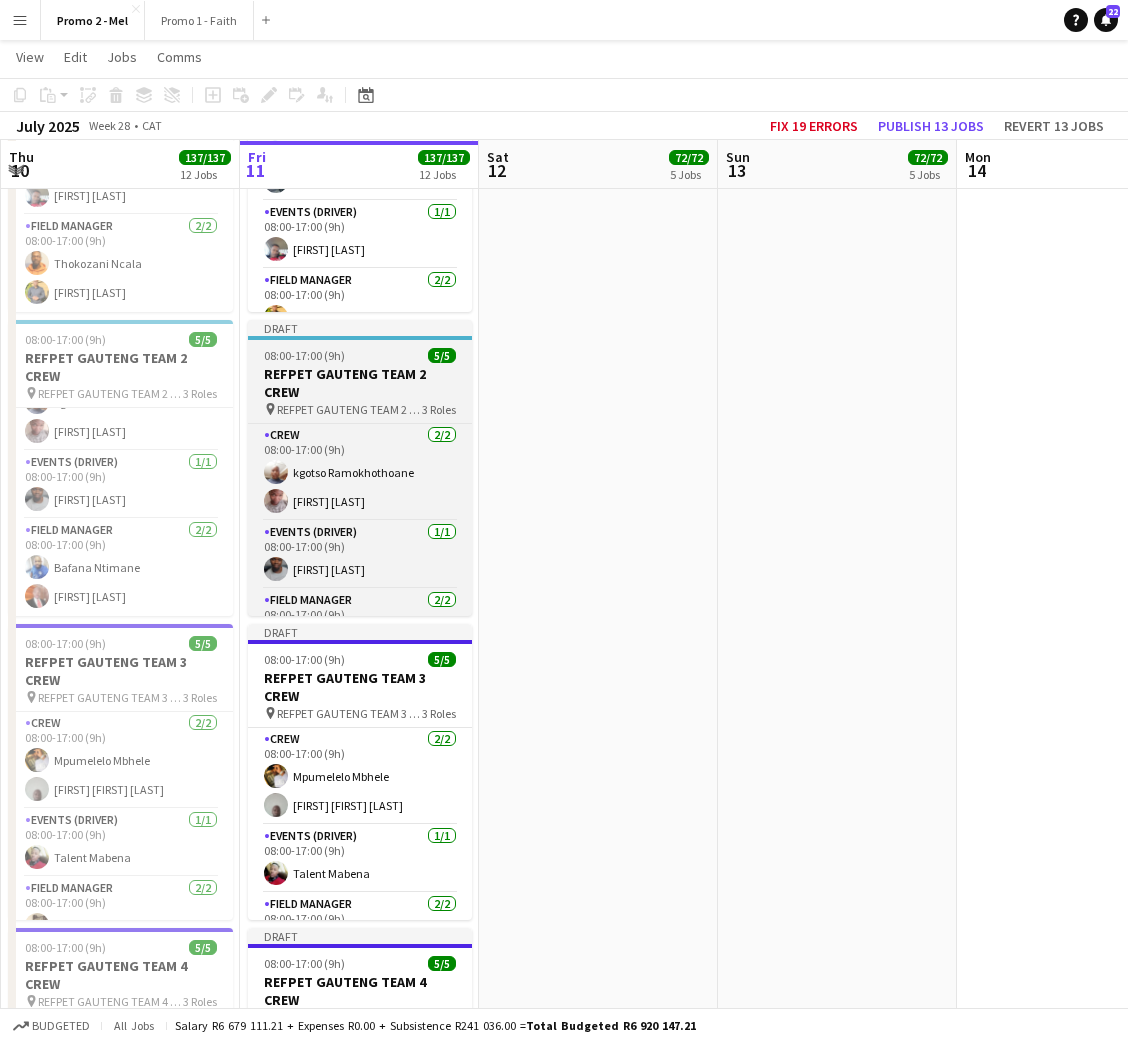 click on "REFPET GAUTENG TEAM 2 CREW" at bounding box center (360, 383) 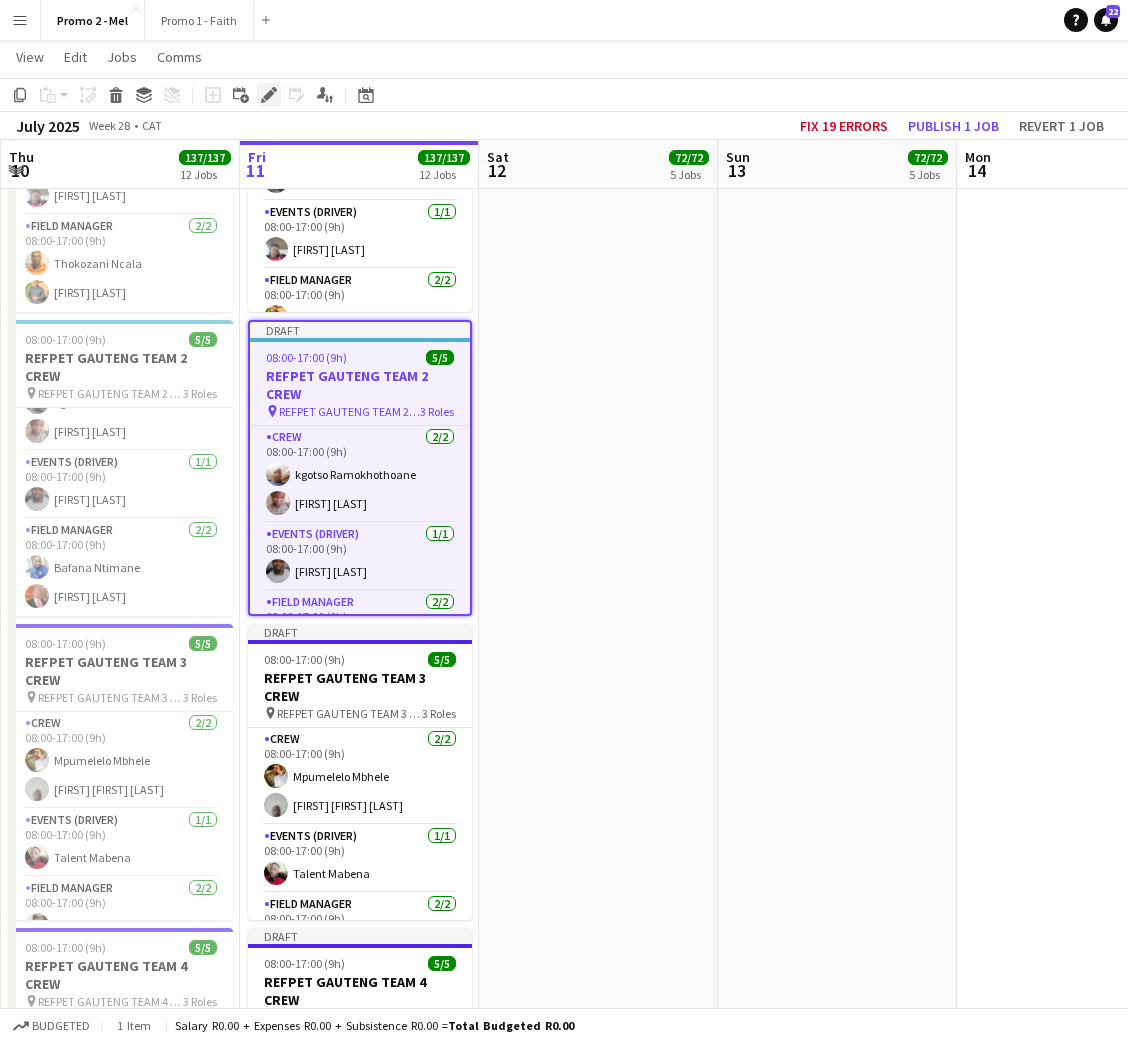 click on "Edit" 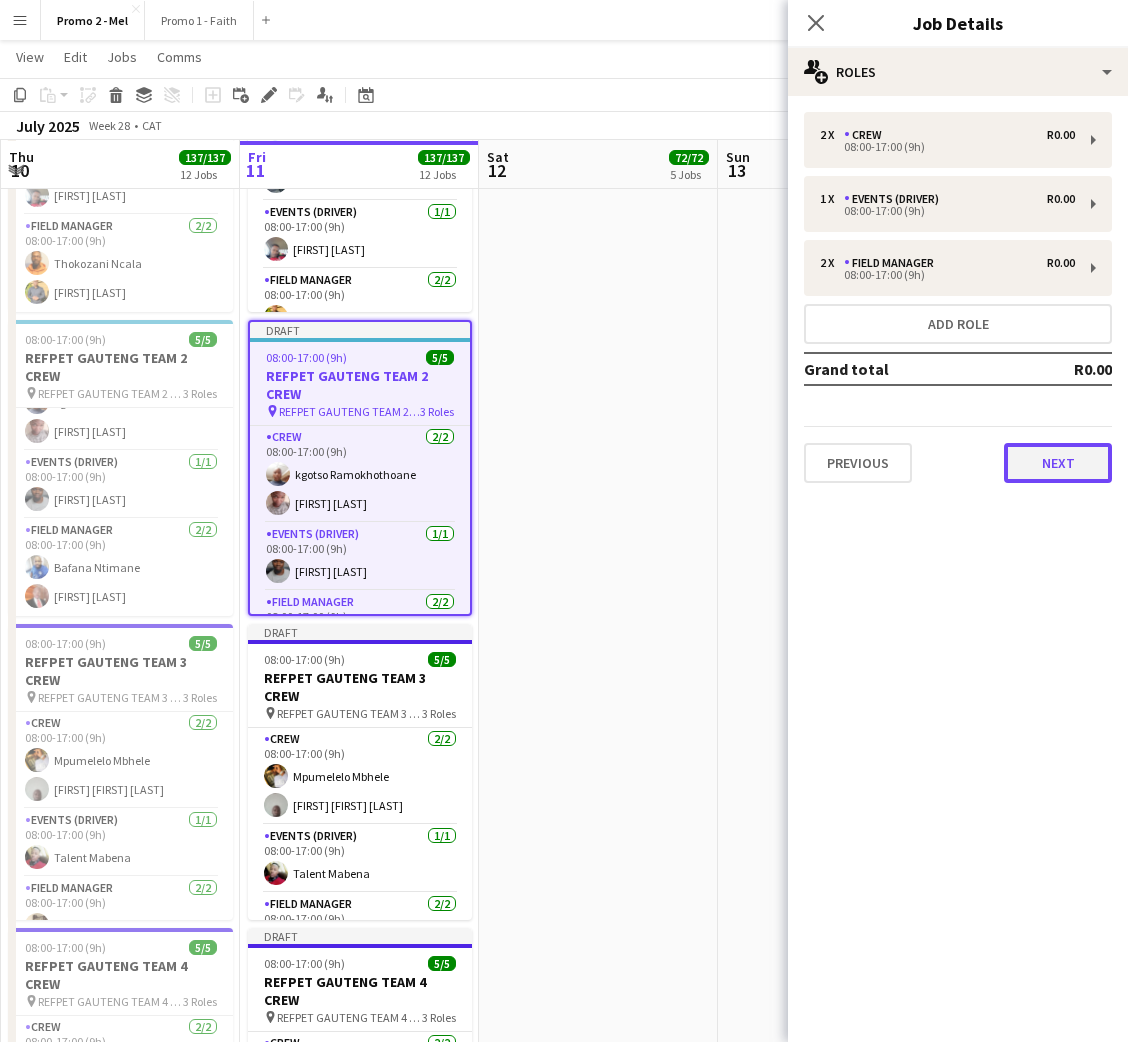 click on "Next" at bounding box center [1058, 463] 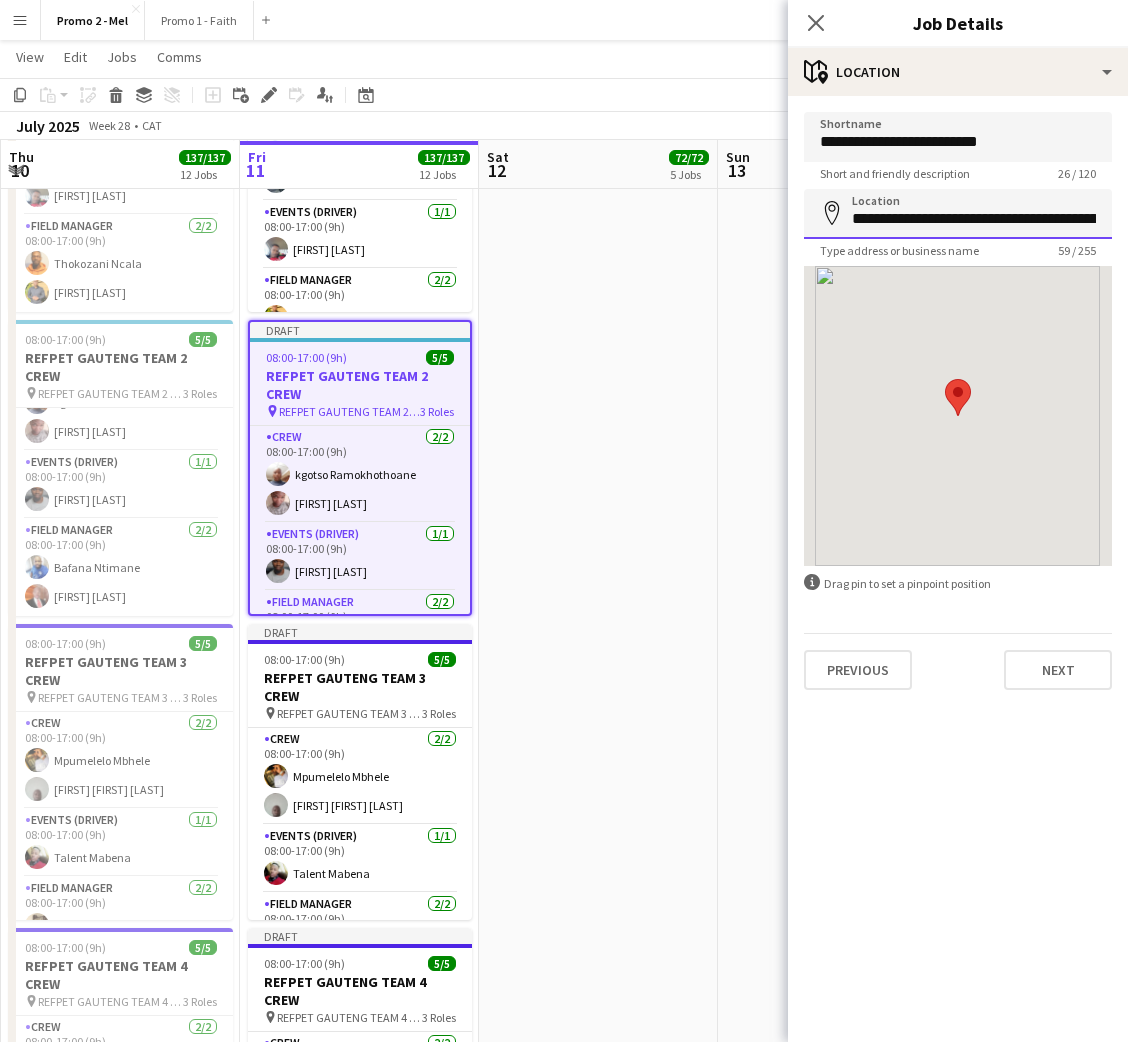 click on "**********" at bounding box center [958, 214] 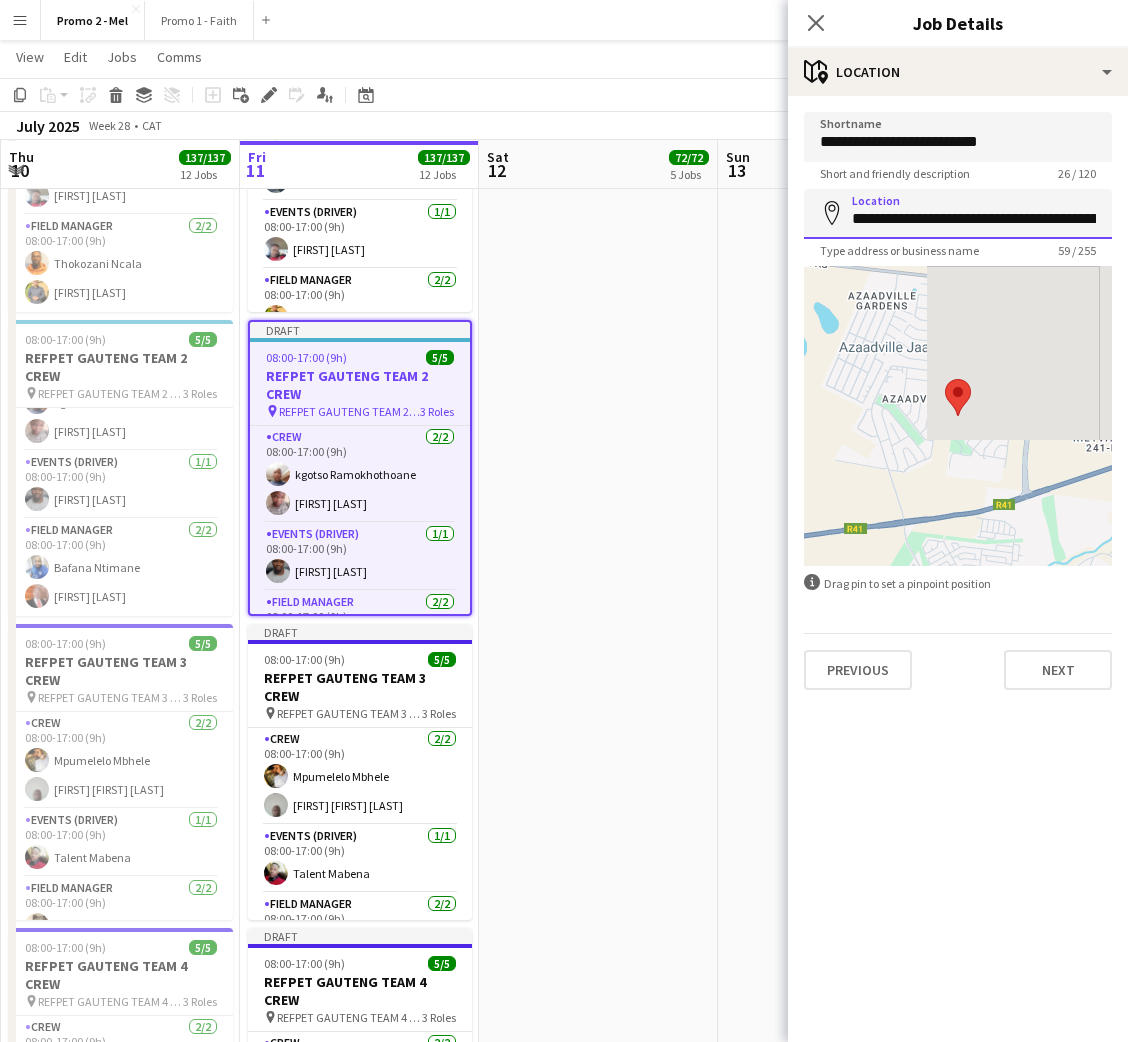 click on "**********" at bounding box center [958, 214] 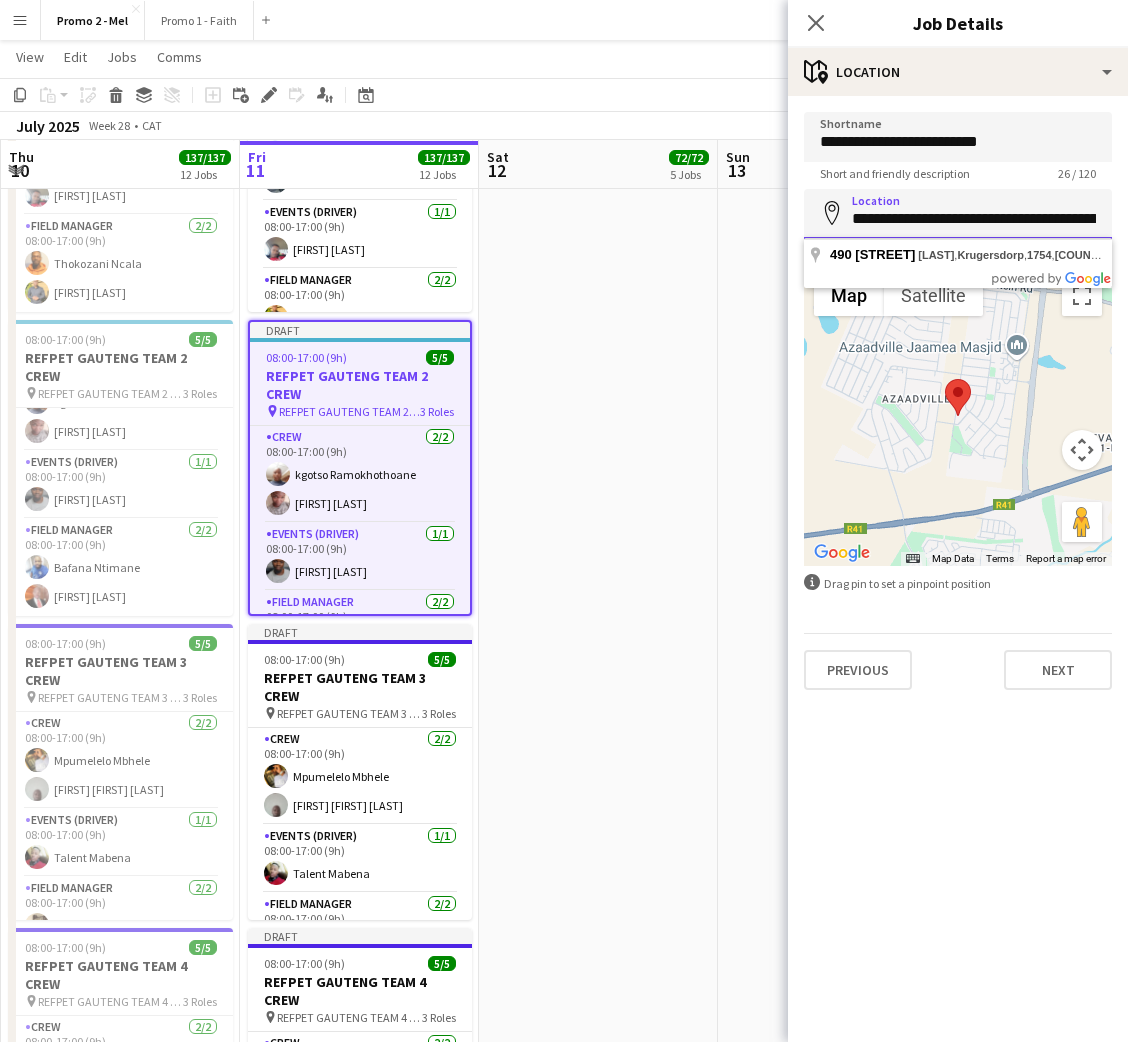 paste 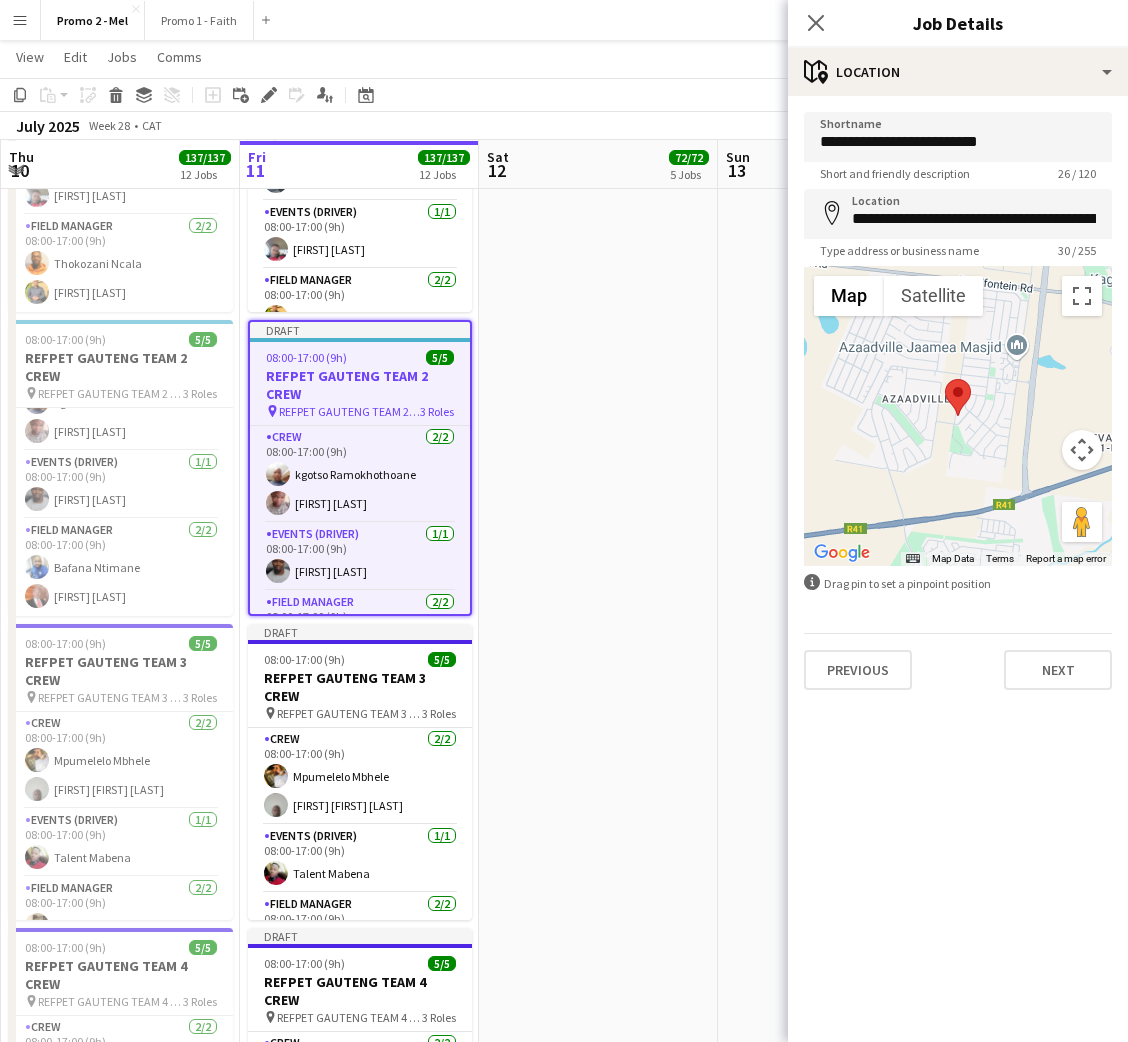 type on "**********" 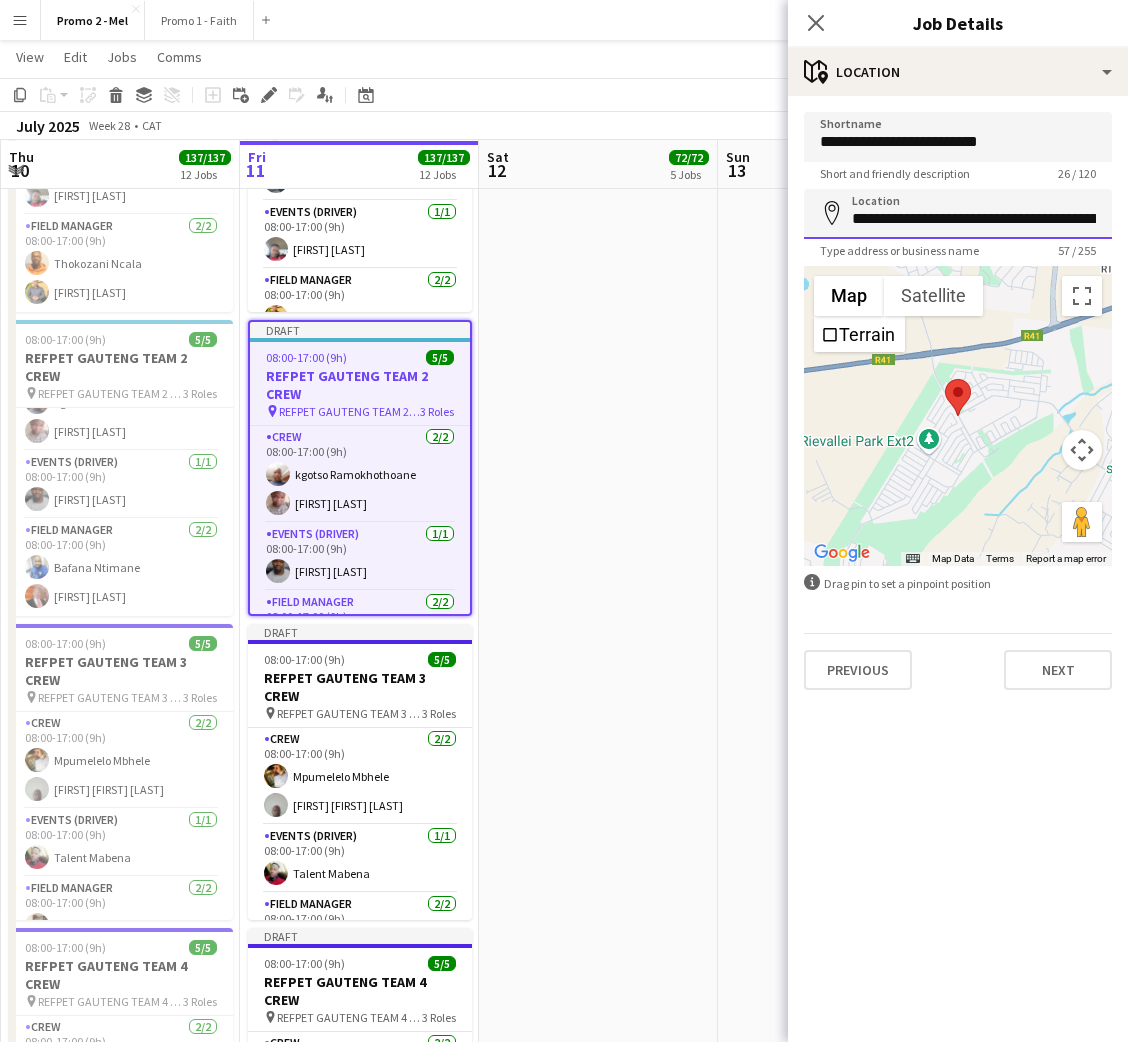 click on "**********" at bounding box center [958, 214] 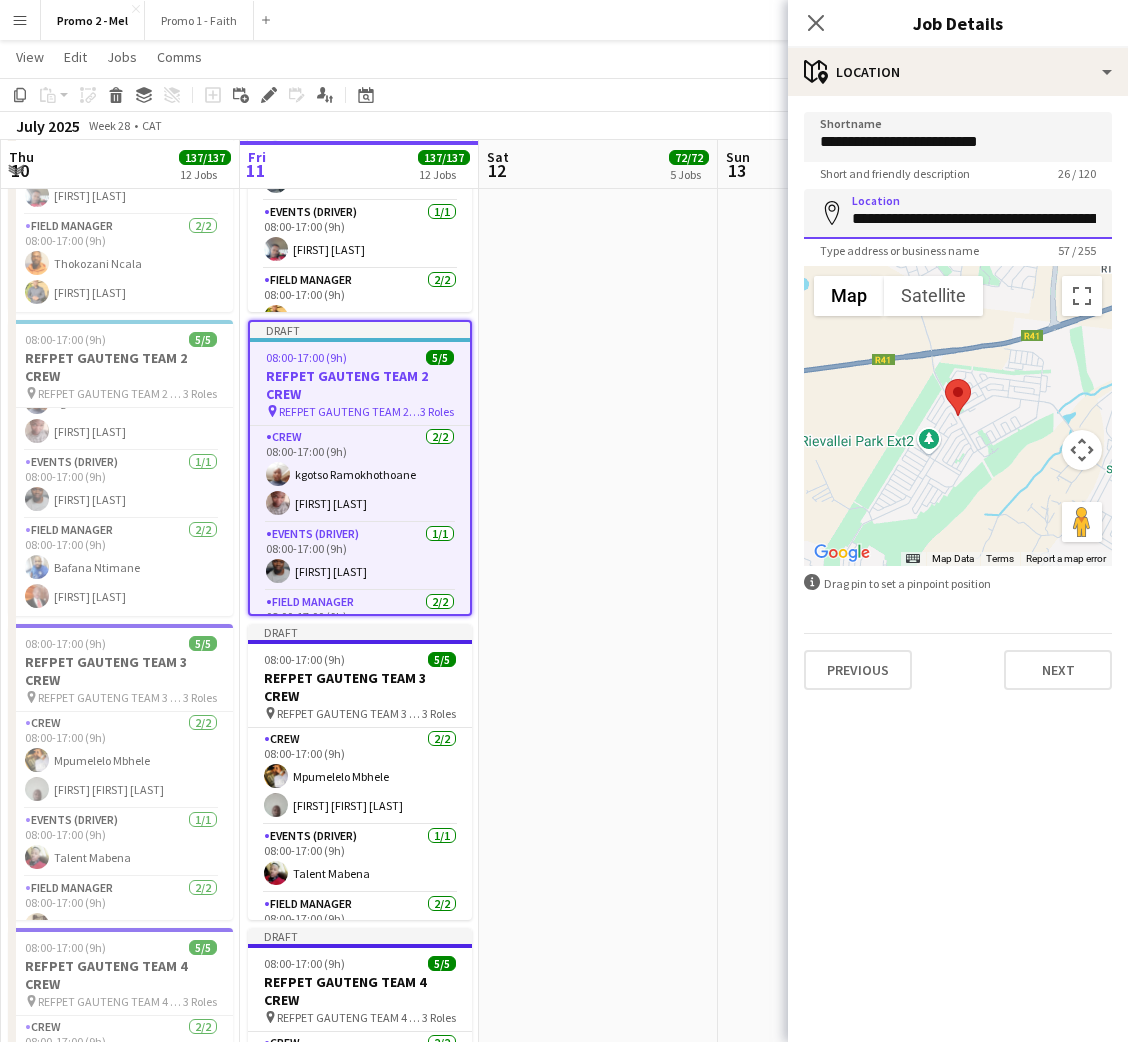 click on "**********" at bounding box center (958, 214) 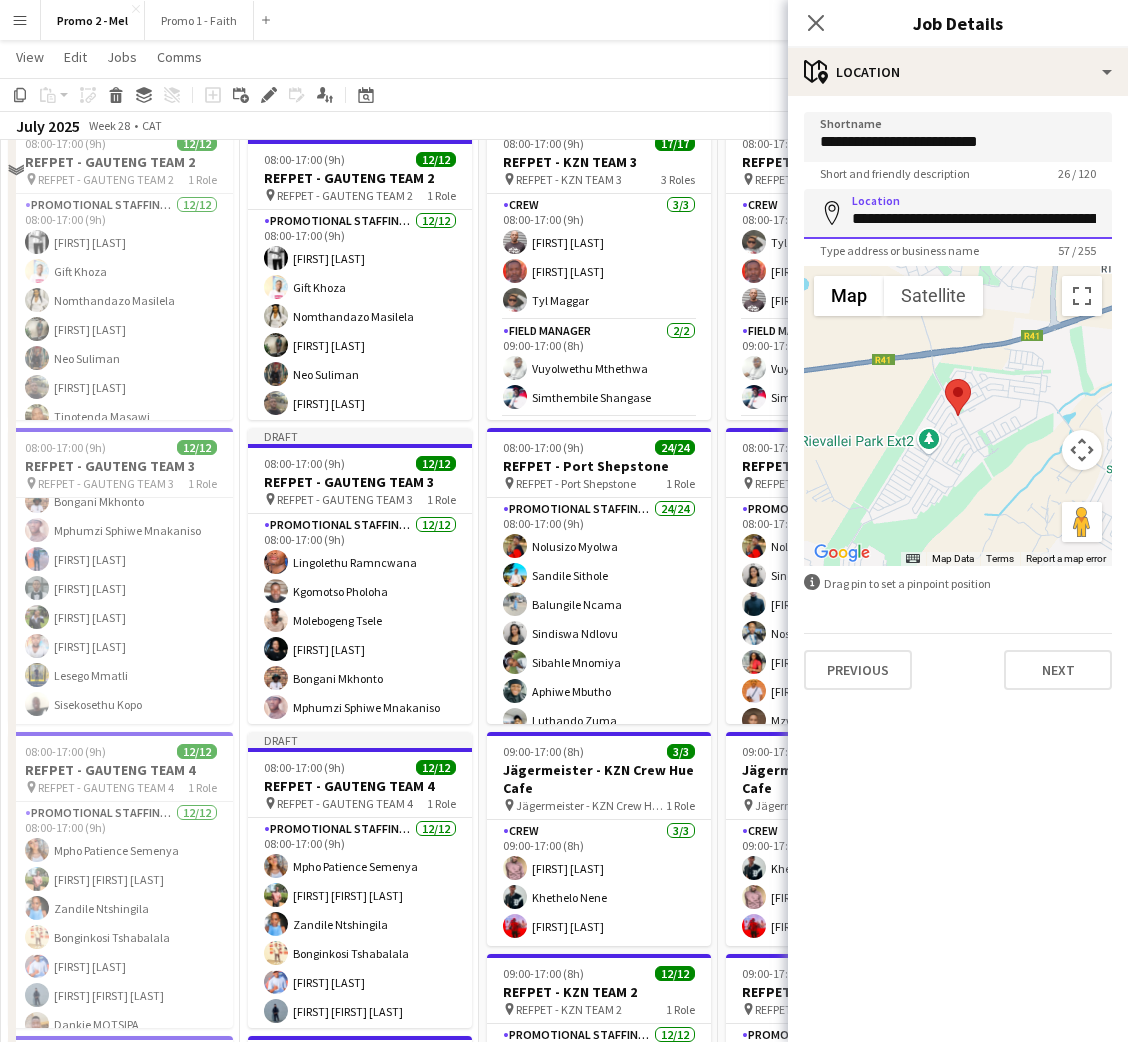 scroll, scrollTop: 247, scrollLeft: 0, axis: vertical 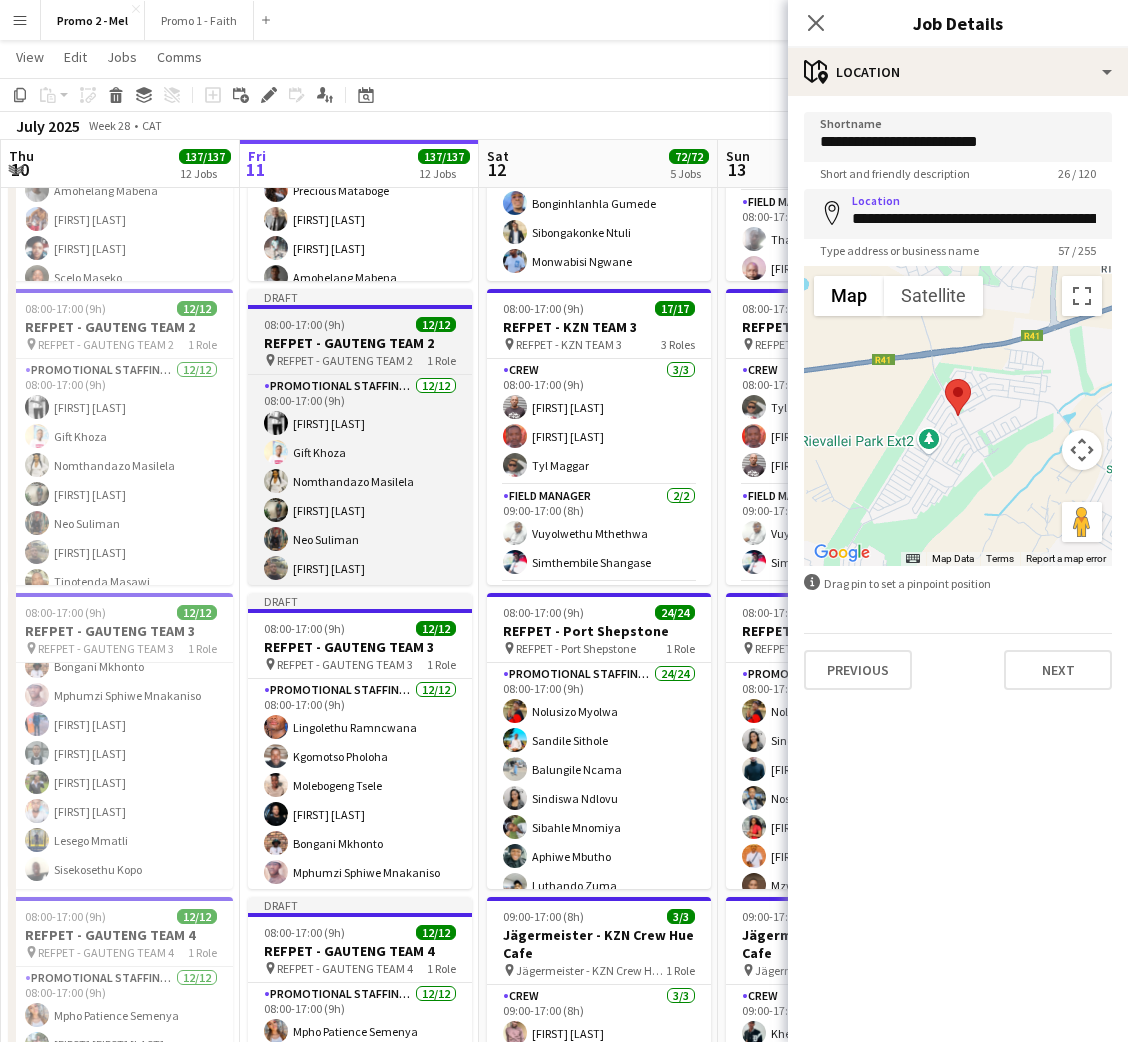 click on "REFPET - GAUTENG TEAM 2" at bounding box center [360, 343] 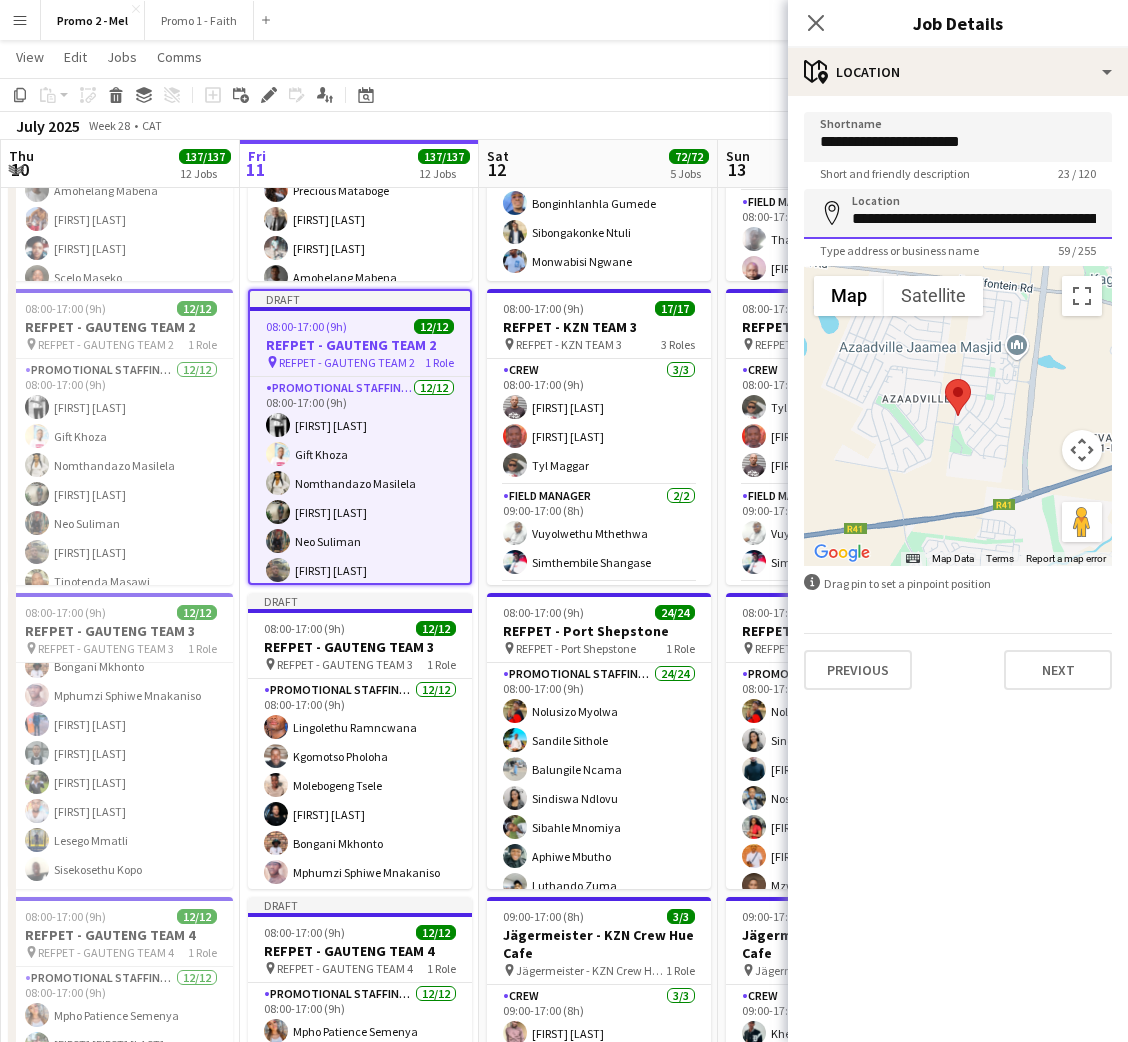 click on "**********" at bounding box center (958, 214) 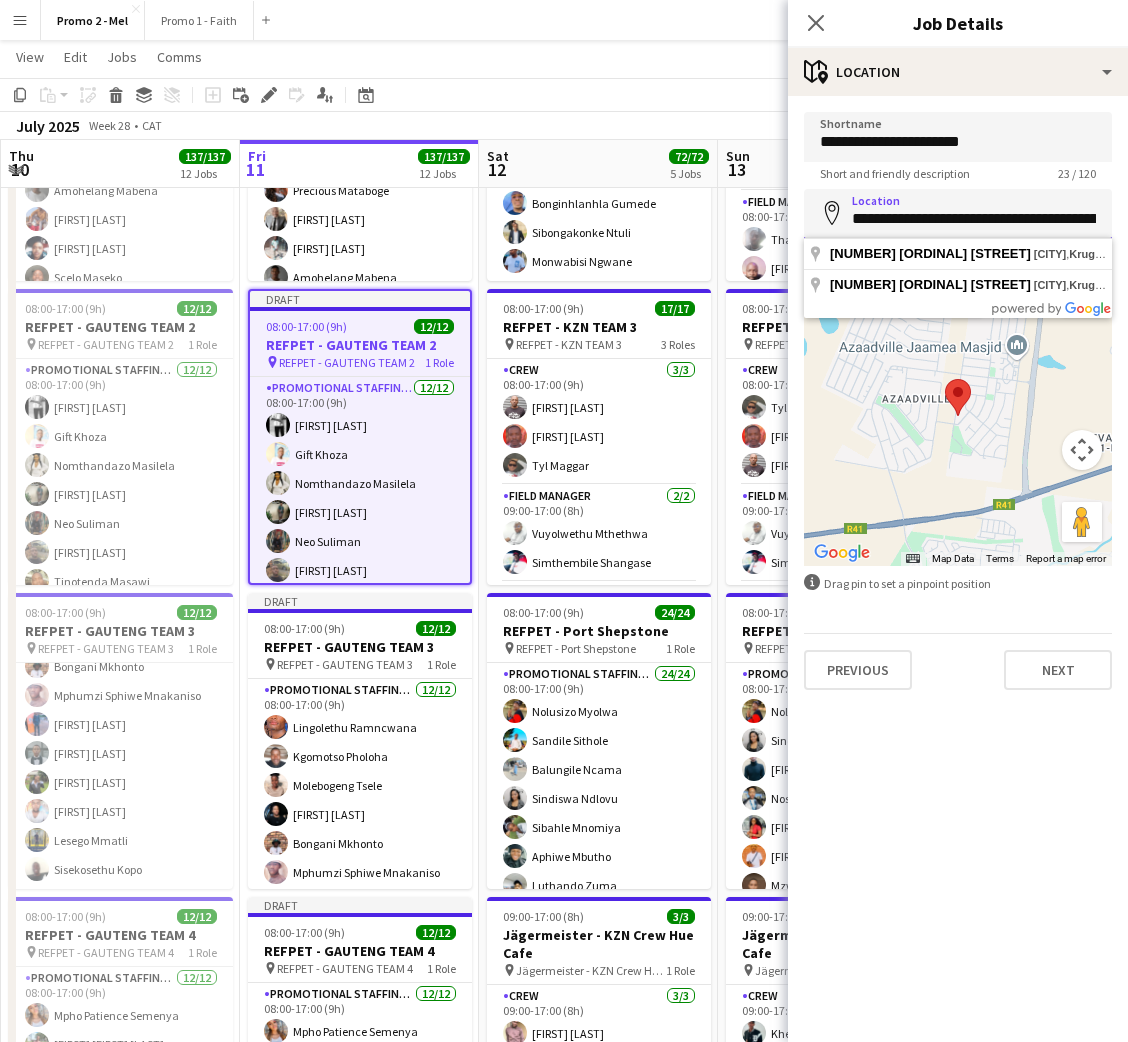click on "**********" at bounding box center [958, 214] 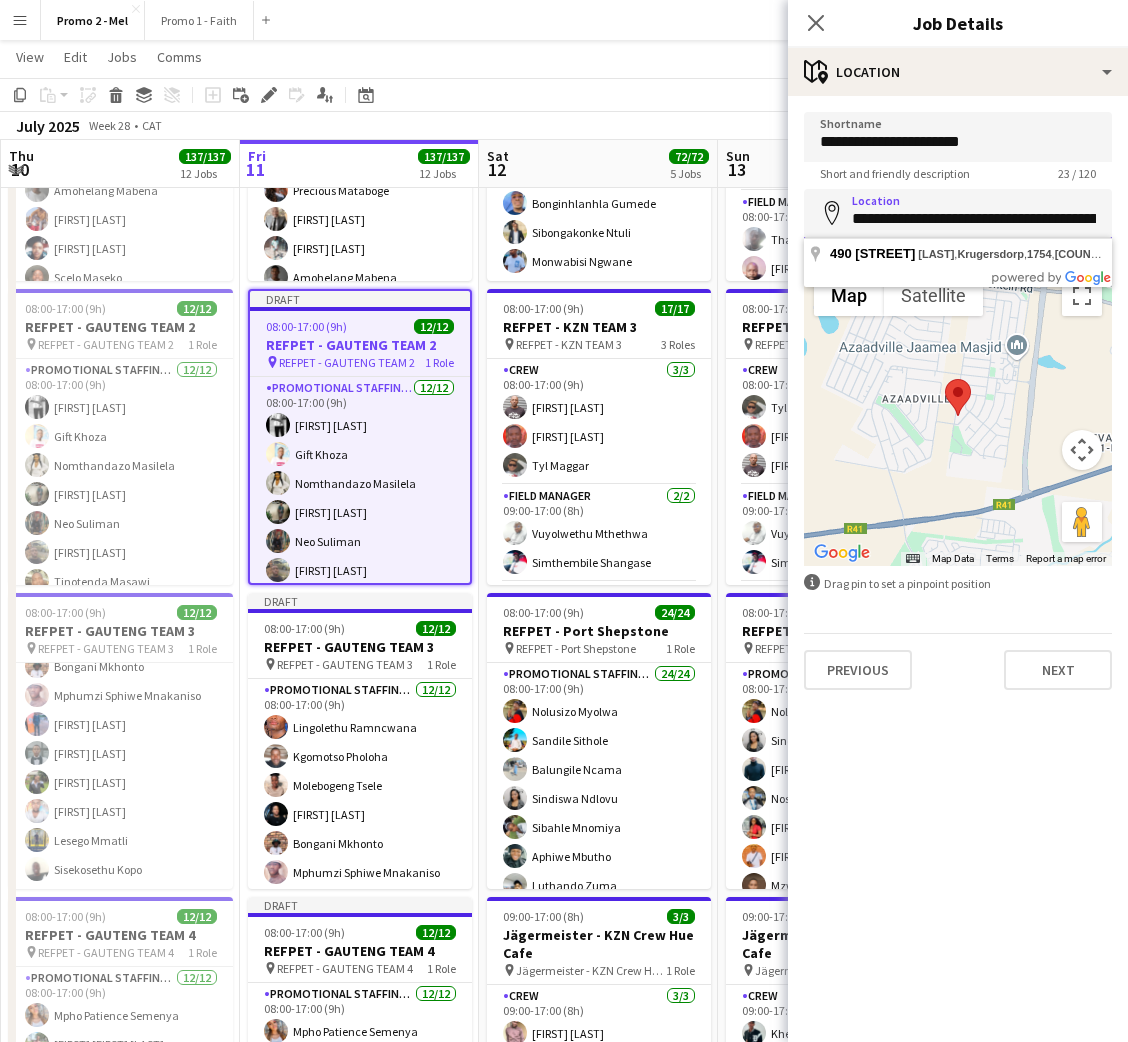click on "**********" at bounding box center (958, 214) 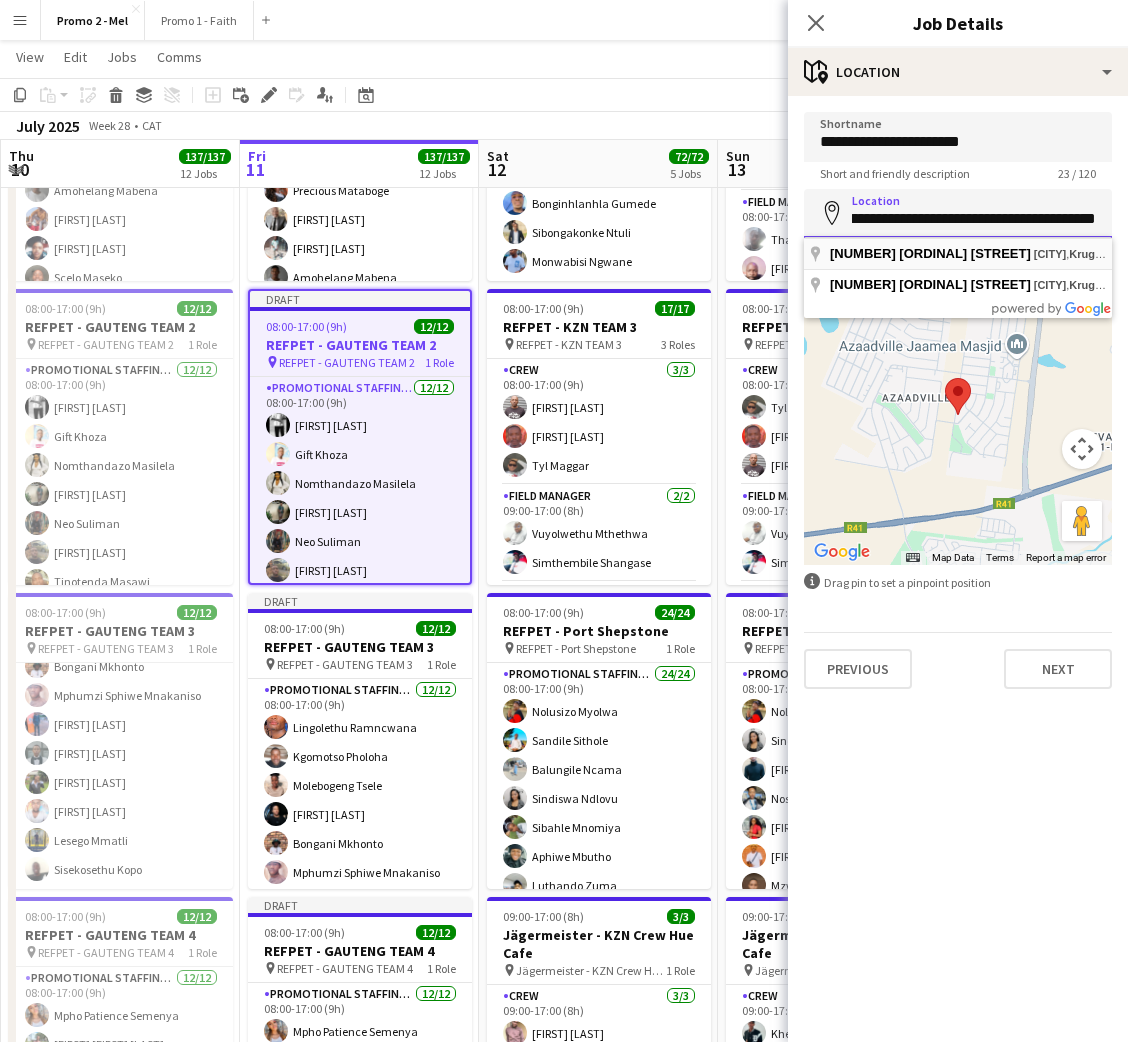 type on "**********" 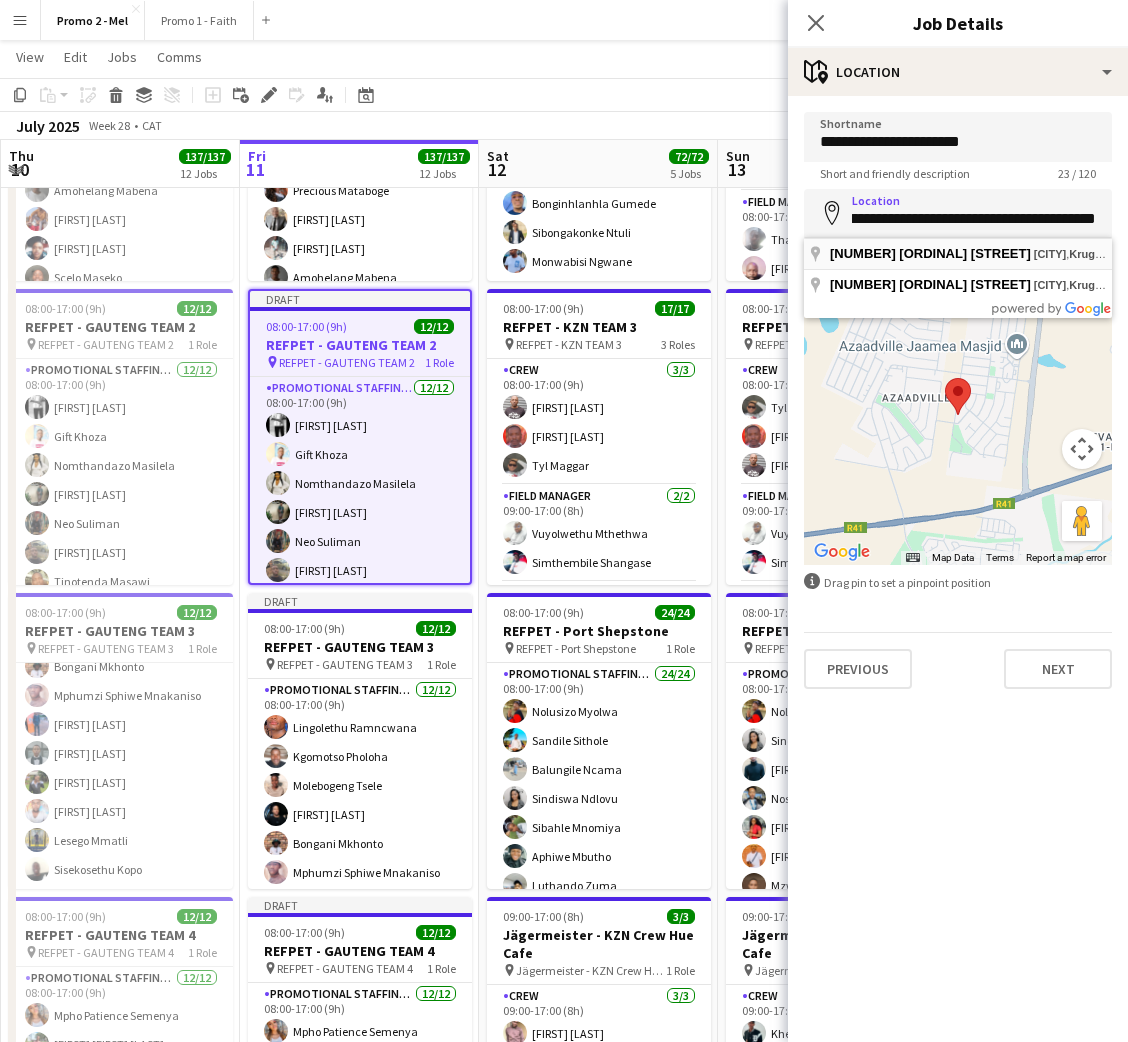 scroll, scrollTop: 0, scrollLeft: 0, axis: both 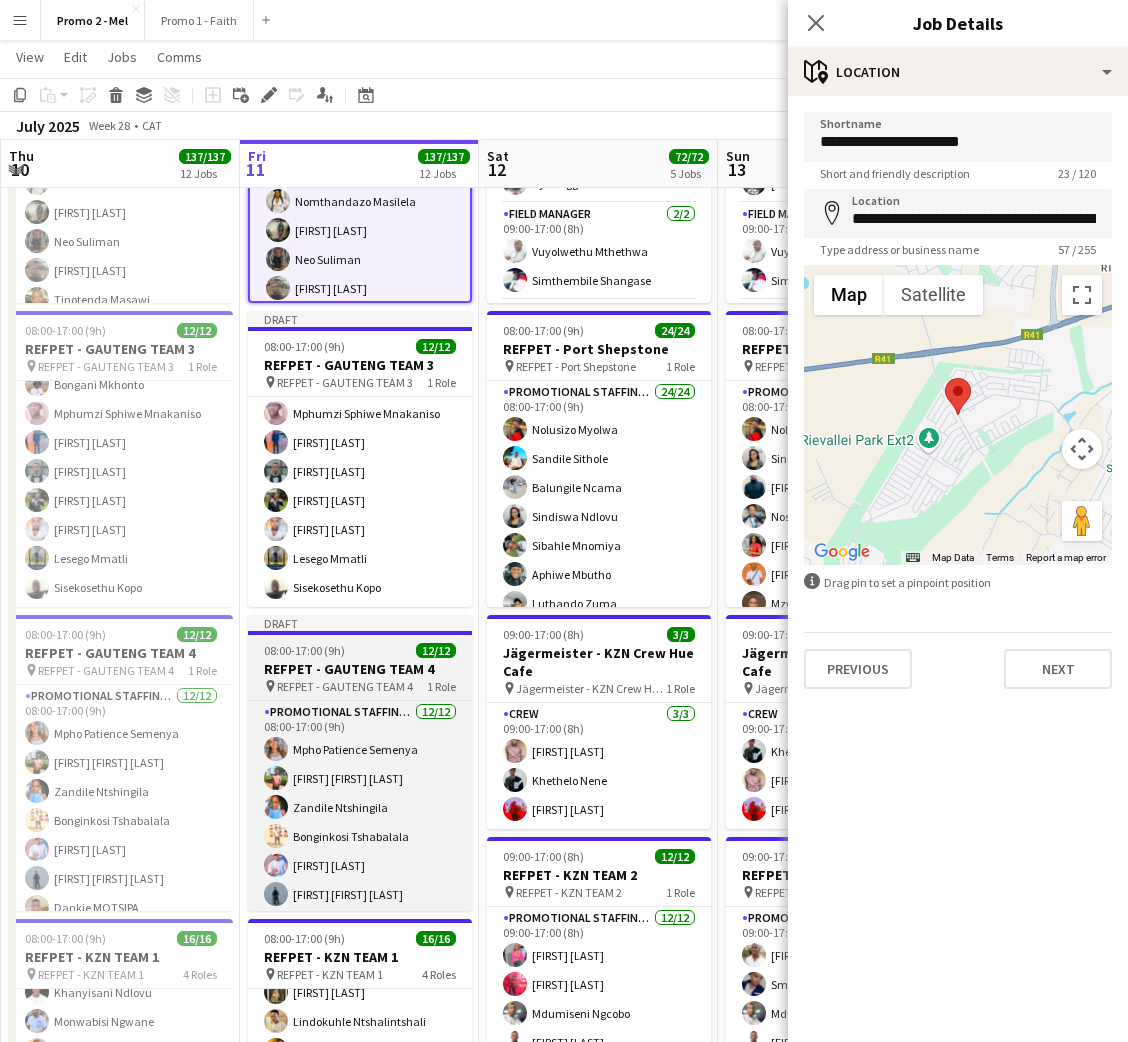 click on "08:00-17:00 (9h)    12/12" at bounding box center (360, 650) 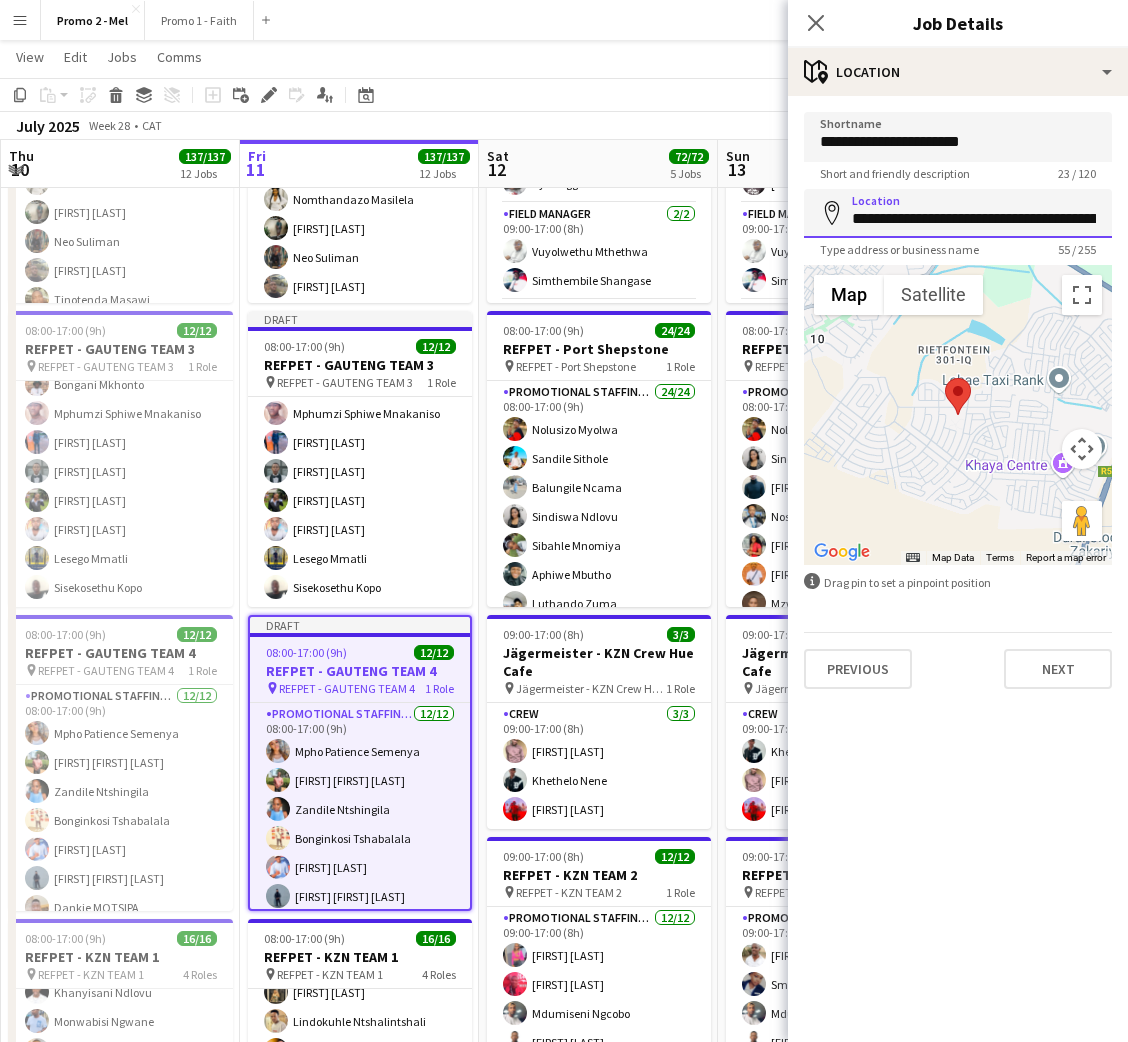 click on "**********" at bounding box center (958, 213) 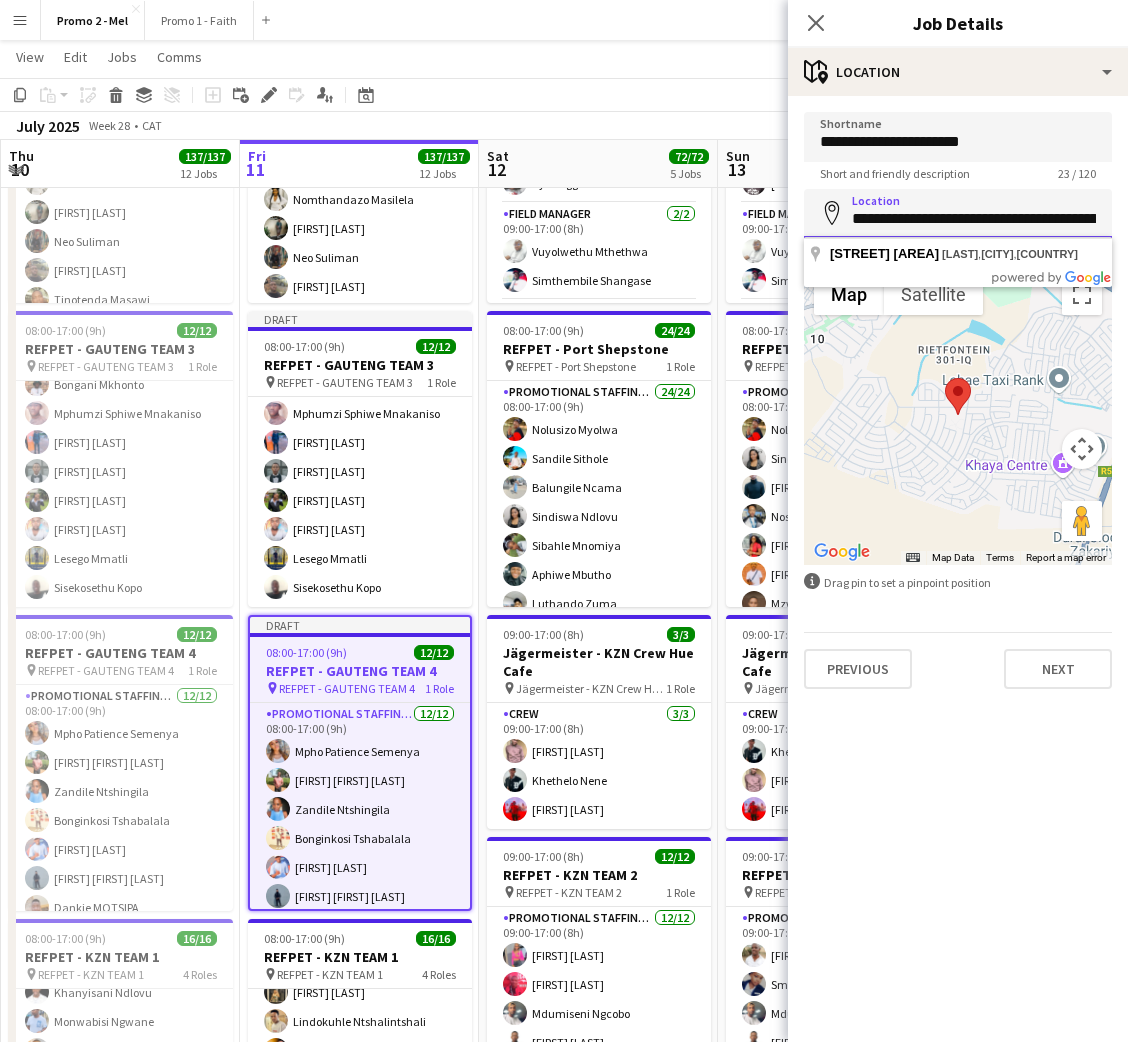 paste 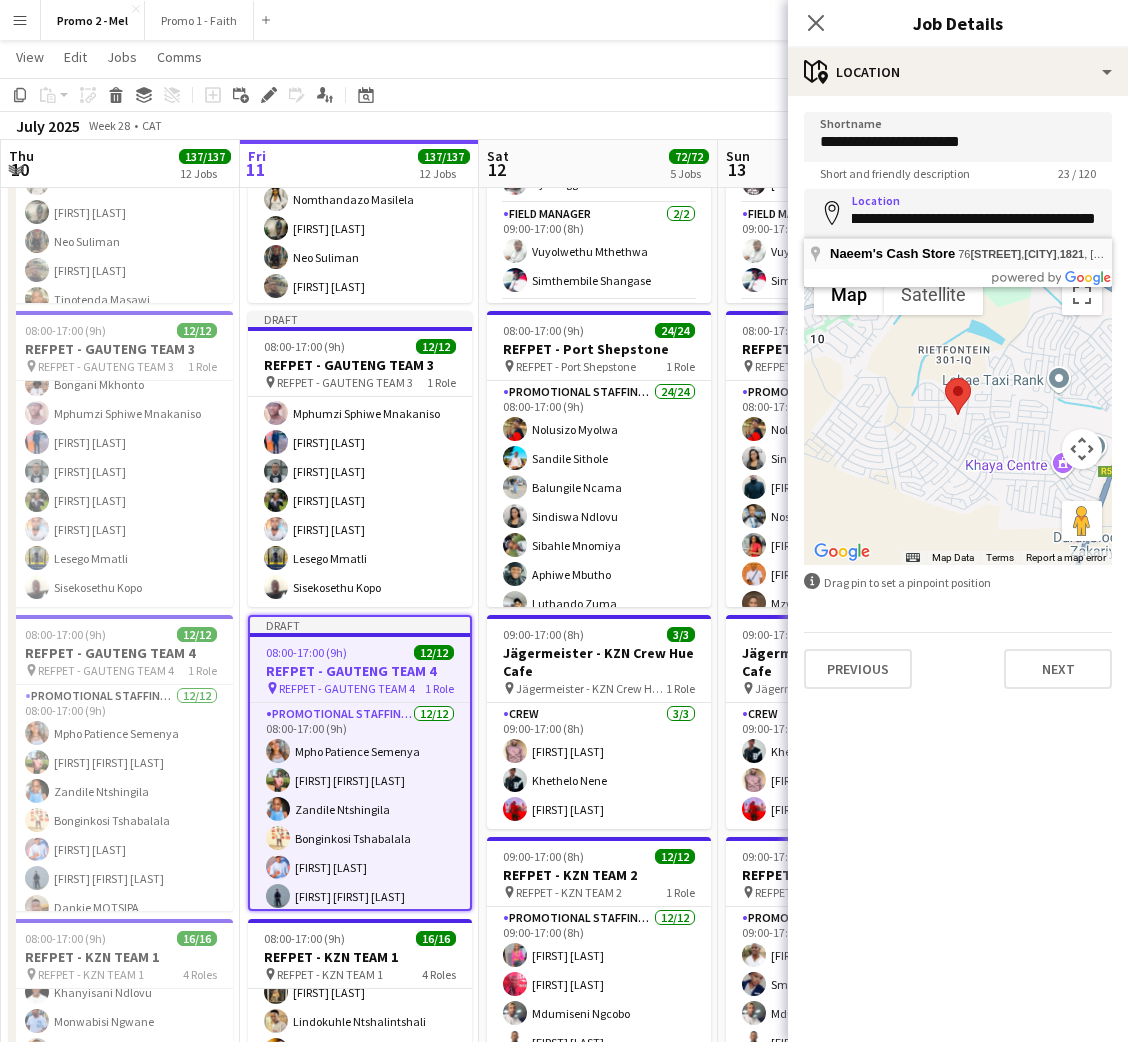 type on "**********" 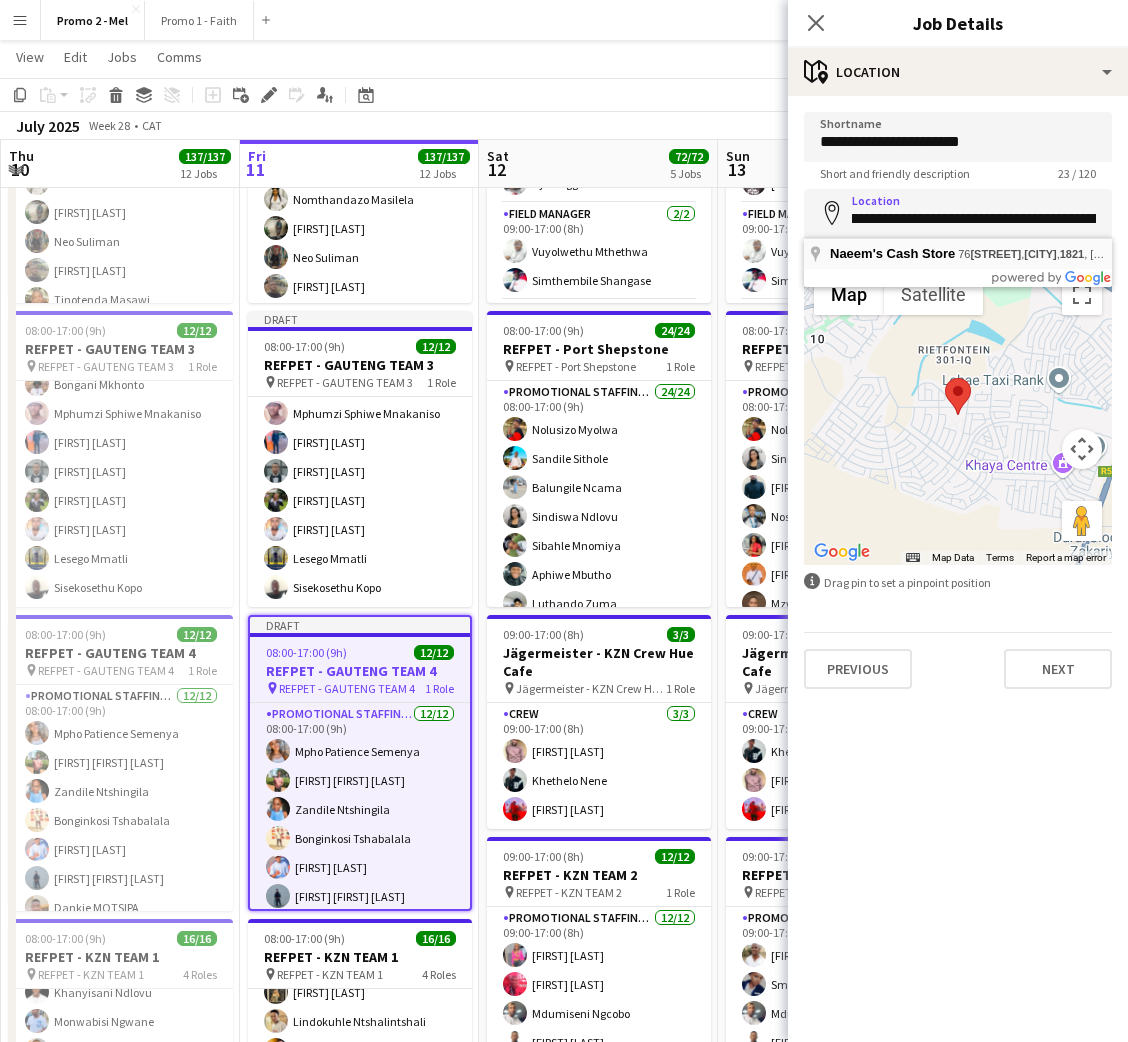 scroll, scrollTop: 0, scrollLeft: 0, axis: both 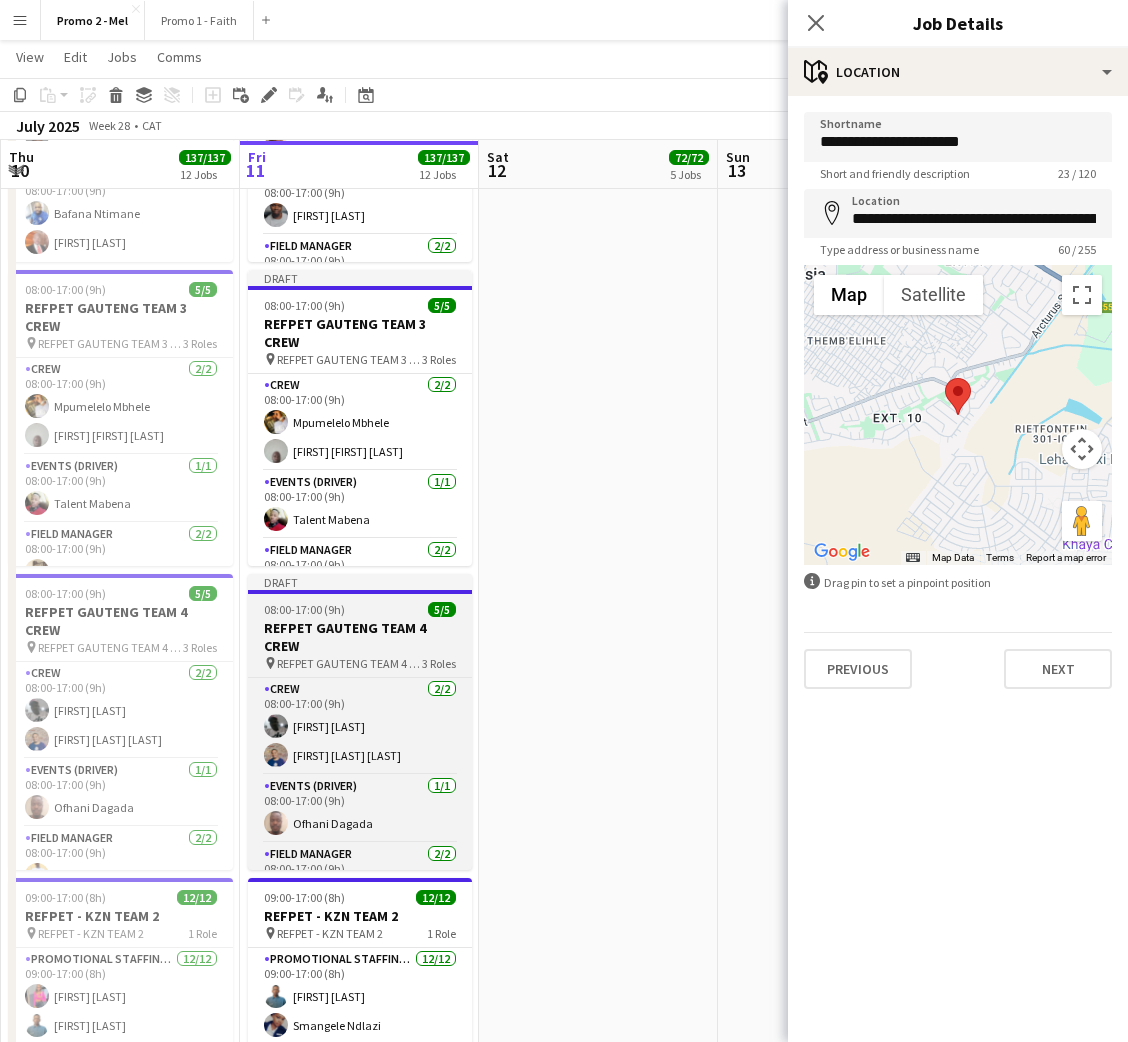 click on "08:00-17:00 (9h)    5/5" at bounding box center [360, 609] 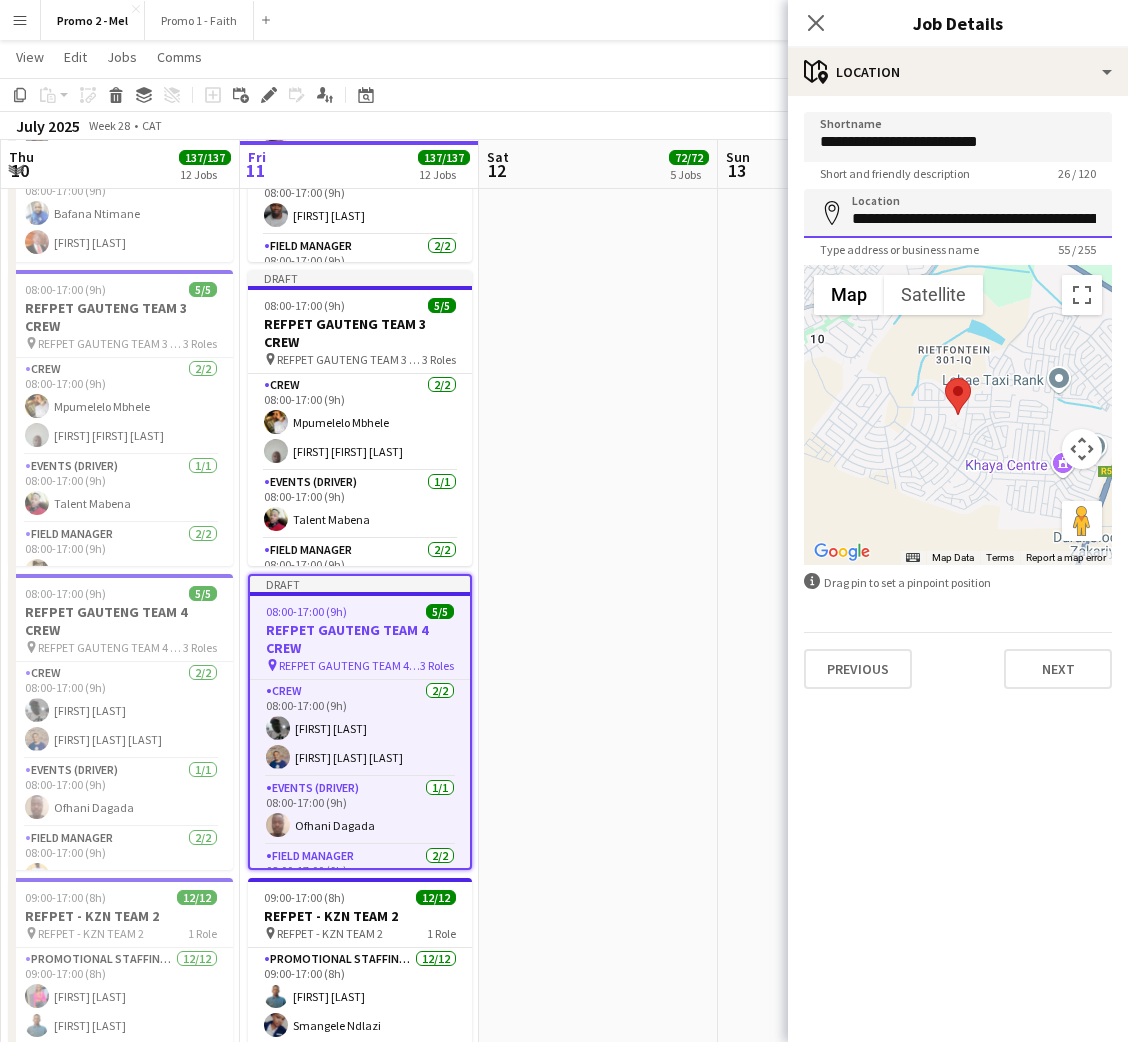 click on "**********" at bounding box center [958, 213] 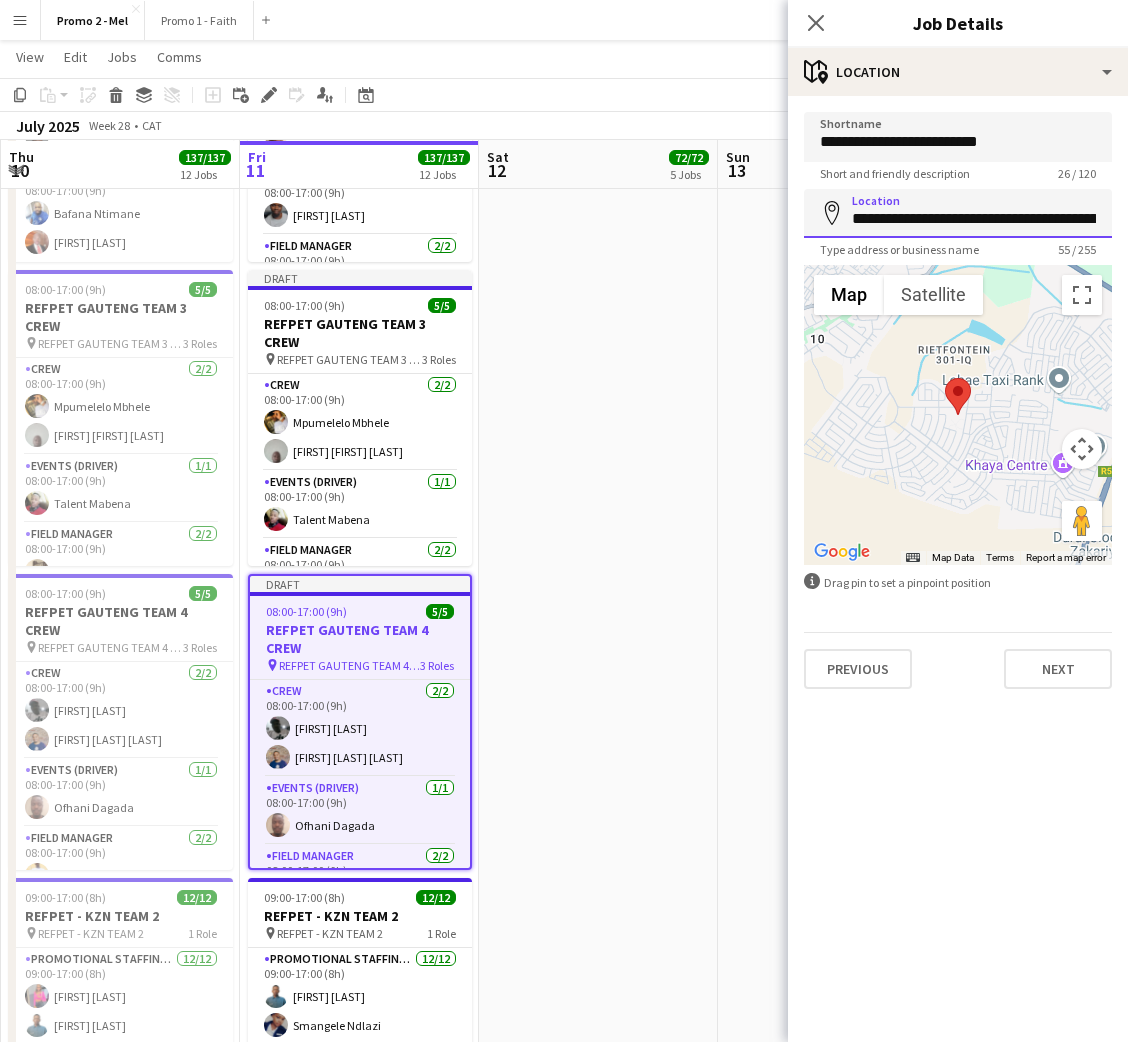 click on "**********" at bounding box center (958, 213) 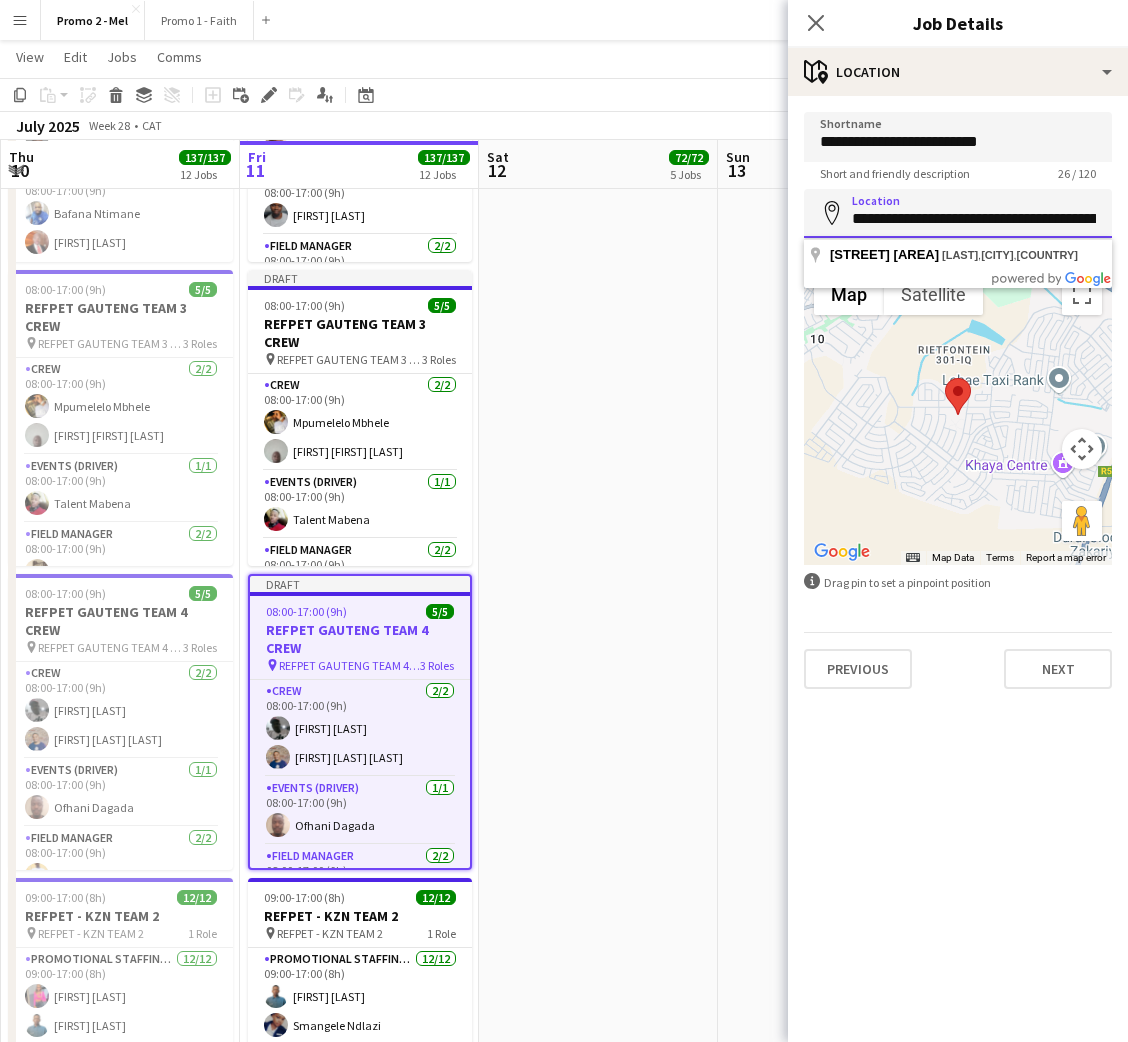 click on "**********" at bounding box center [958, 213] 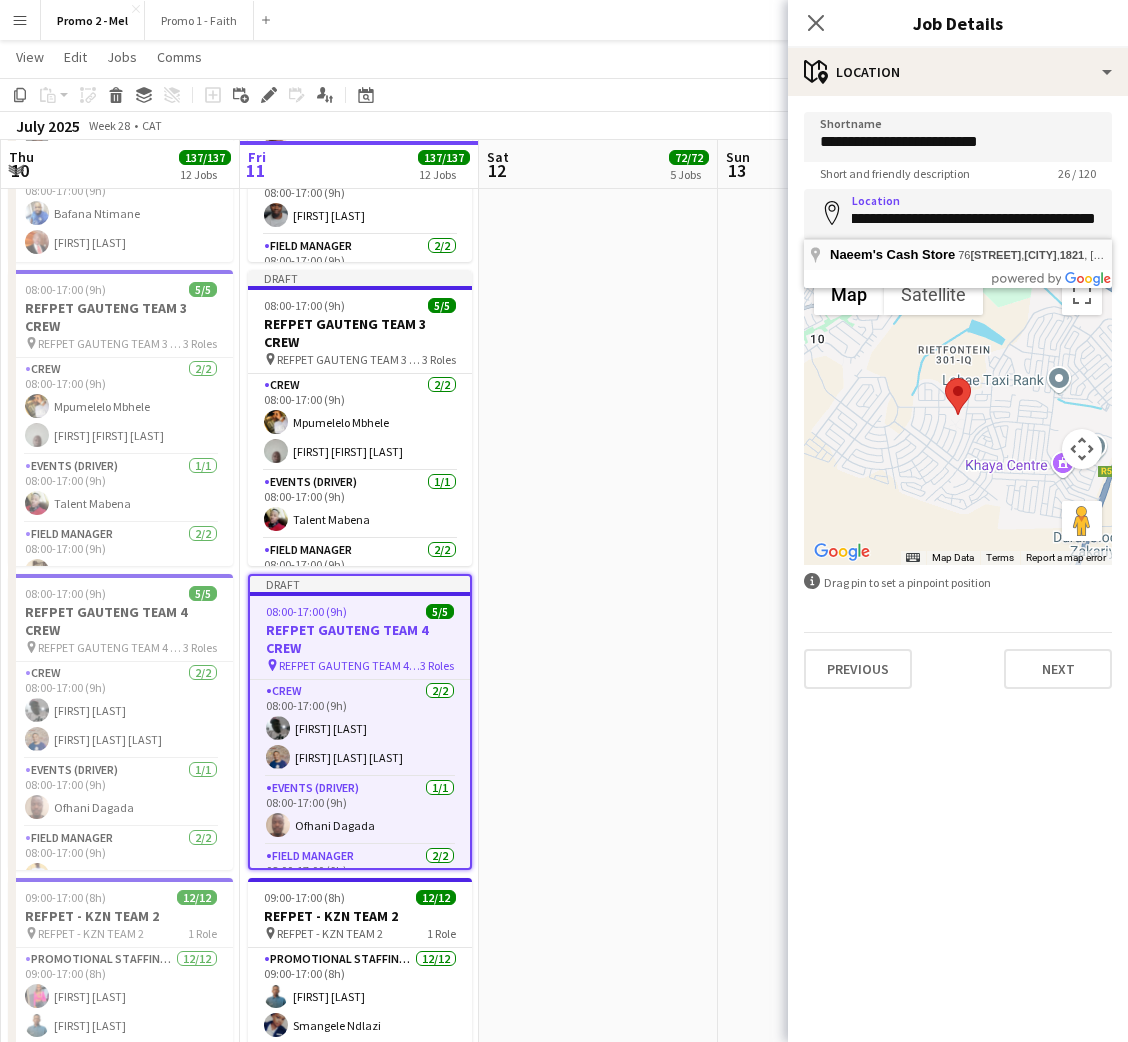 type on "**********" 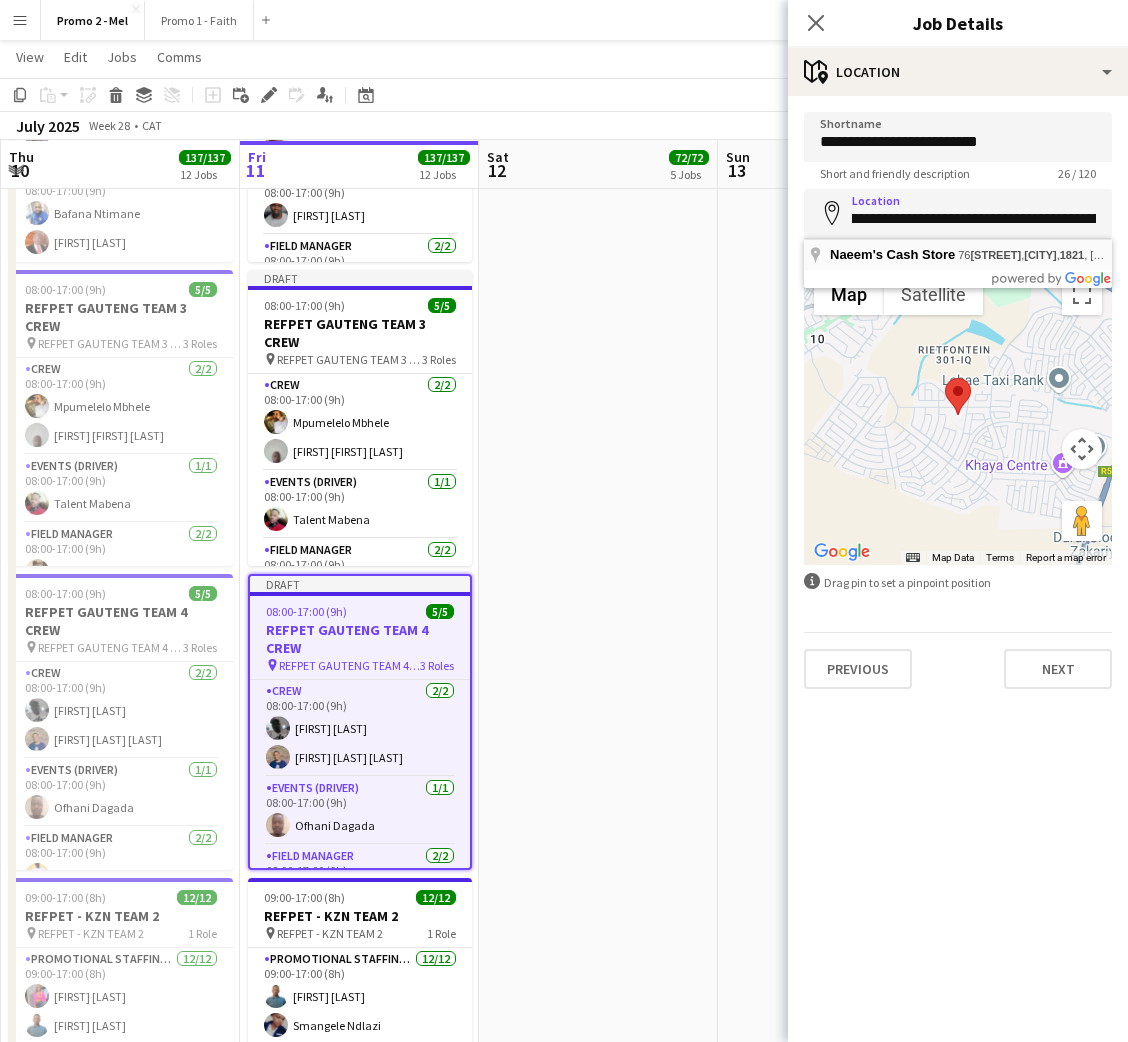 scroll, scrollTop: 0, scrollLeft: 0, axis: both 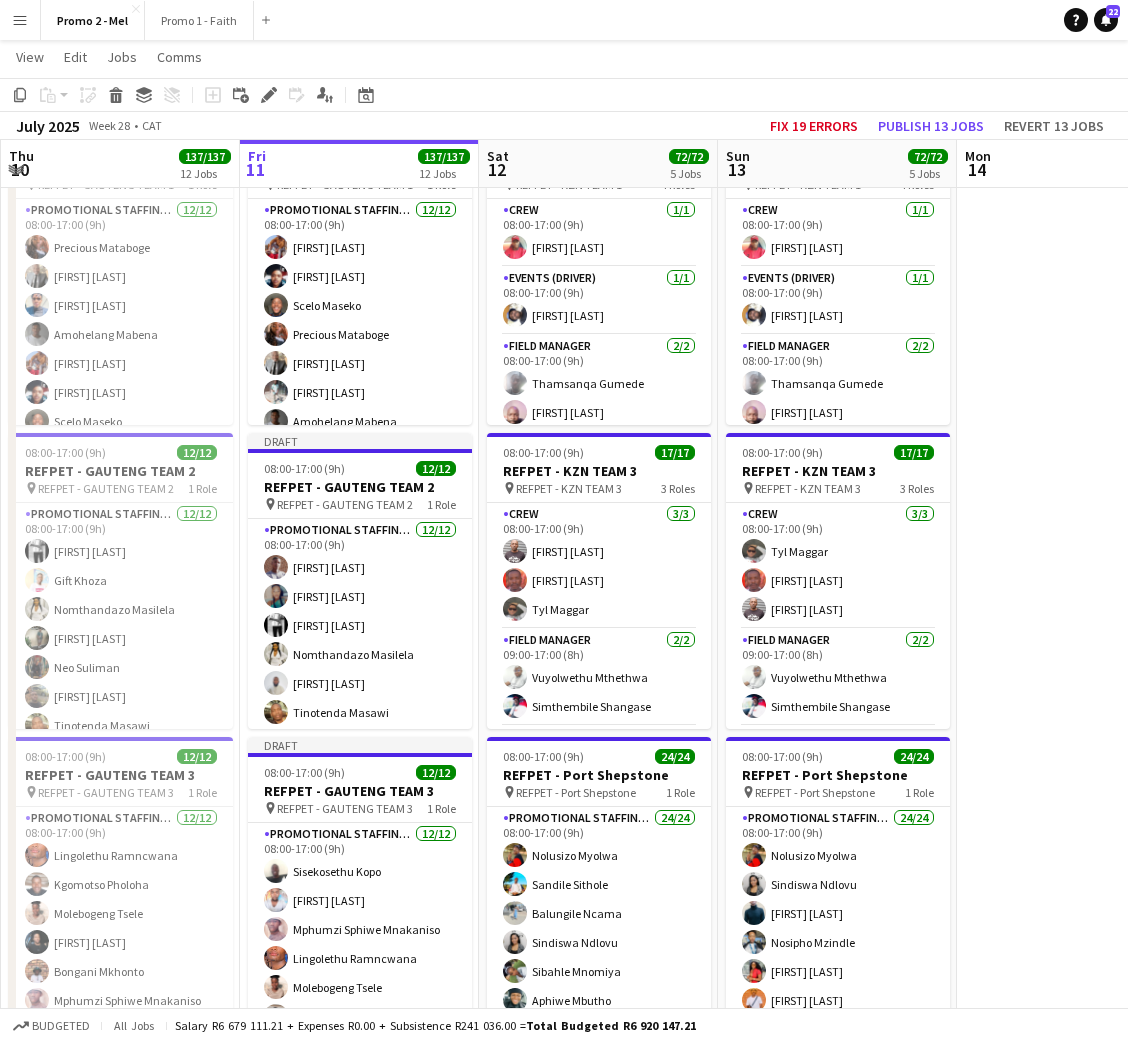 drag, startPoint x: 550, startPoint y: 528, endPoint x: 514, endPoint y: 528, distance: 36 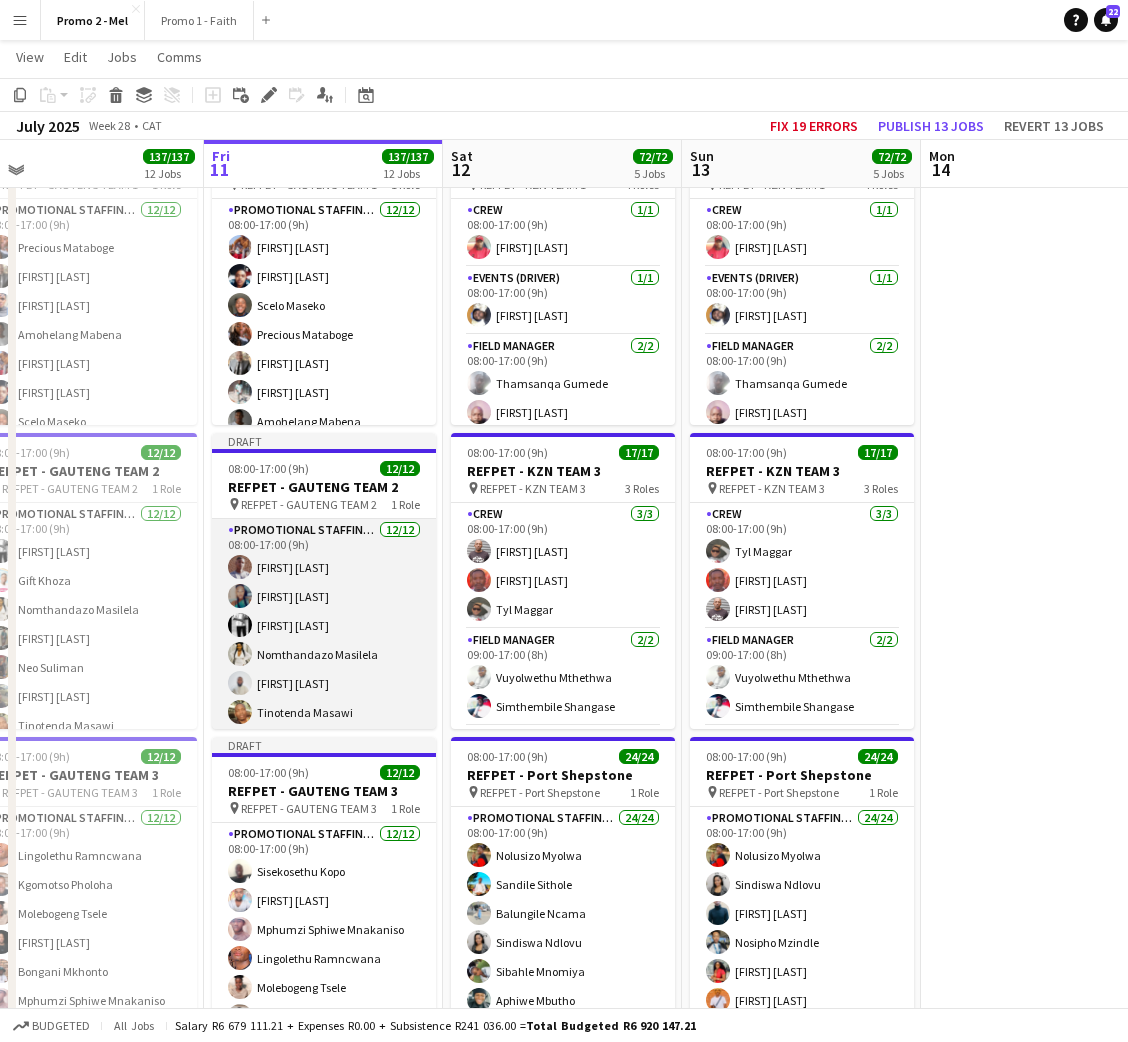scroll, scrollTop: 177, scrollLeft: 0, axis: vertical 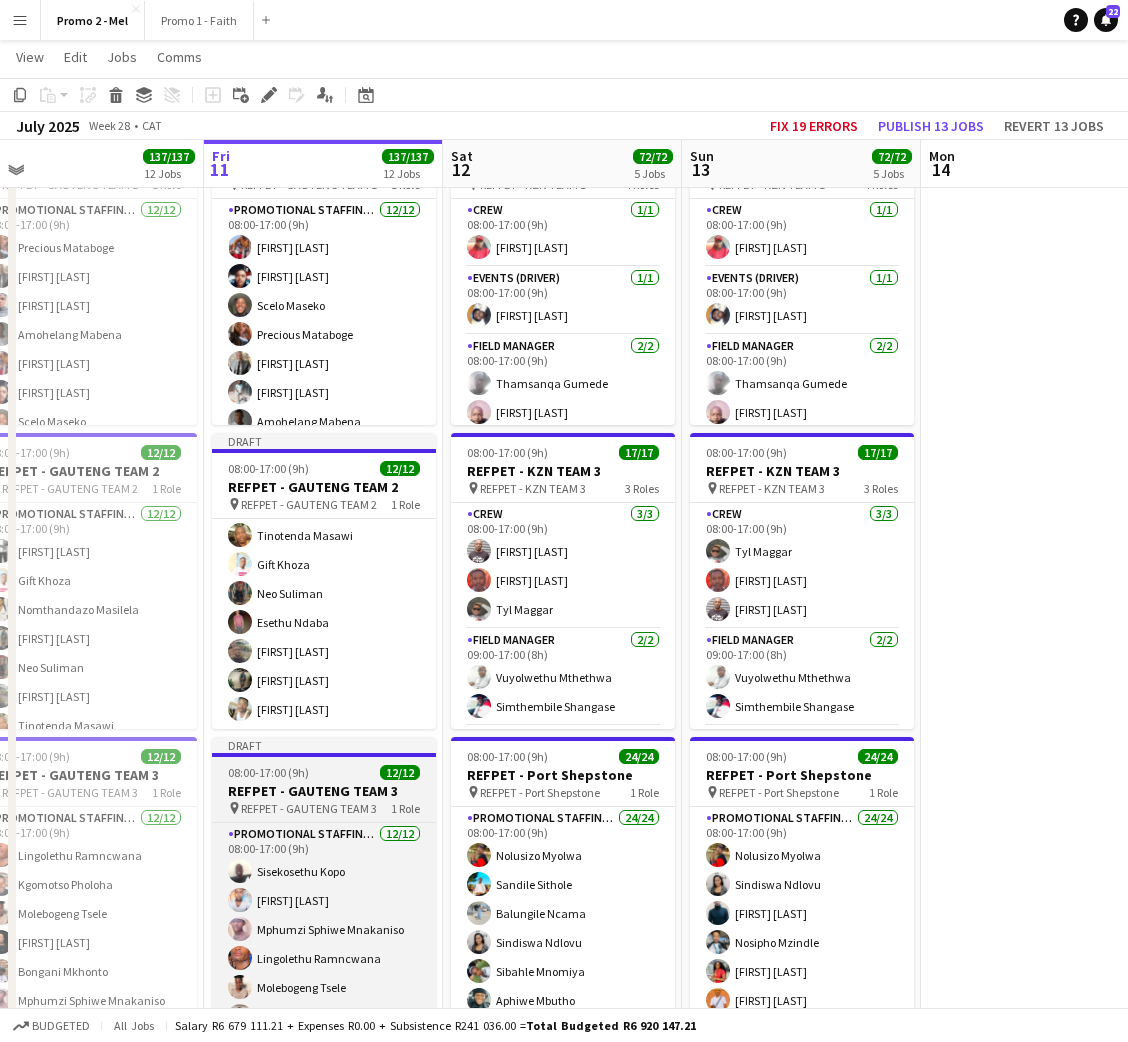 click on "REFPET - GAUTENG TEAM 3" at bounding box center [324, 791] 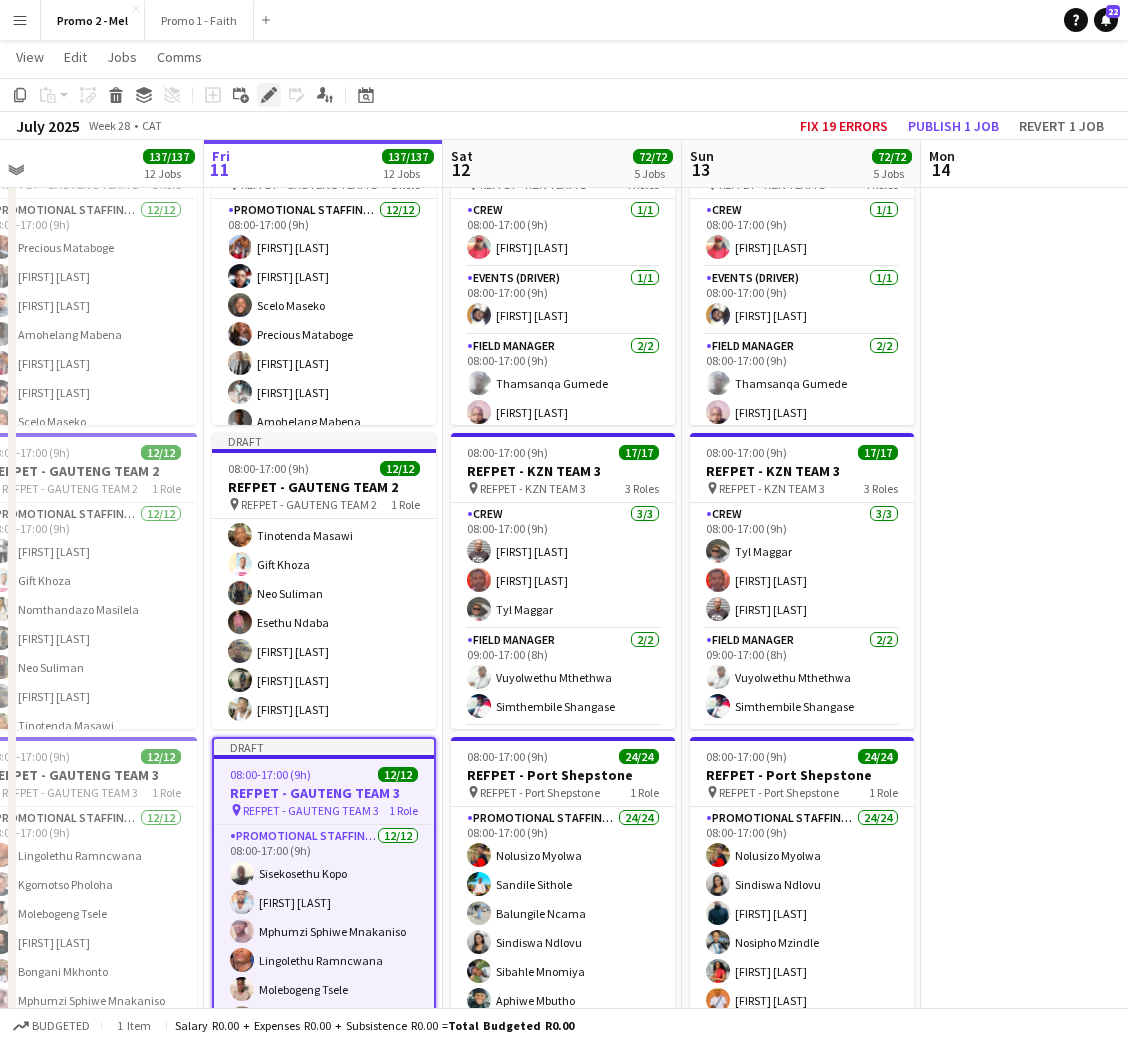 click on "Edit" 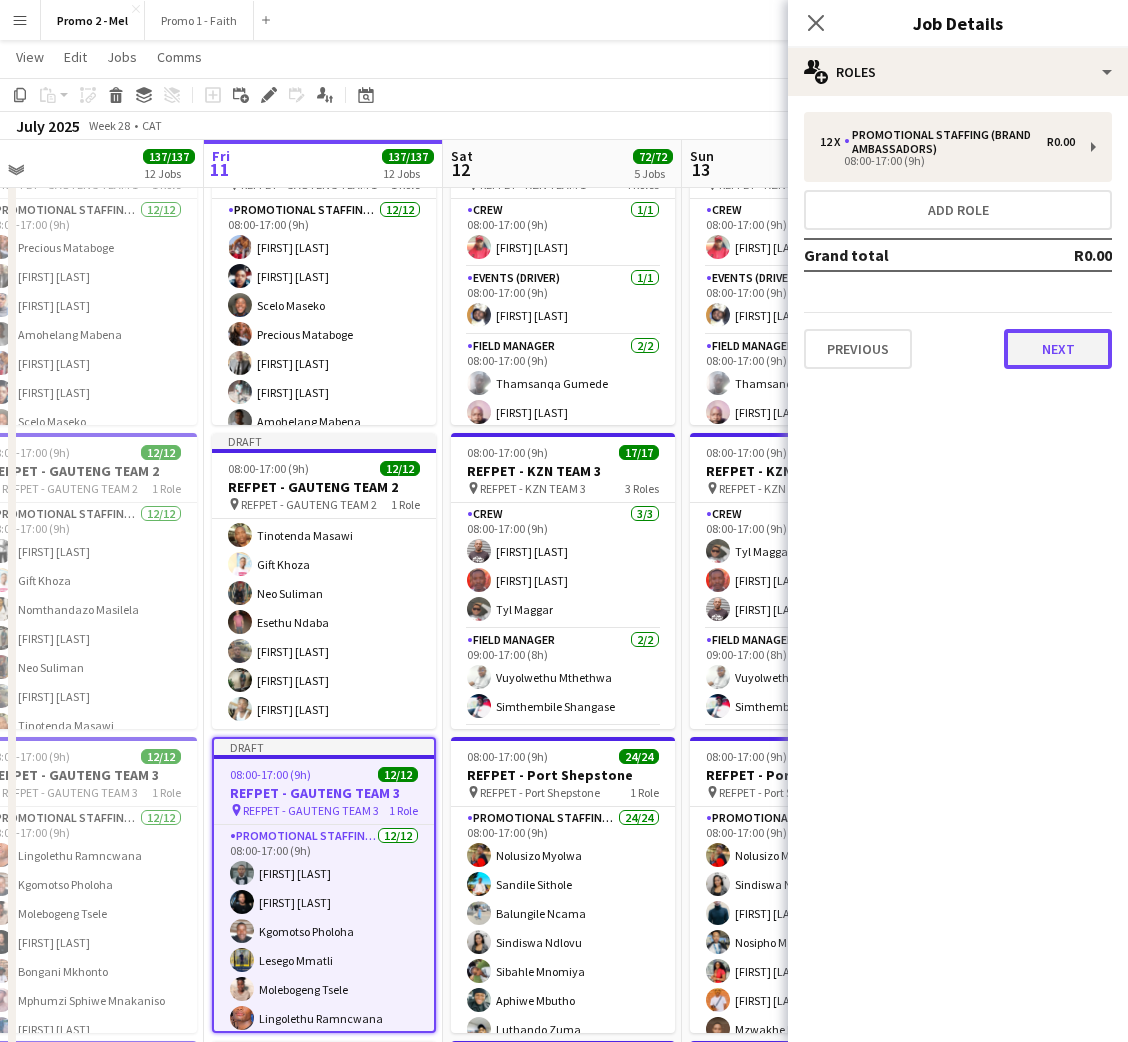 click on "Next" at bounding box center (1058, 349) 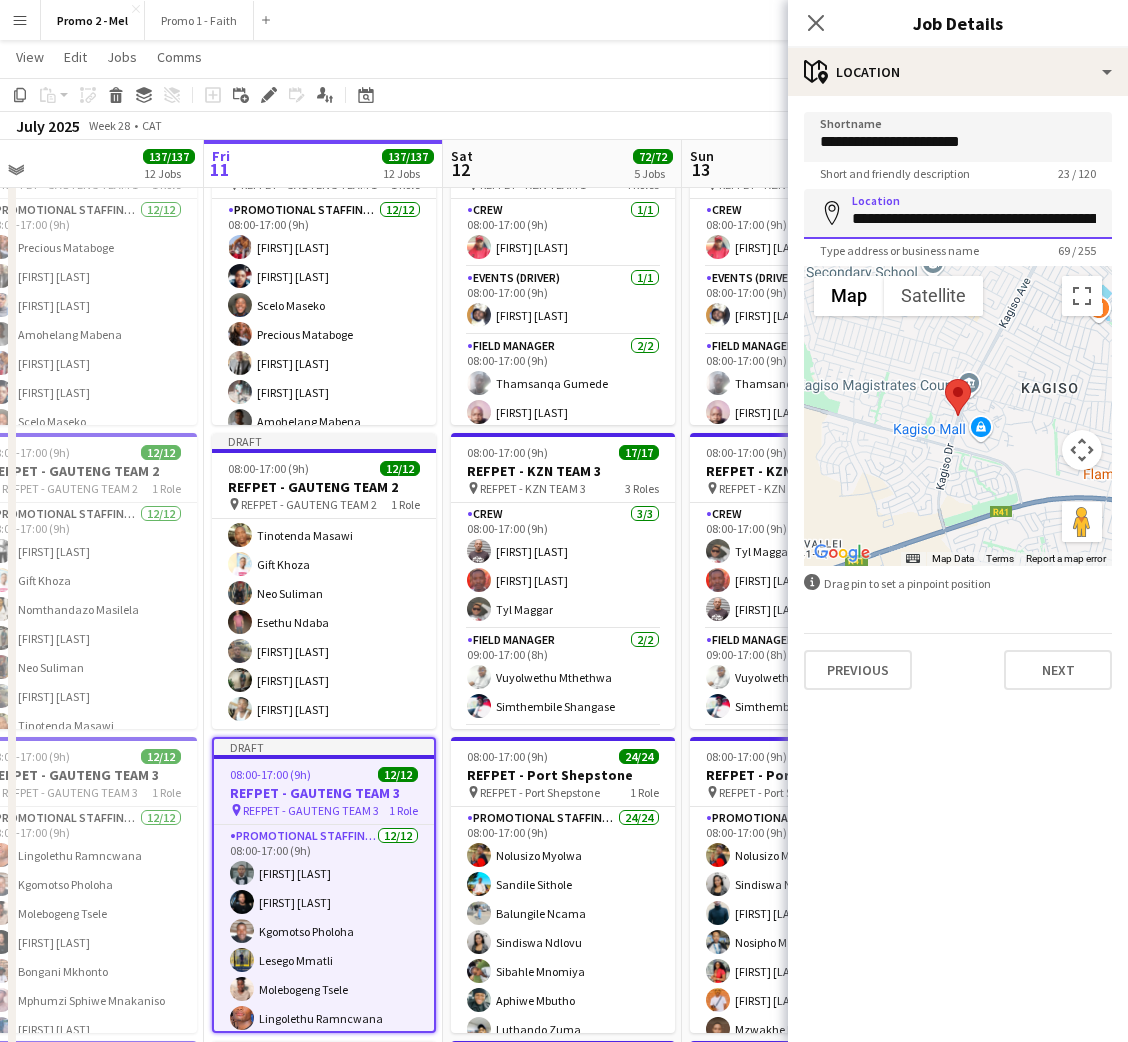 click on "**********" at bounding box center (958, 214) 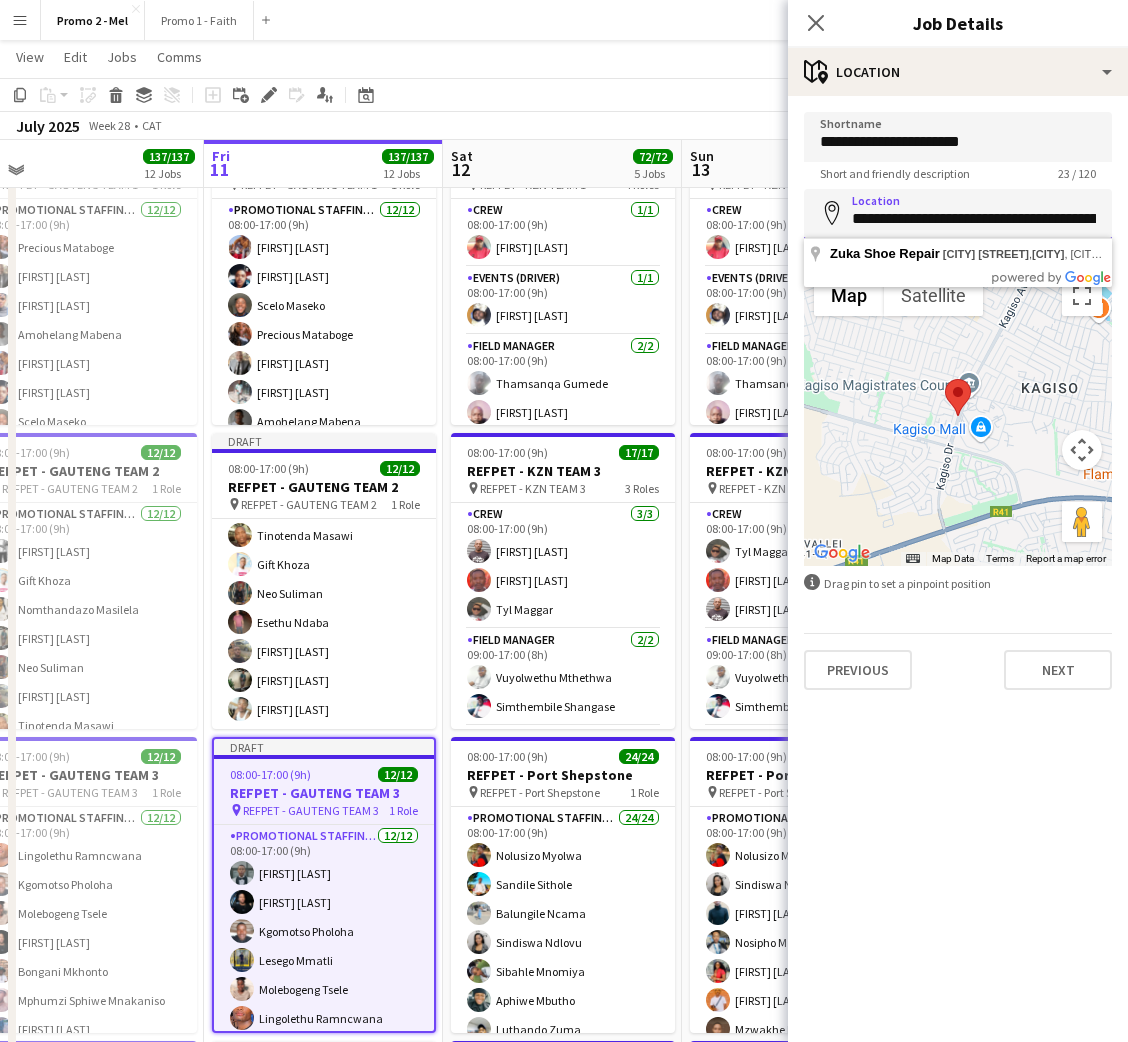 type on "*" 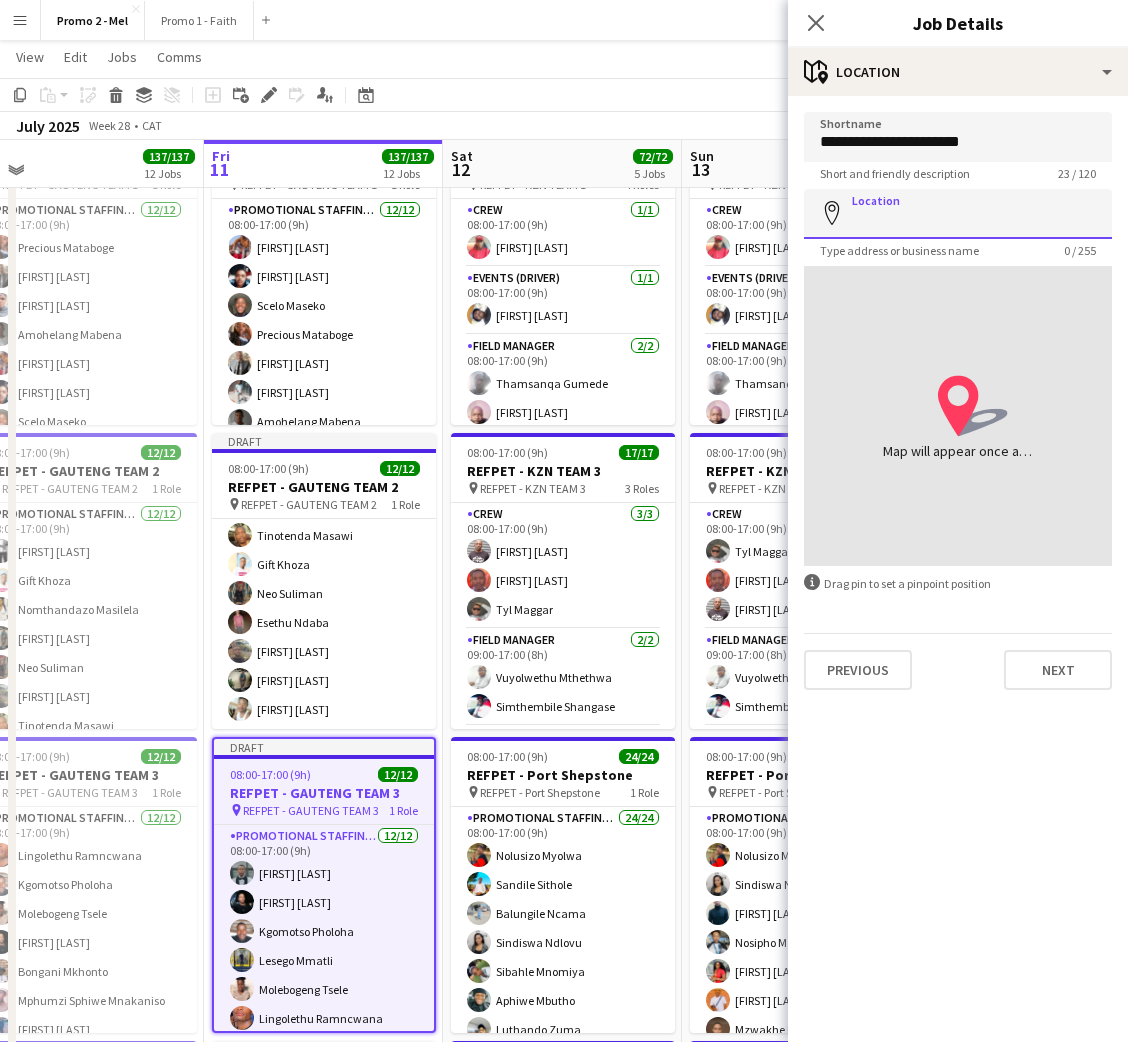 paste on "**********" 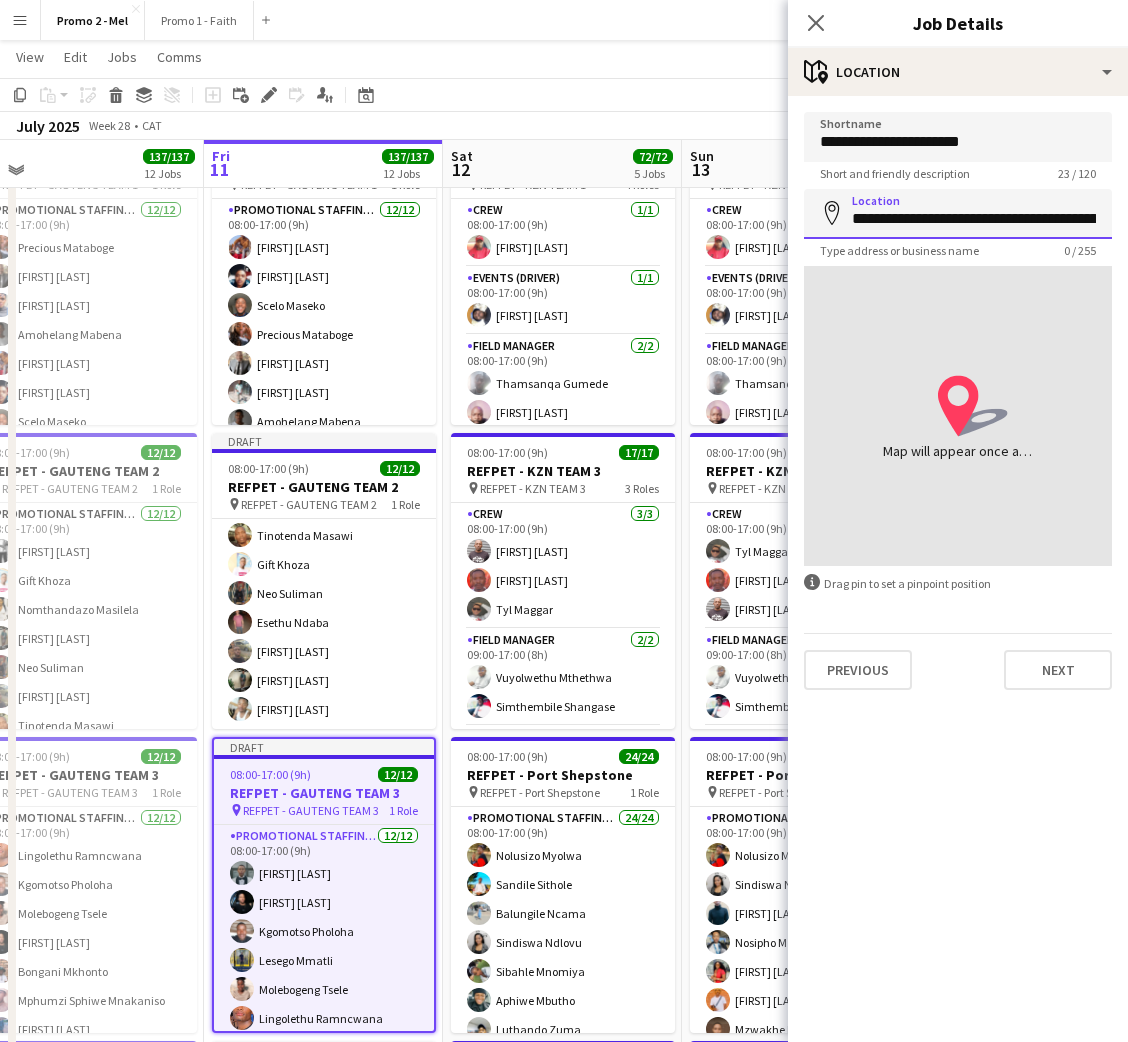 scroll, scrollTop: 0, scrollLeft: 70, axis: horizontal 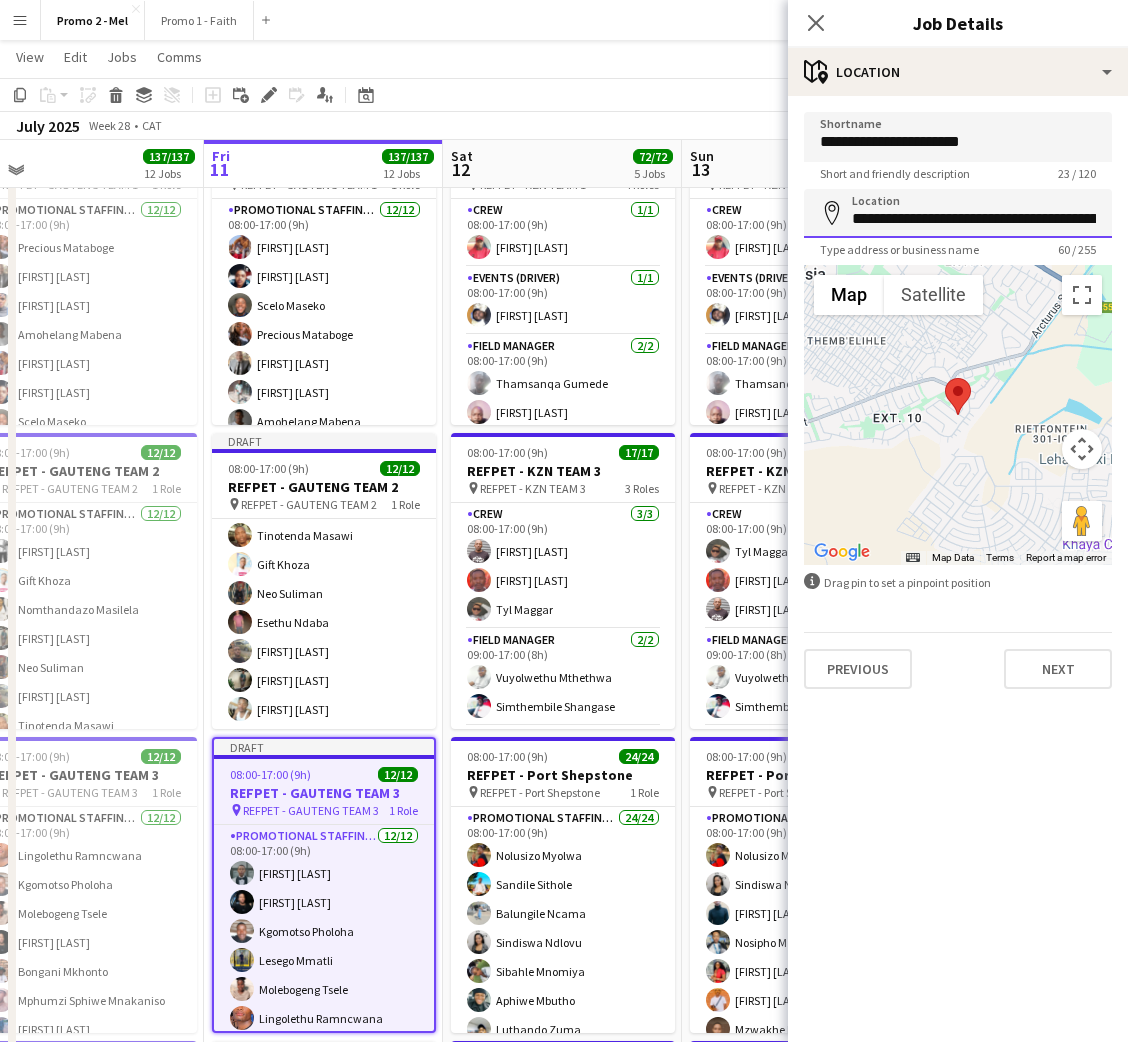 click on "**********" at bounding box center [958, 213] 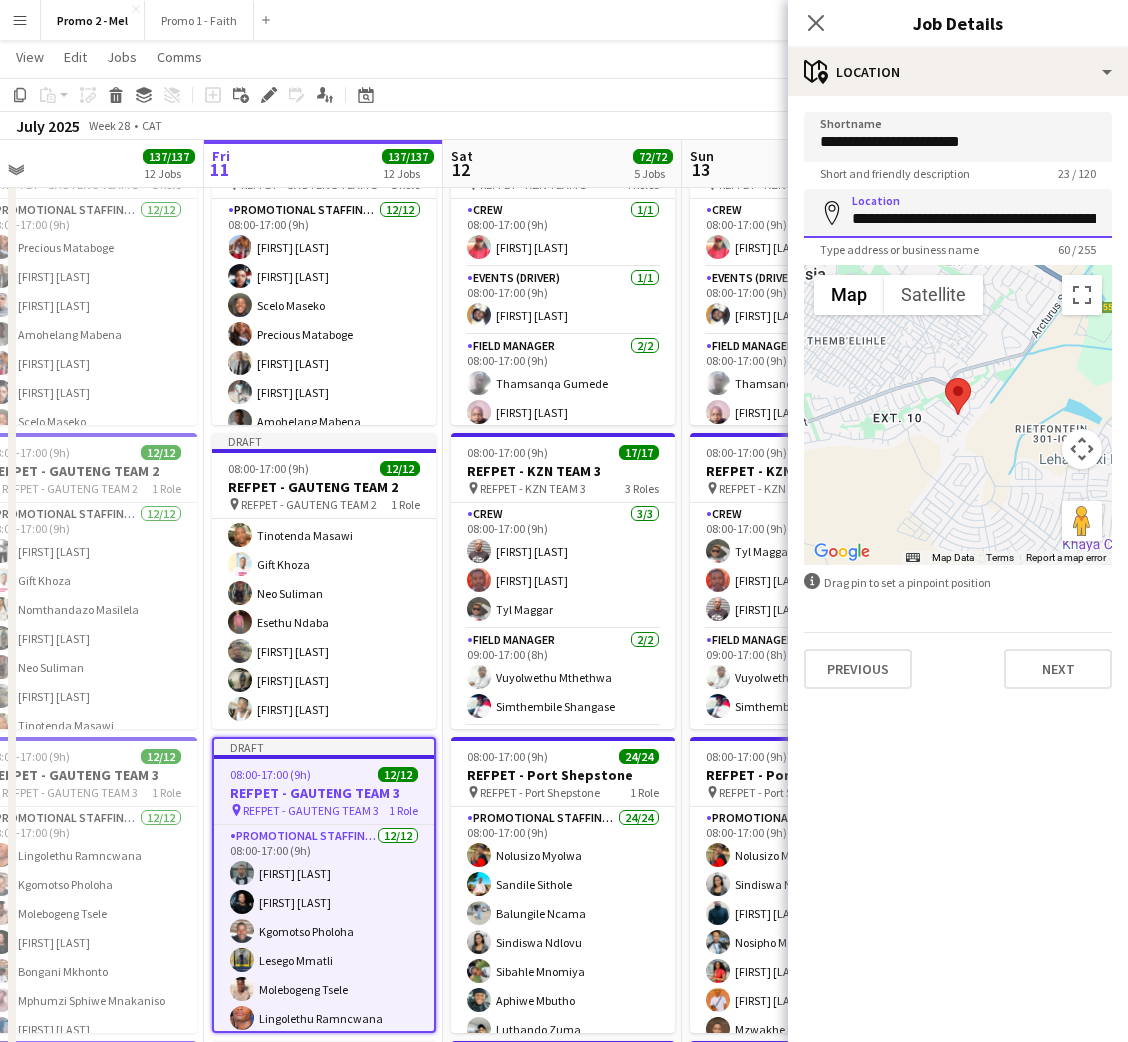 click on "**********" at bounding box center [958, 213] 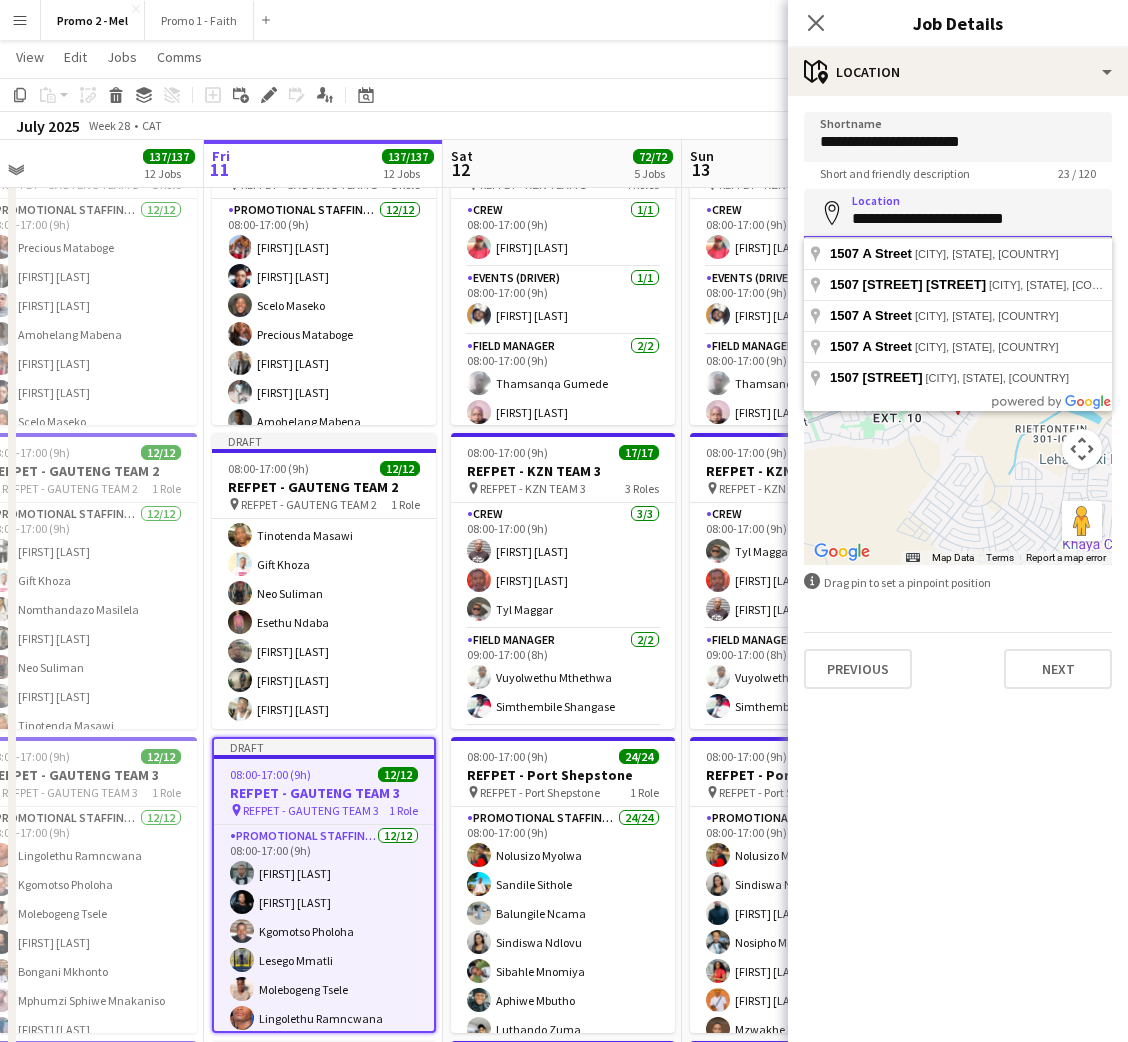 click on "**********" at bounding box center (958, 213) 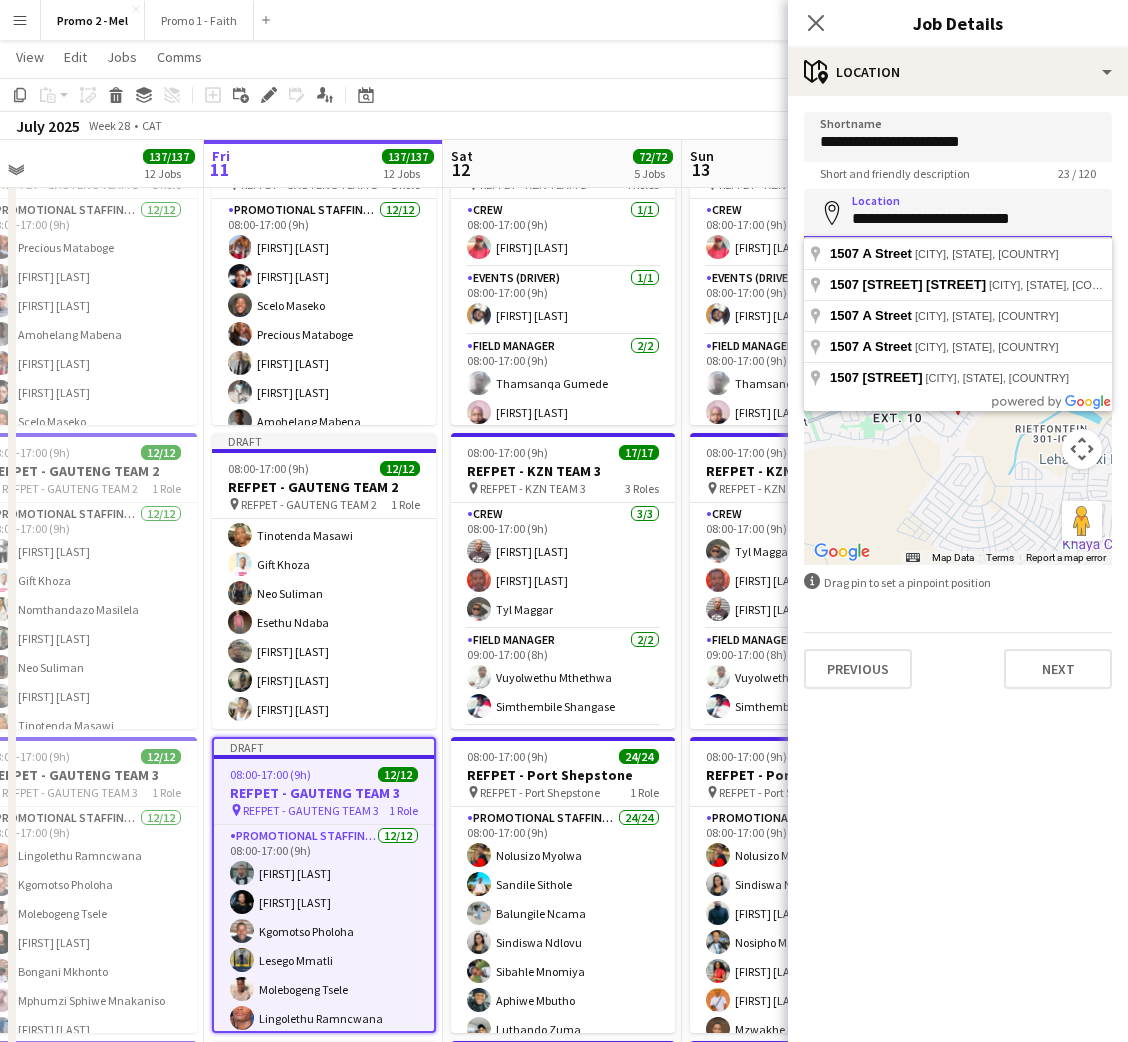 click on "**********" at bounding box center (958, 213) 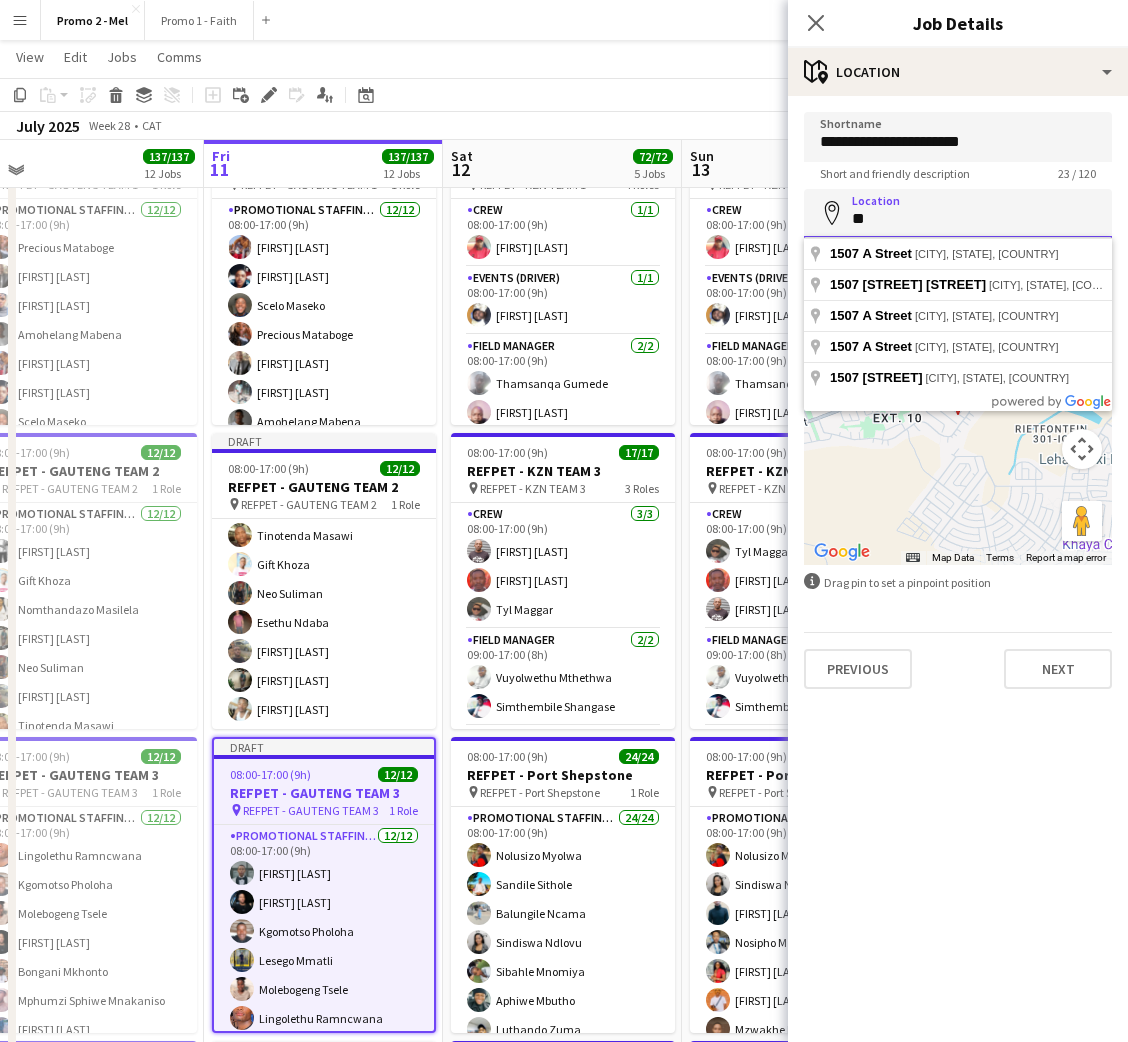 type on "*" 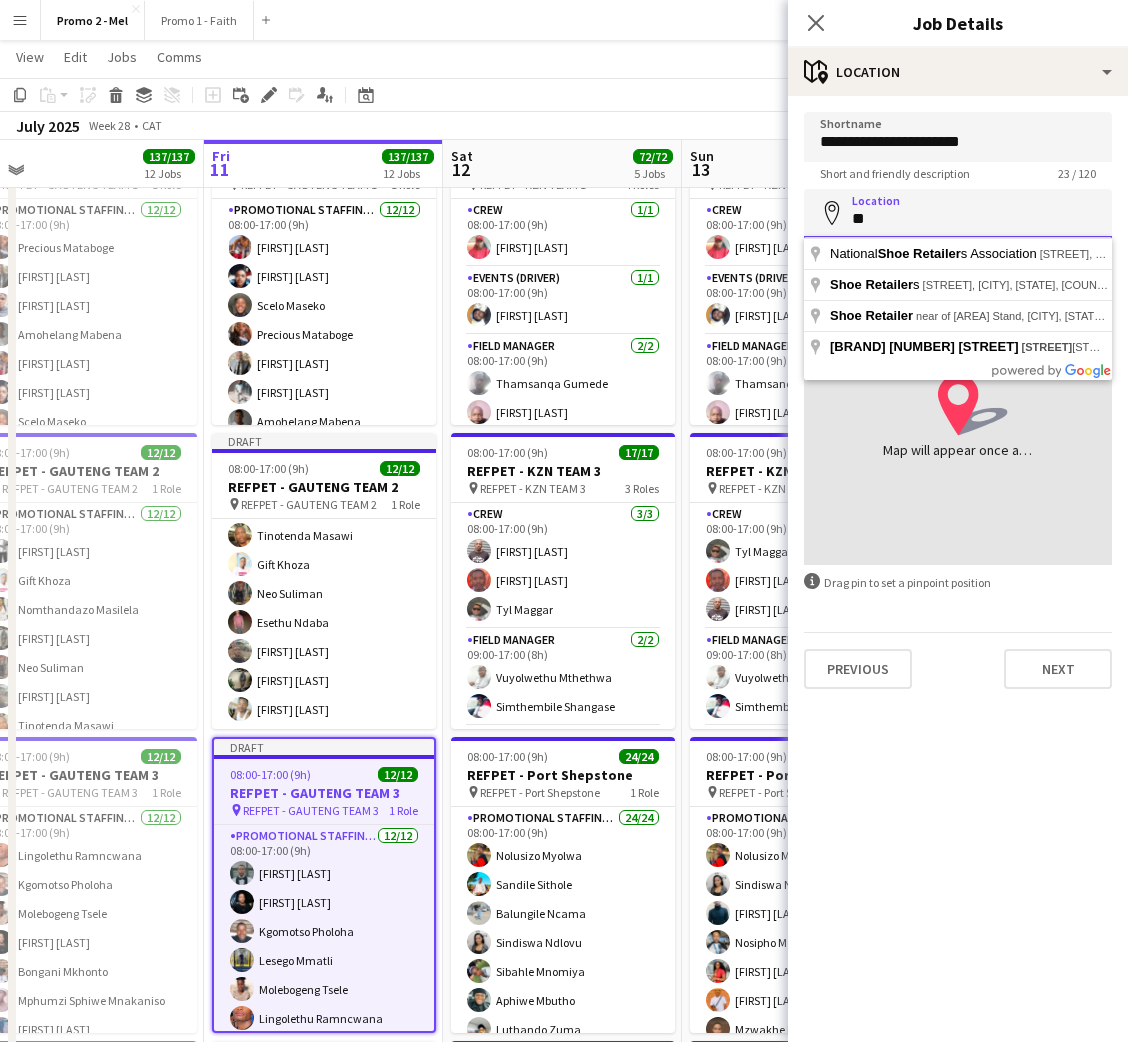 type on "*" 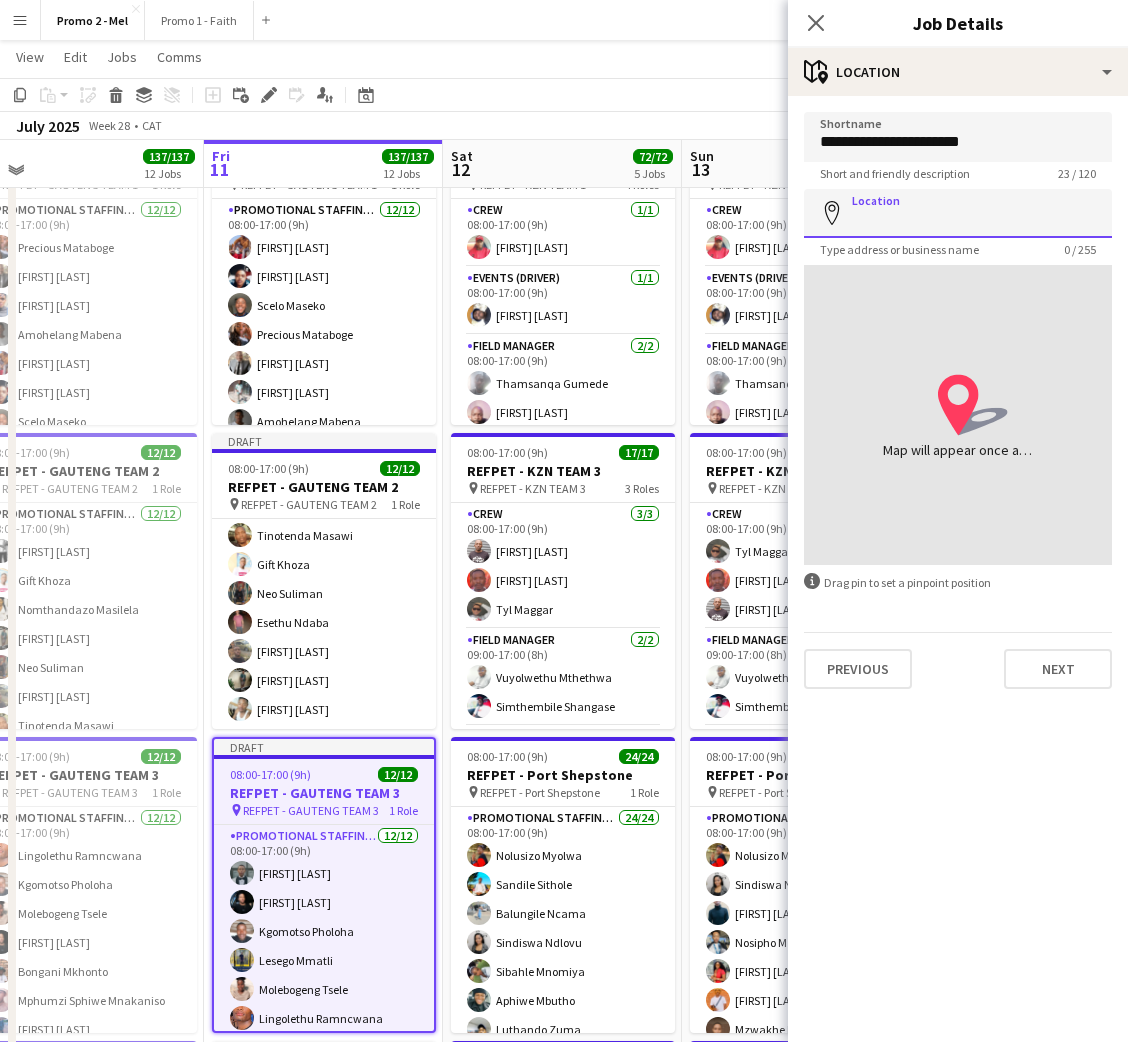type 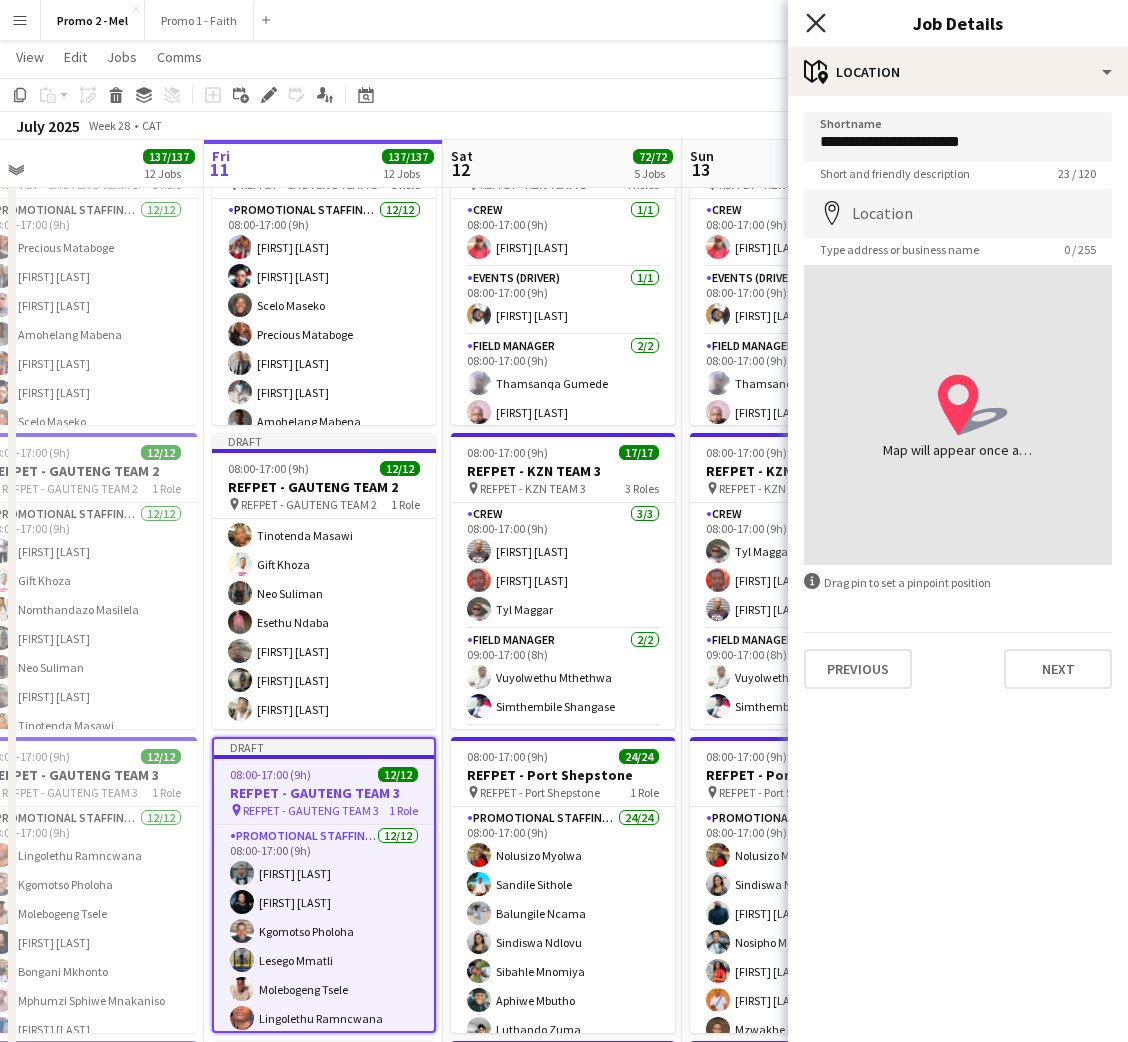 click on "Close pop-in" 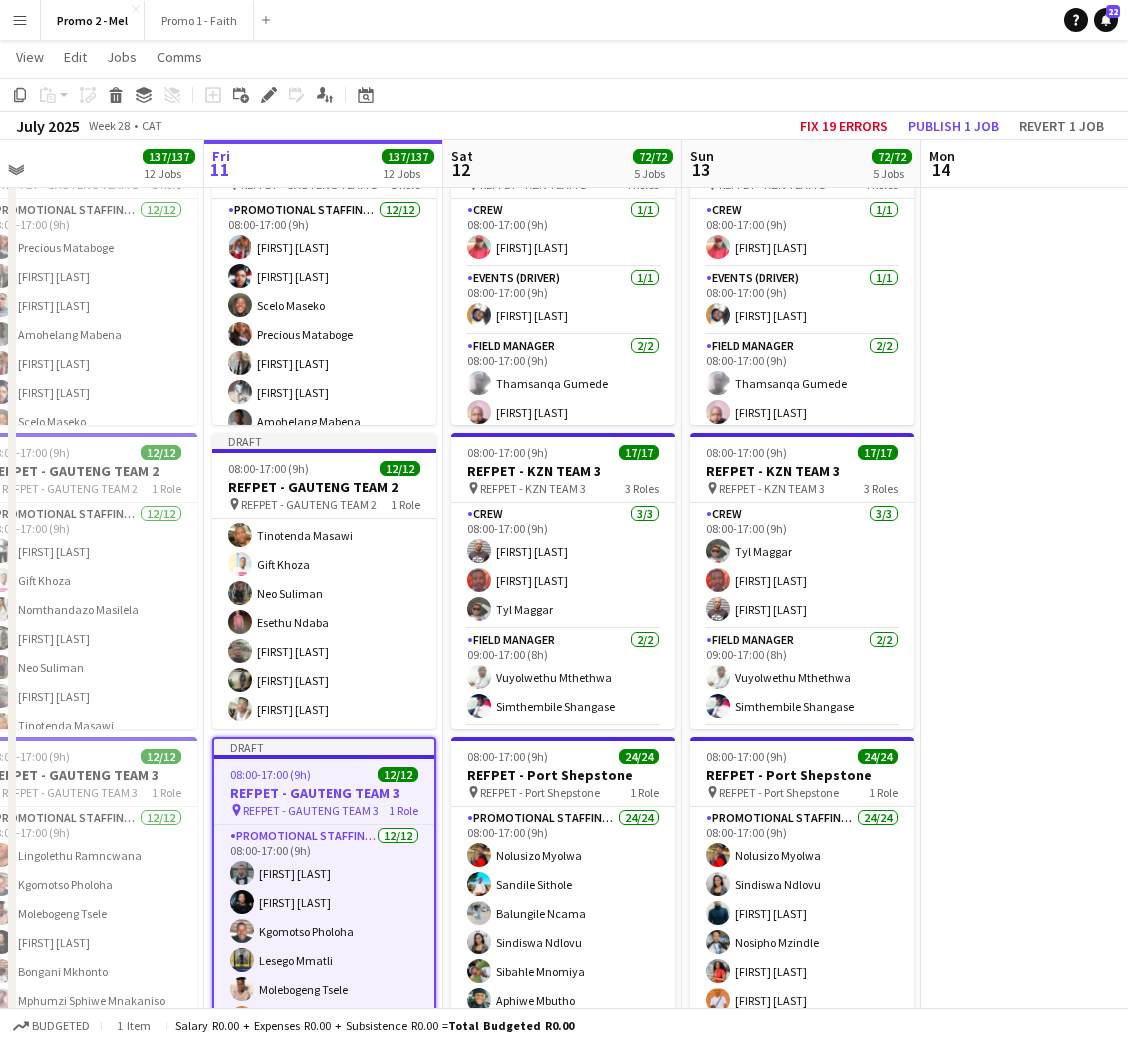 click at bounding box center (1040, 2116) 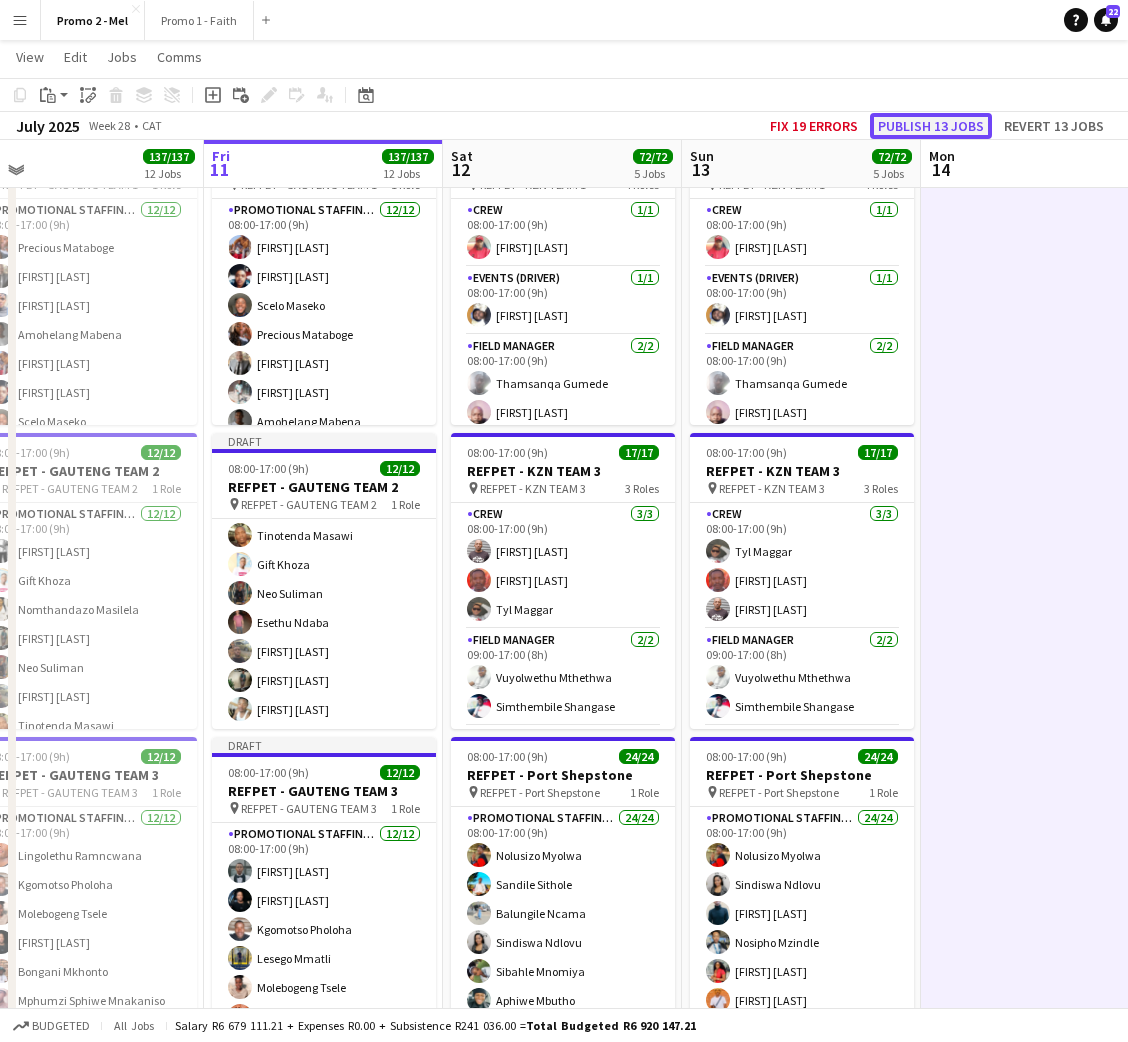 click on "Publish 13 jobs" 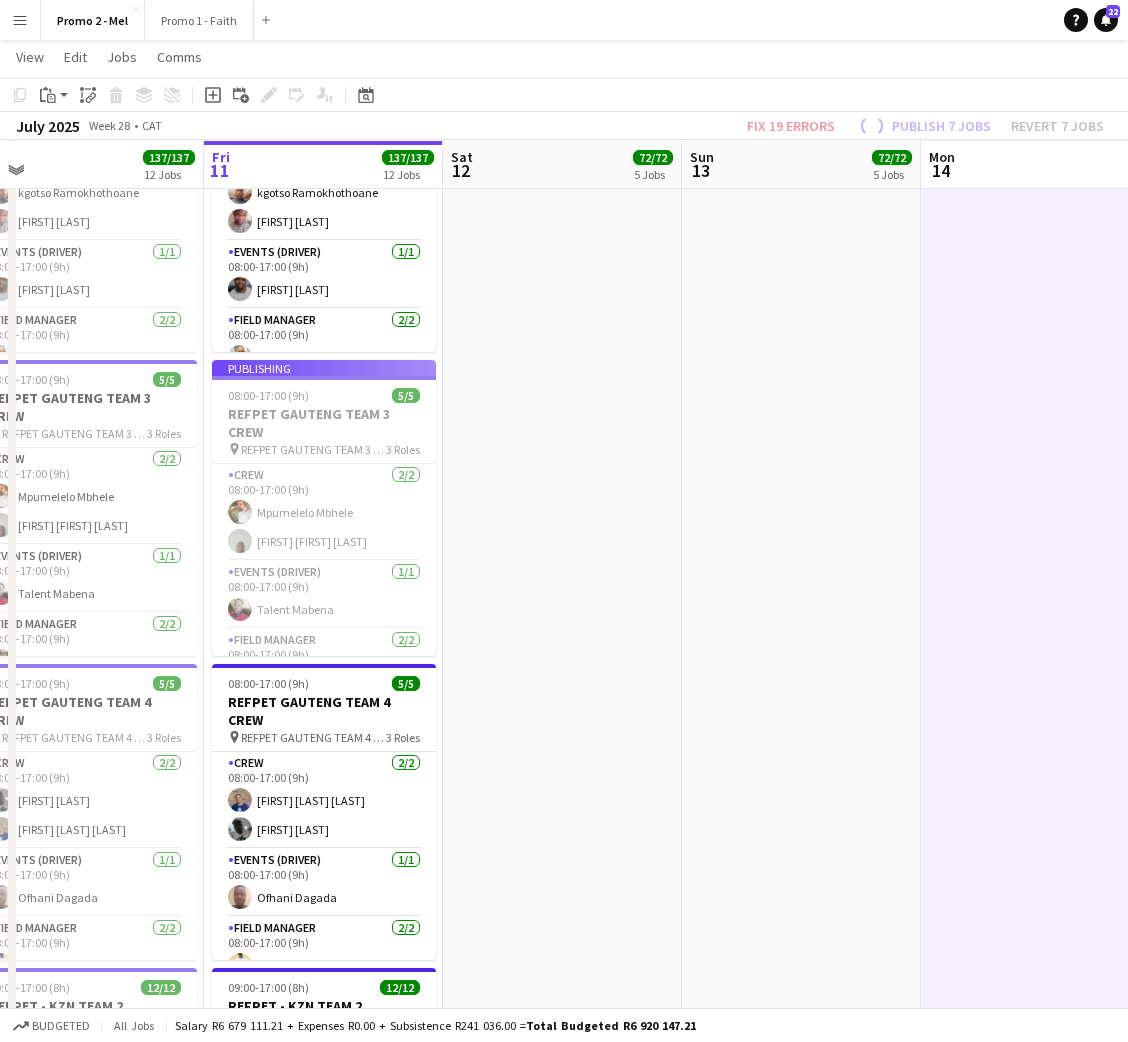scroll, scrollTop: 2609, scrollLeft: 0, axis: vertical 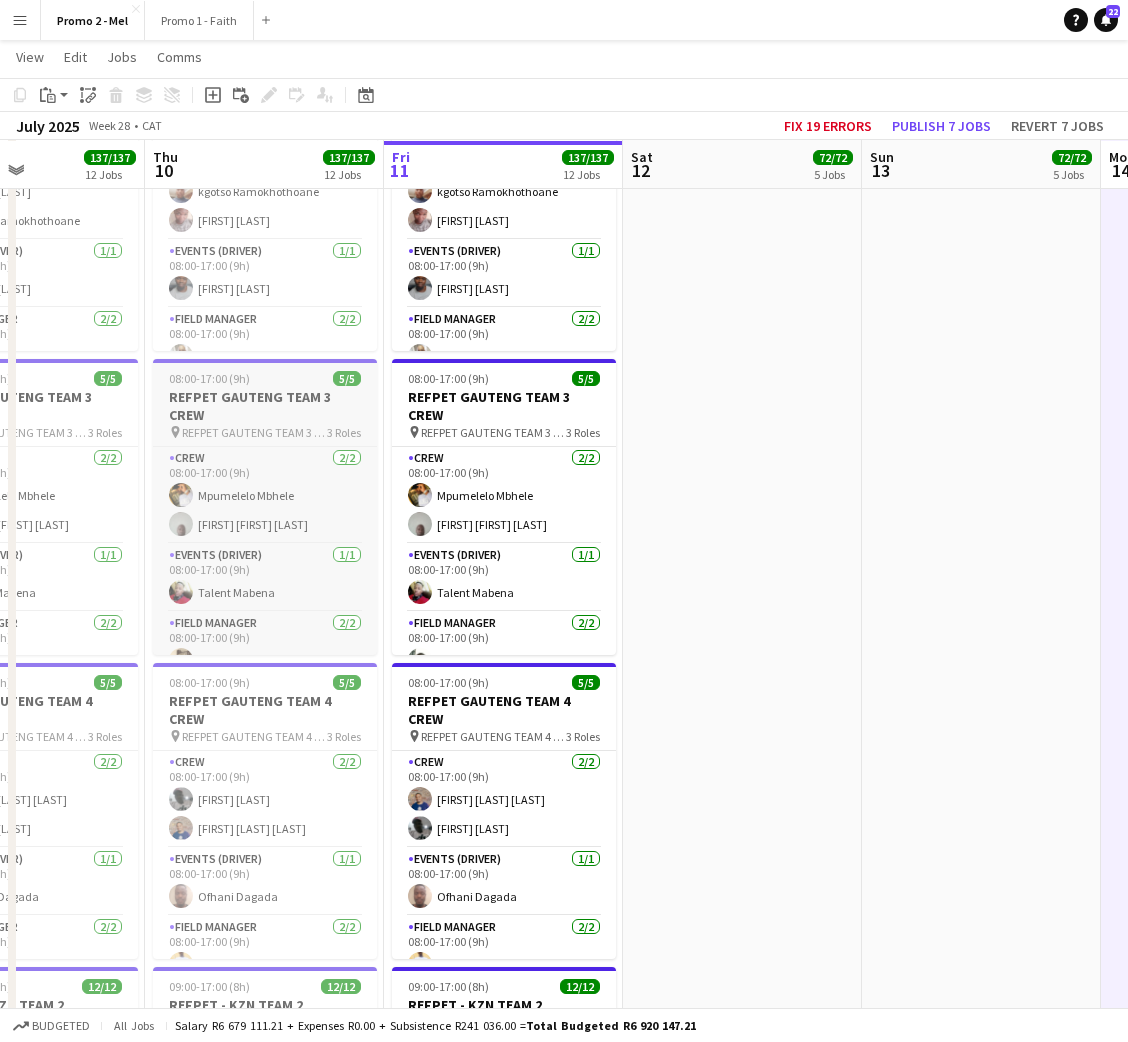 click on "REFPET GAUTENG TEAM 3 CREW" at bounding box center (265, 406) 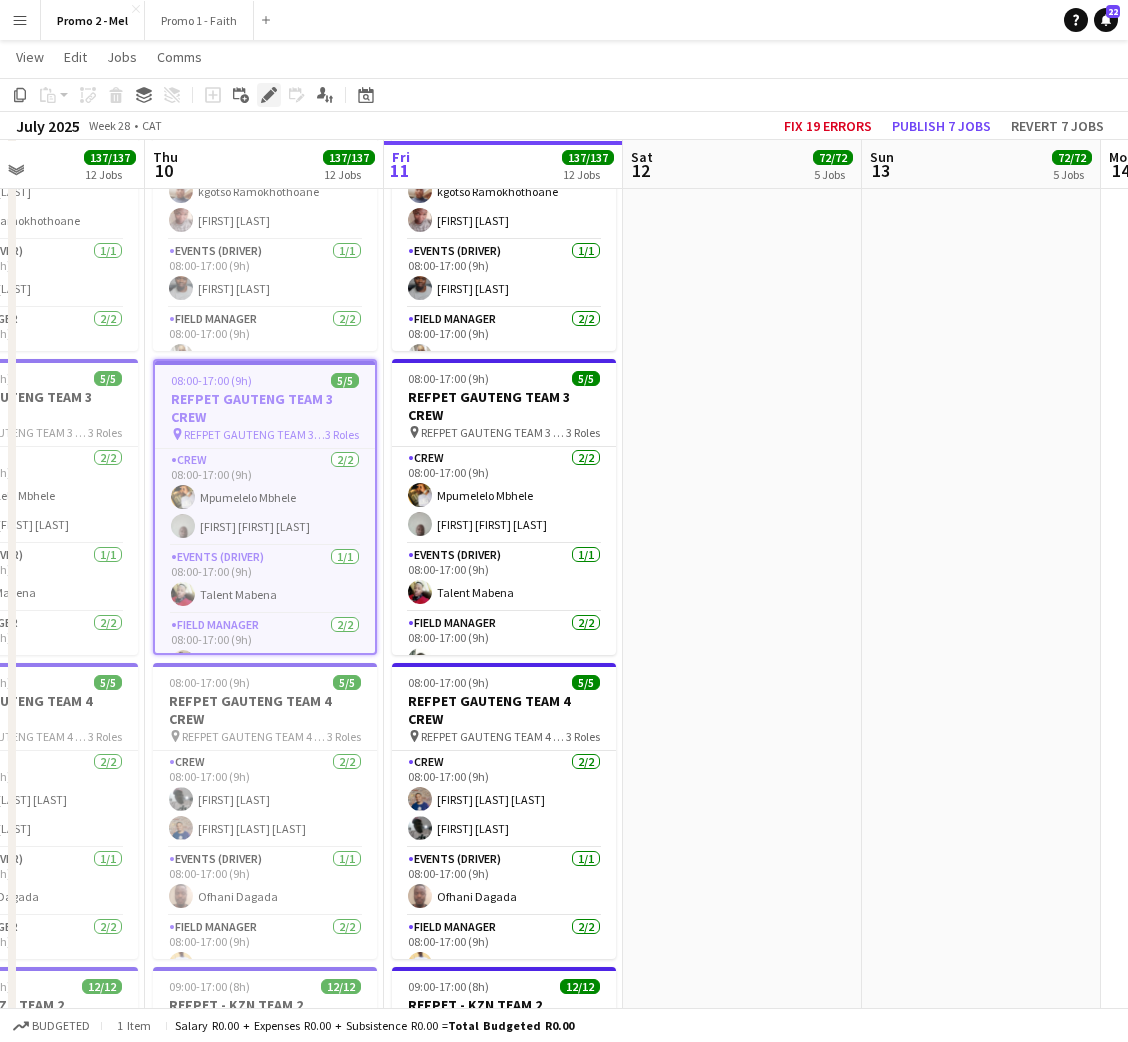 click on "Edit" at bounding box center [269, 95] 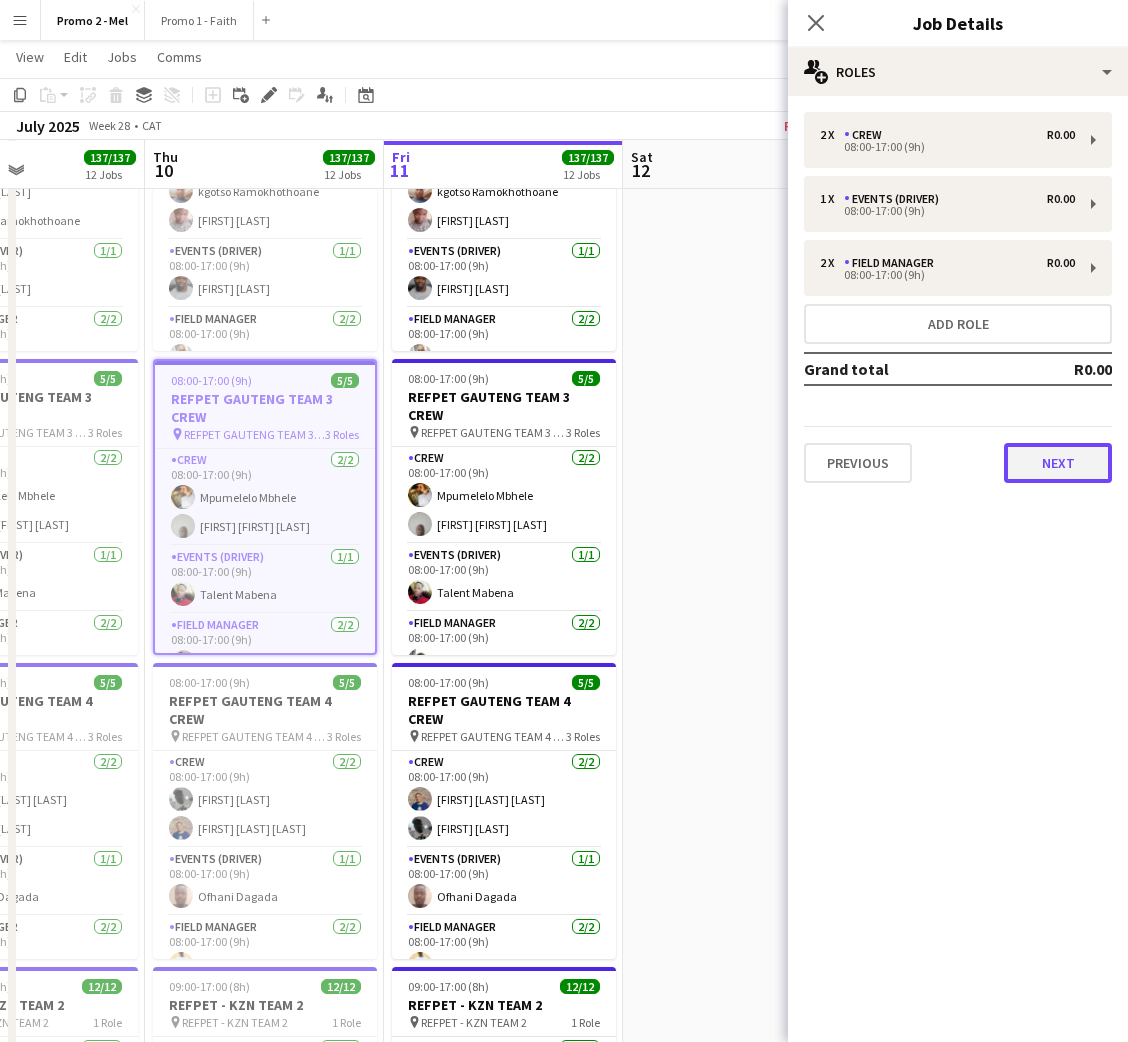 click on "Next" at bounding box center (1058, 463) 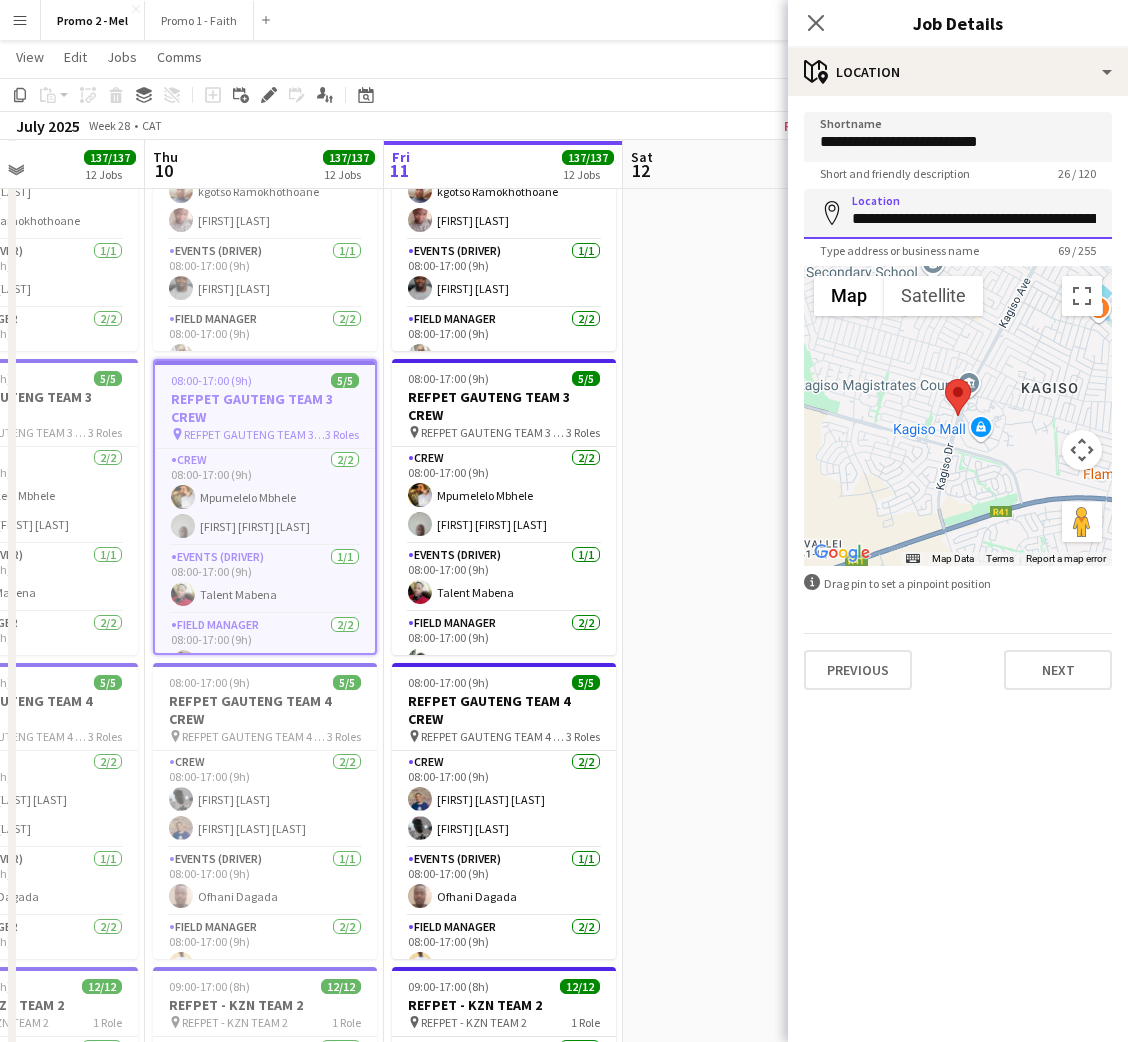 click on "**********" at bounding box center [958, 214] 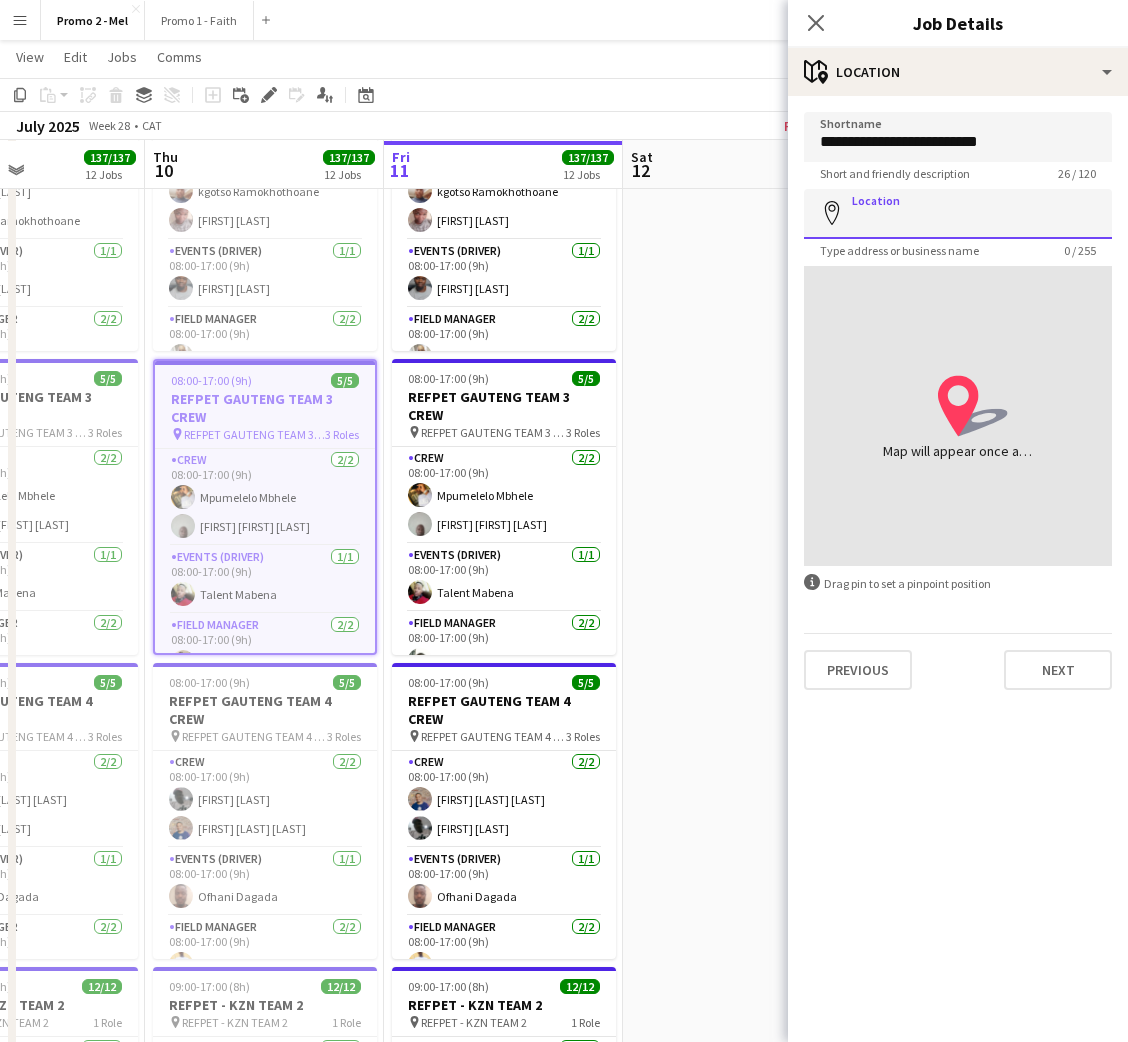 paste on "**********" 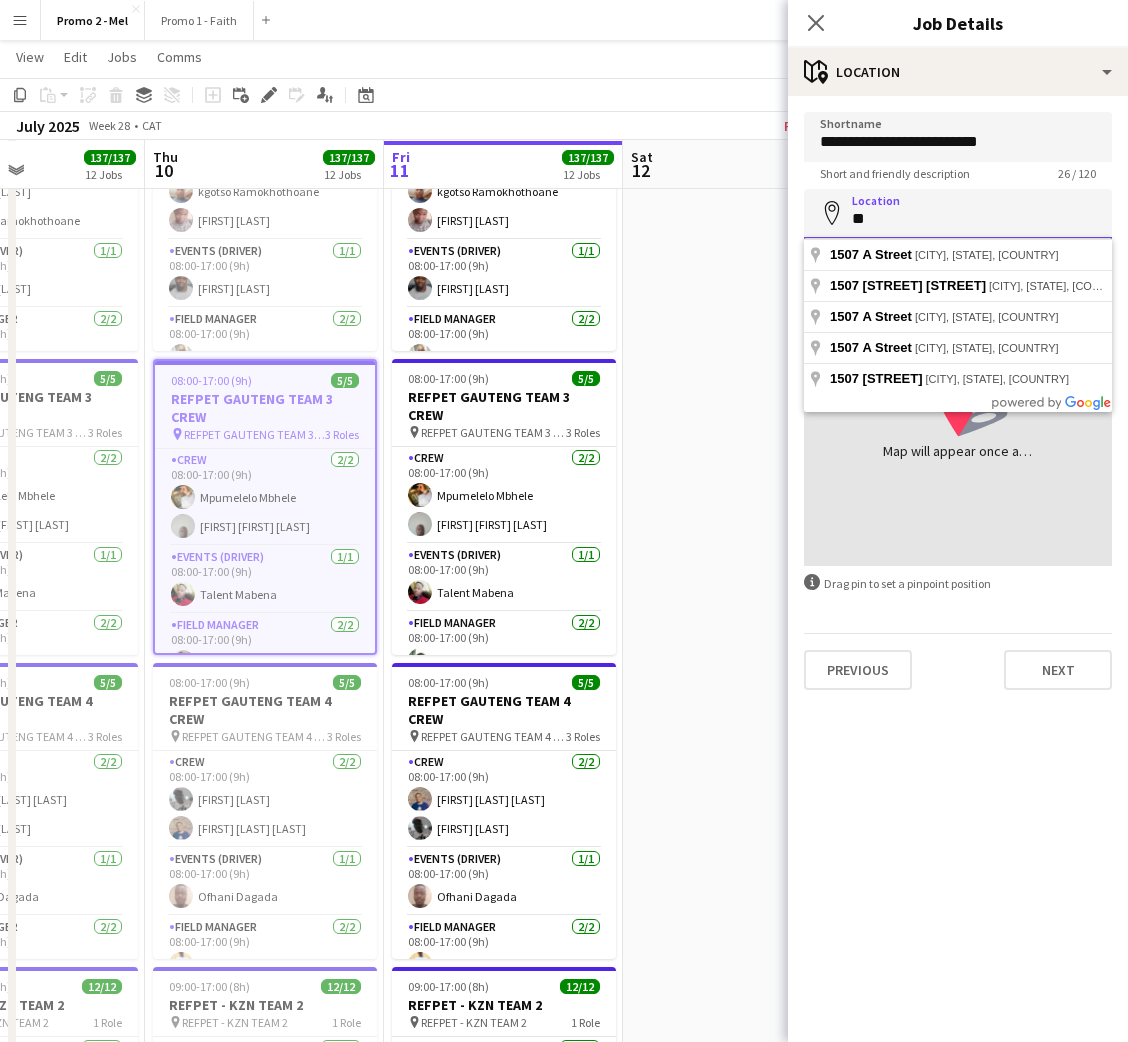 type on "*" 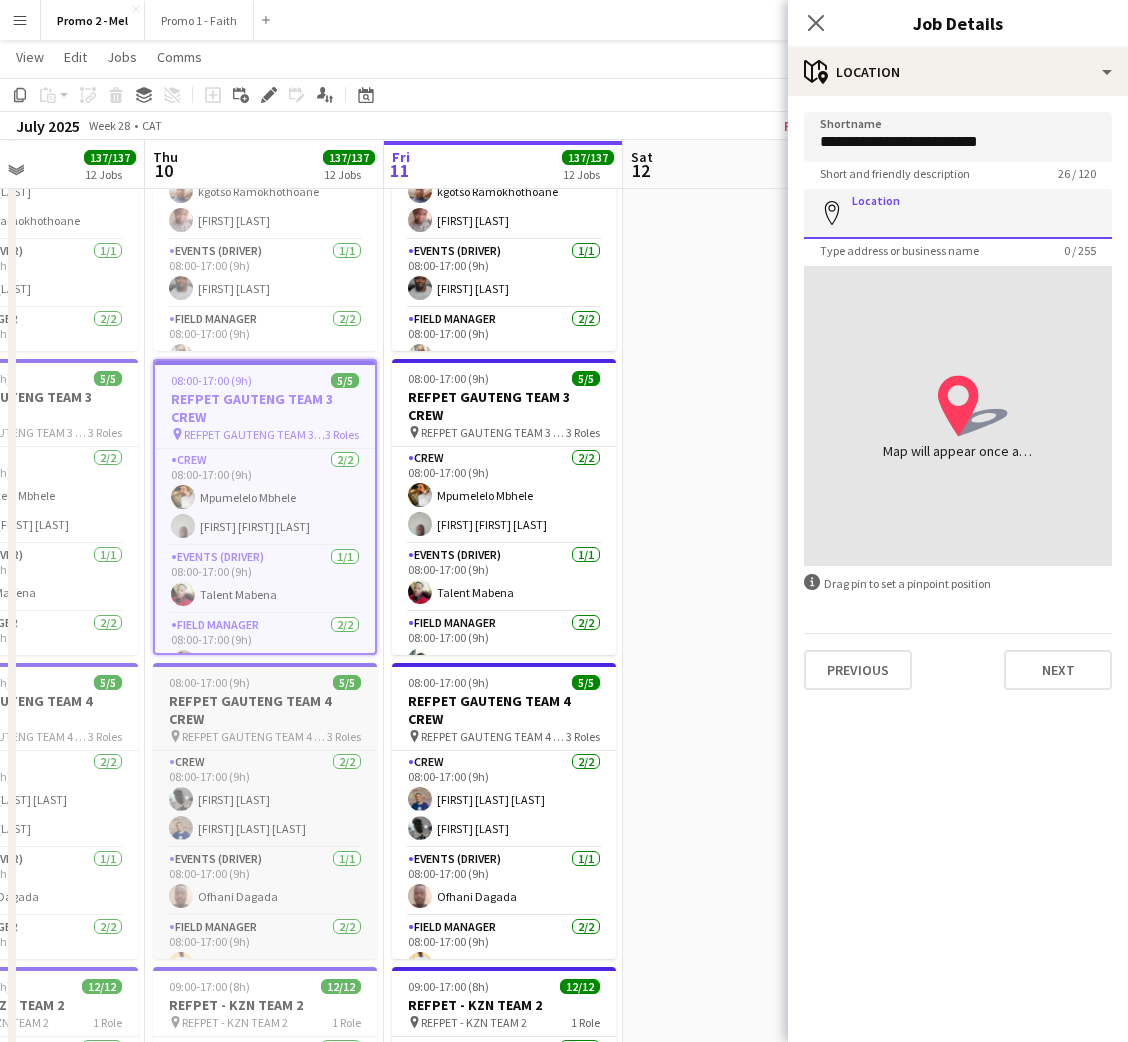 type 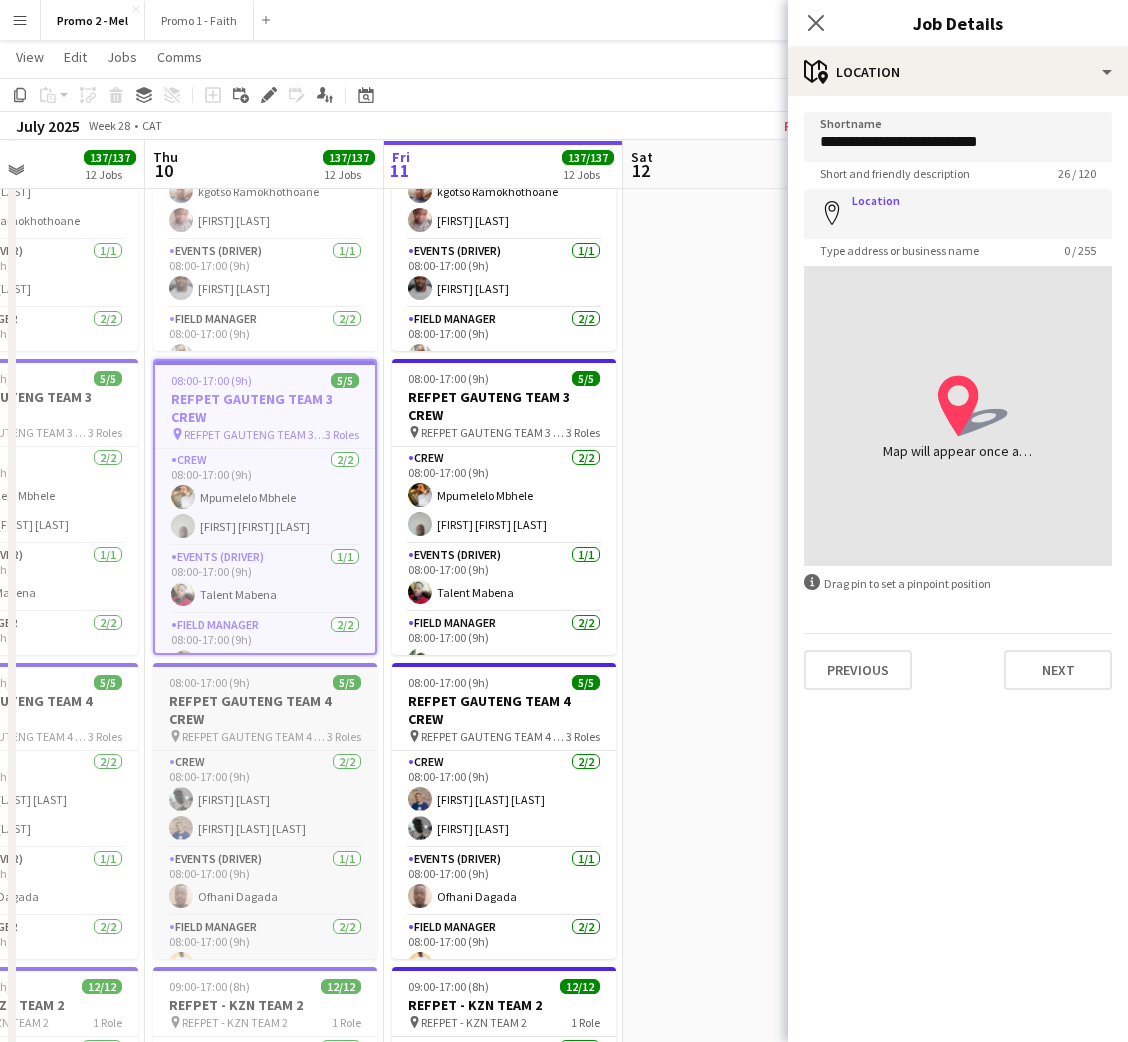 click on "REFPET GAUTENG TEAM 4 CREW" at bounding box center [265, 710] 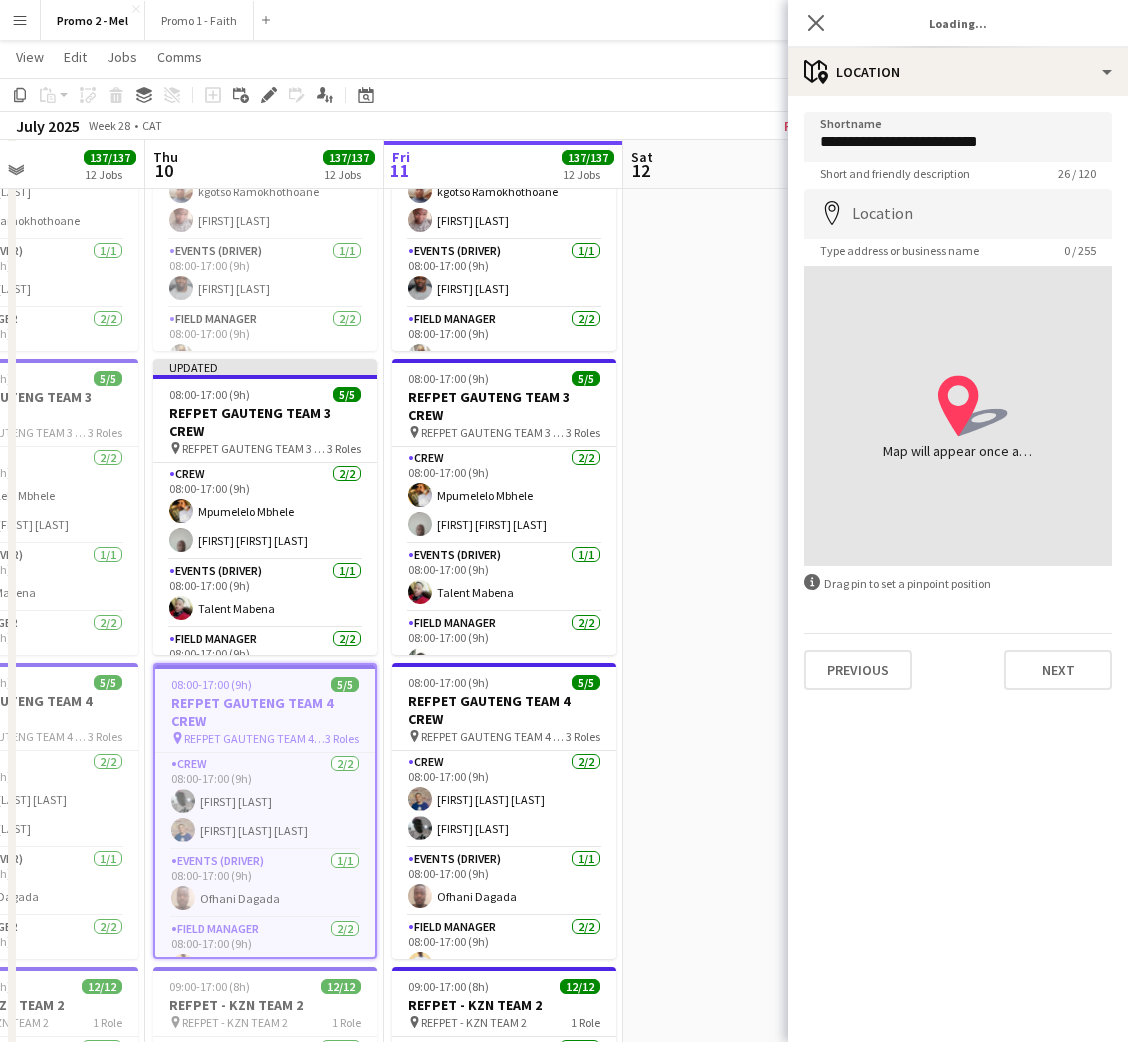 type on "**********" 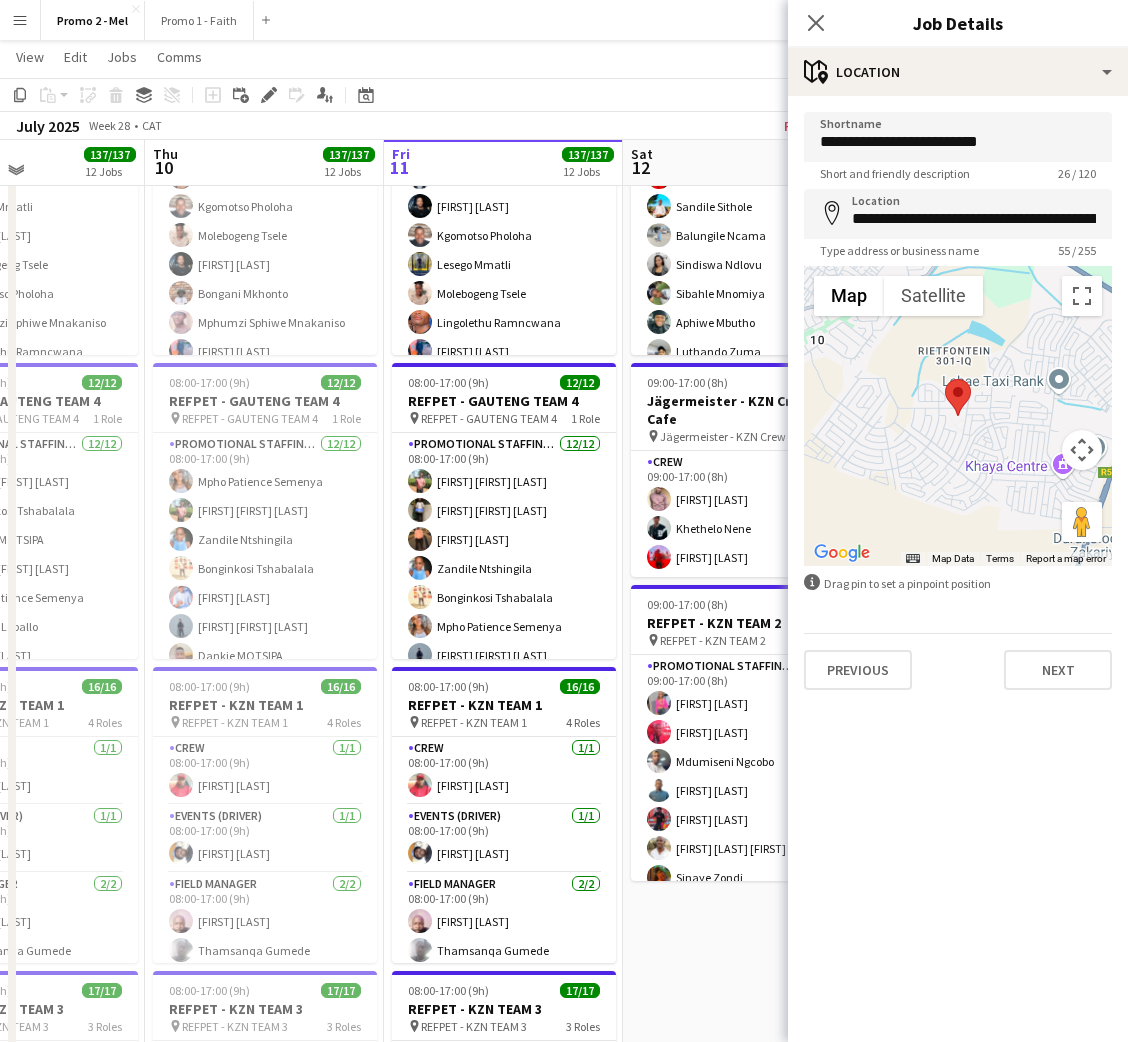 scroll, scrollTop: 775, scrollLeft: 0, axis: vertical 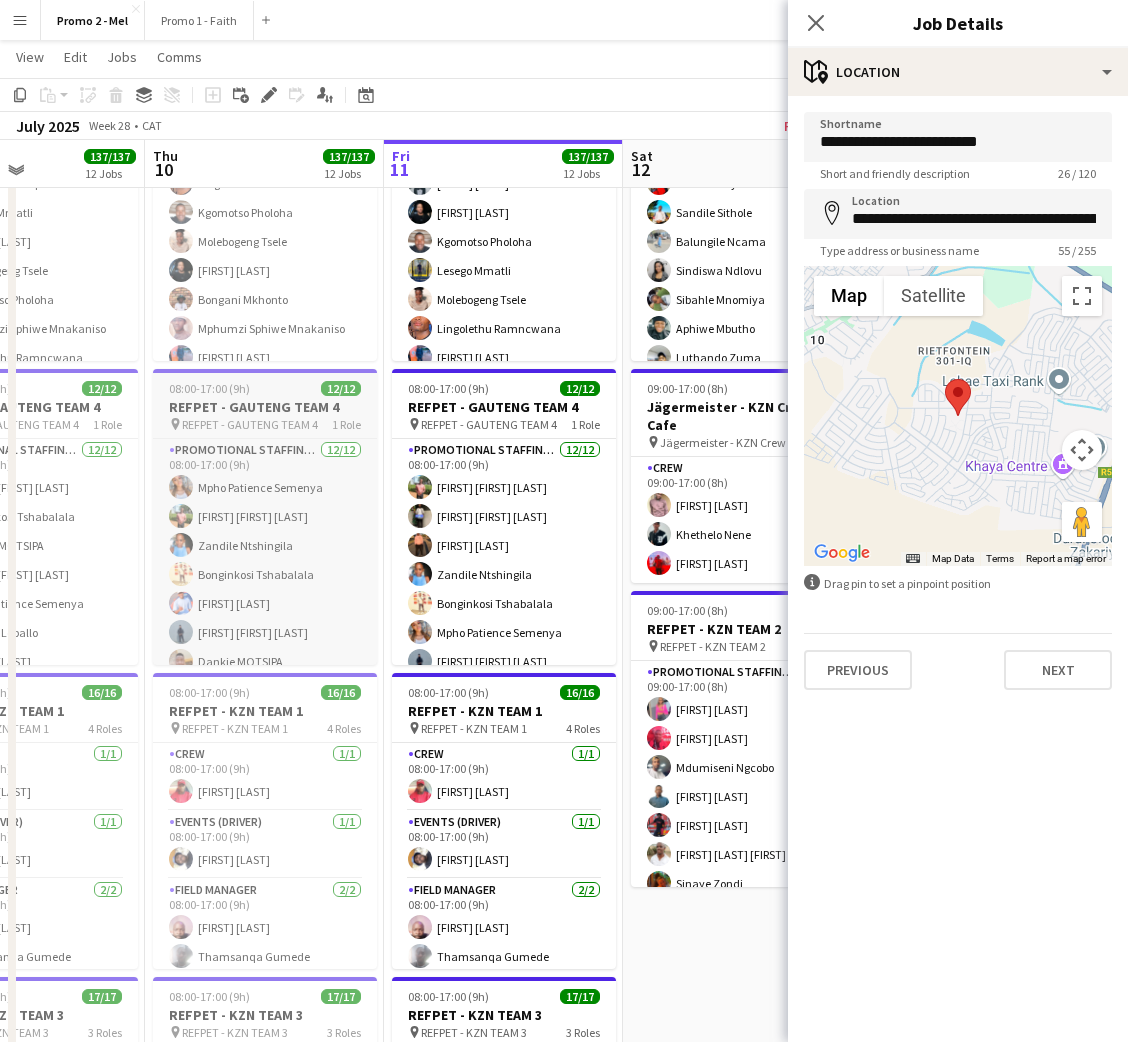 click on "REFPET - GAUTENG TEAM 4" at bounding box center [265, 407] 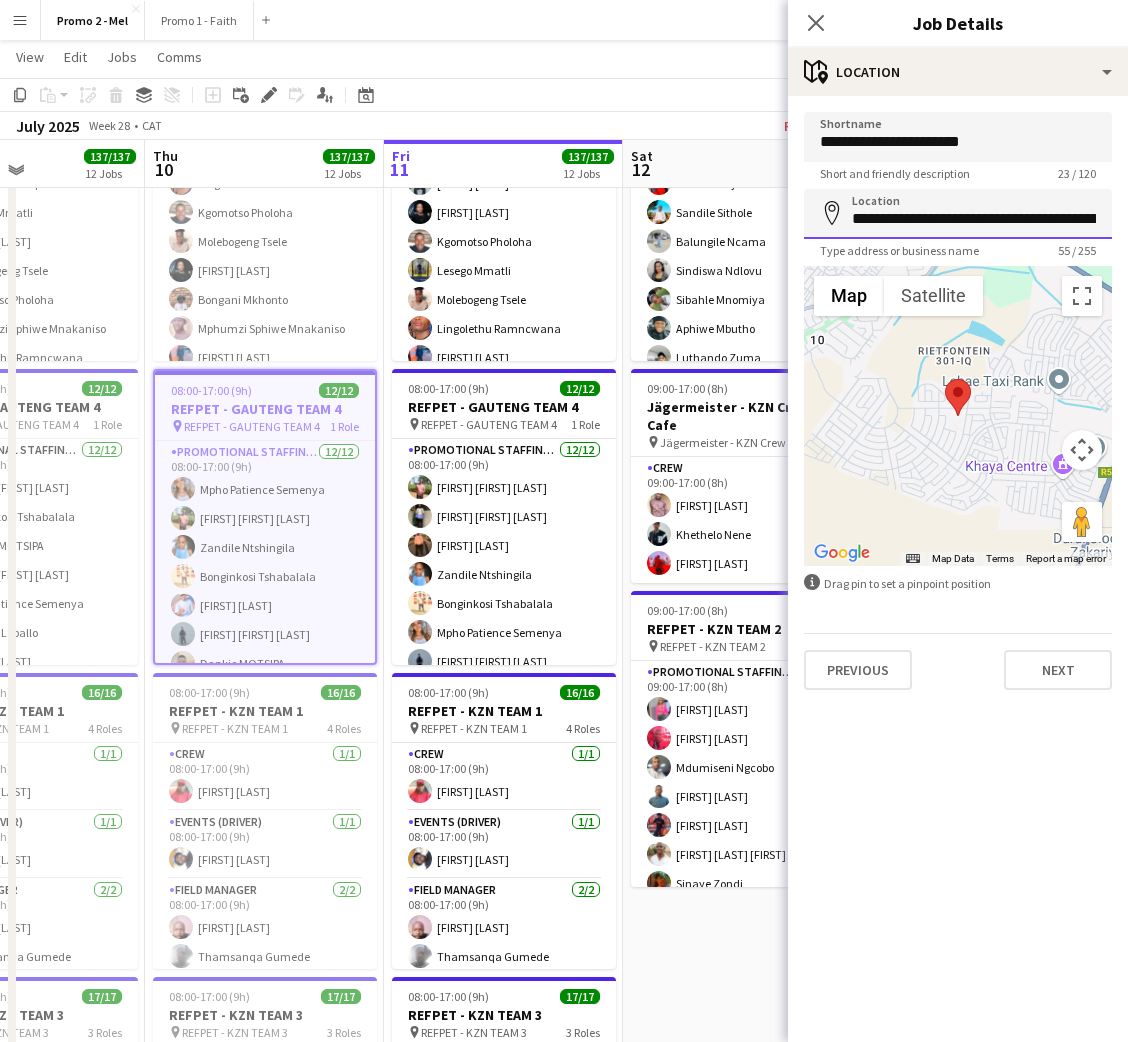 click on "**********" at bounding box center [958, 214] 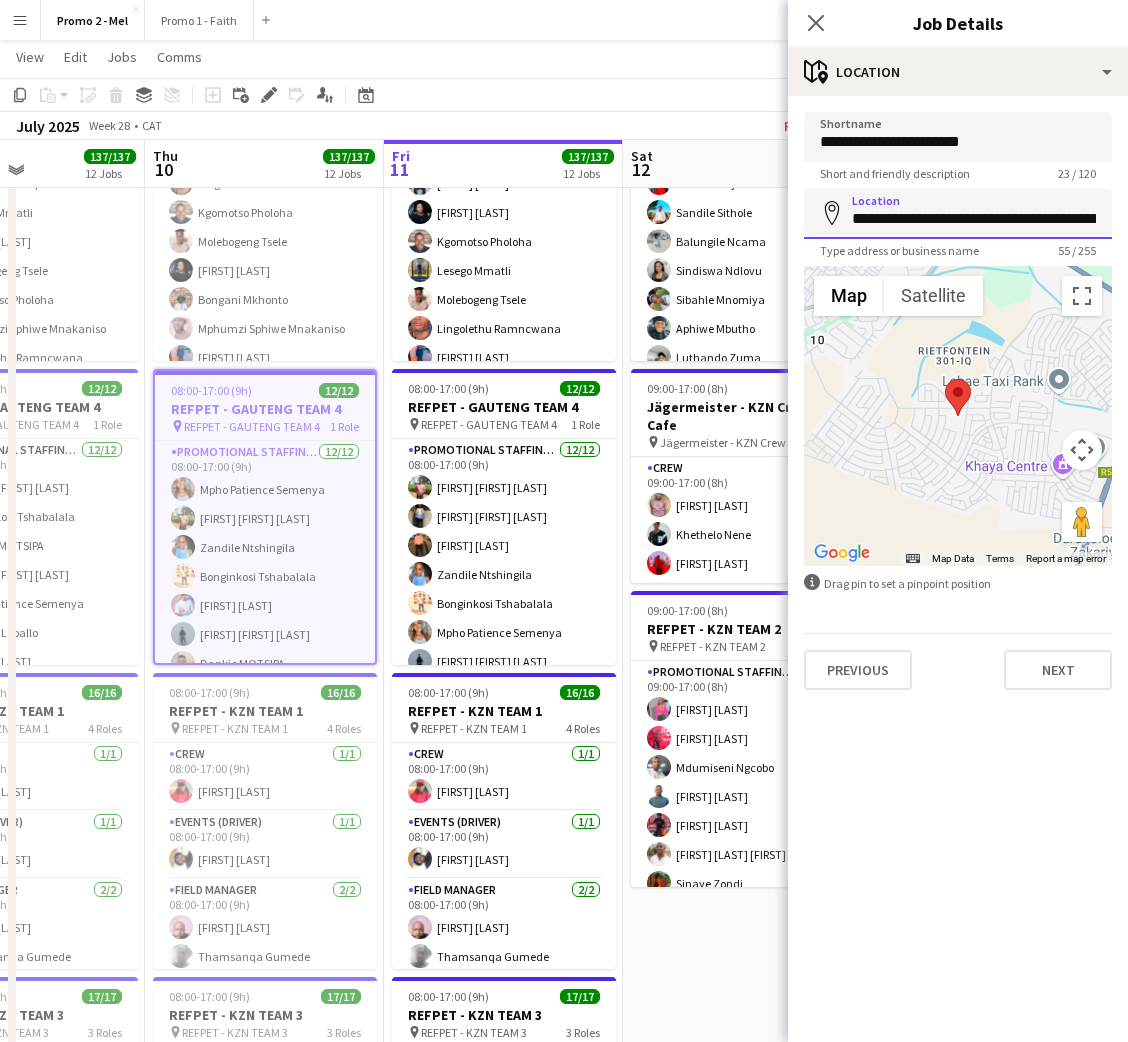 click on "**********" at bounding box center [958, 214] 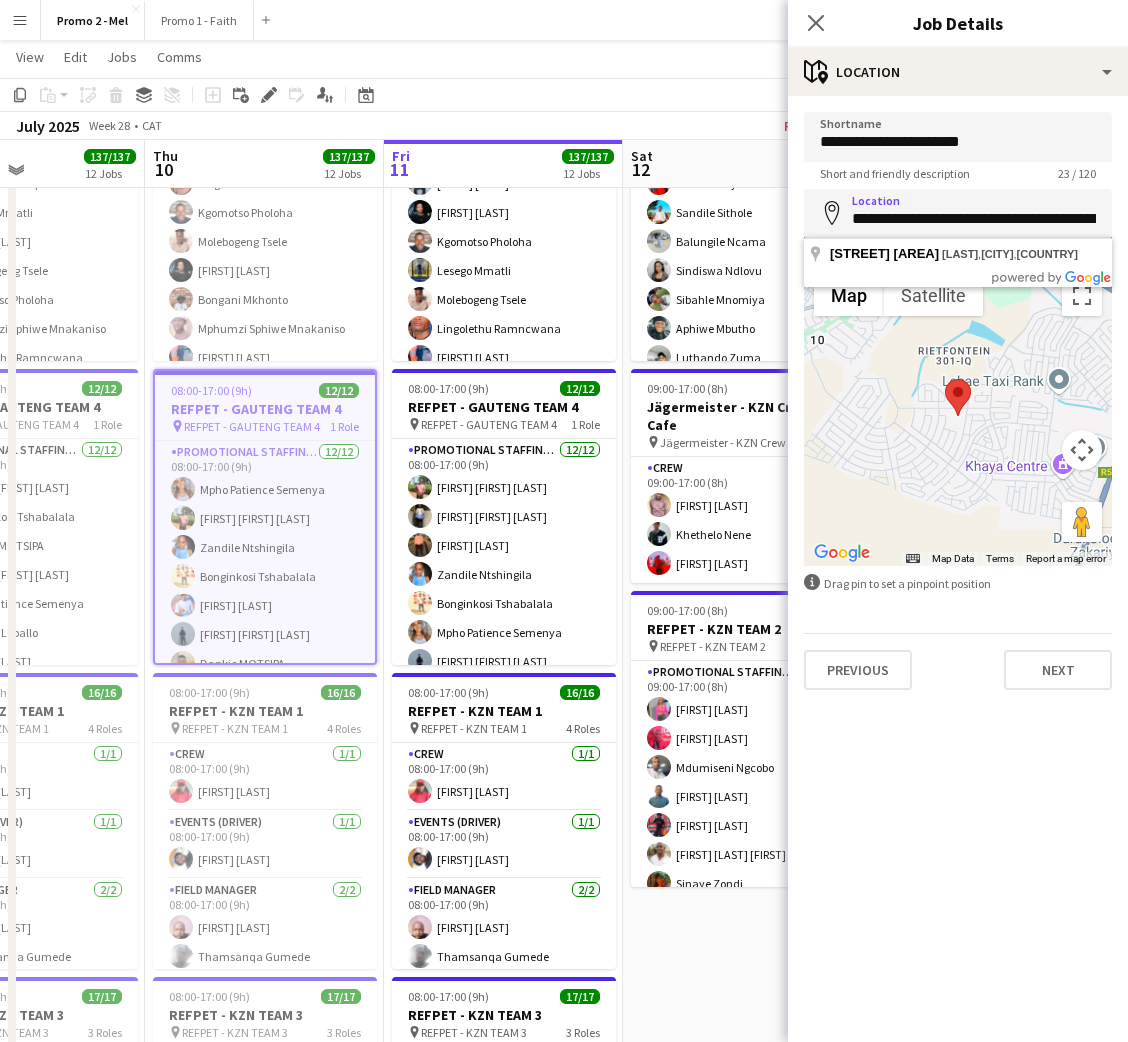 paste 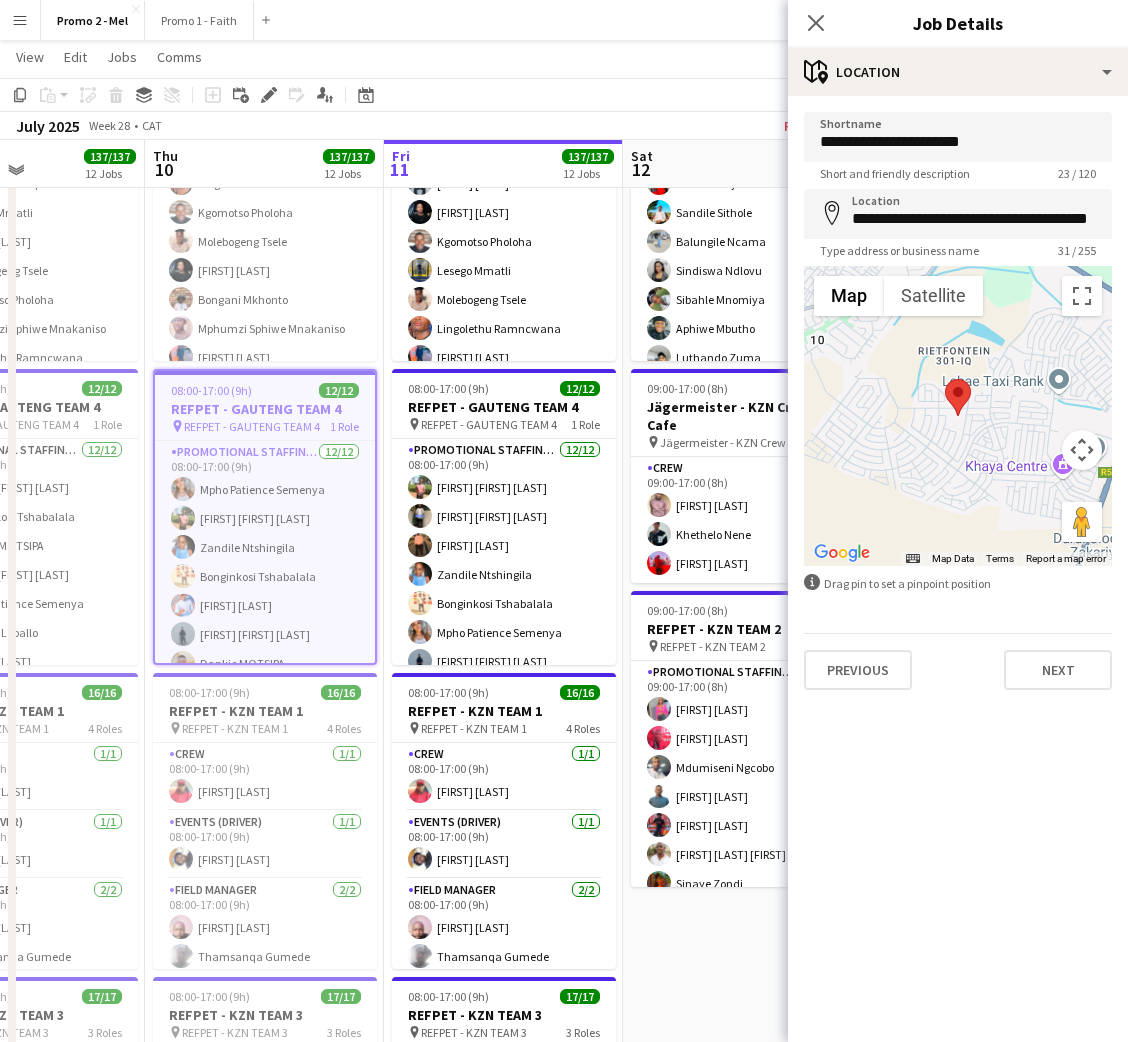type on "**********" 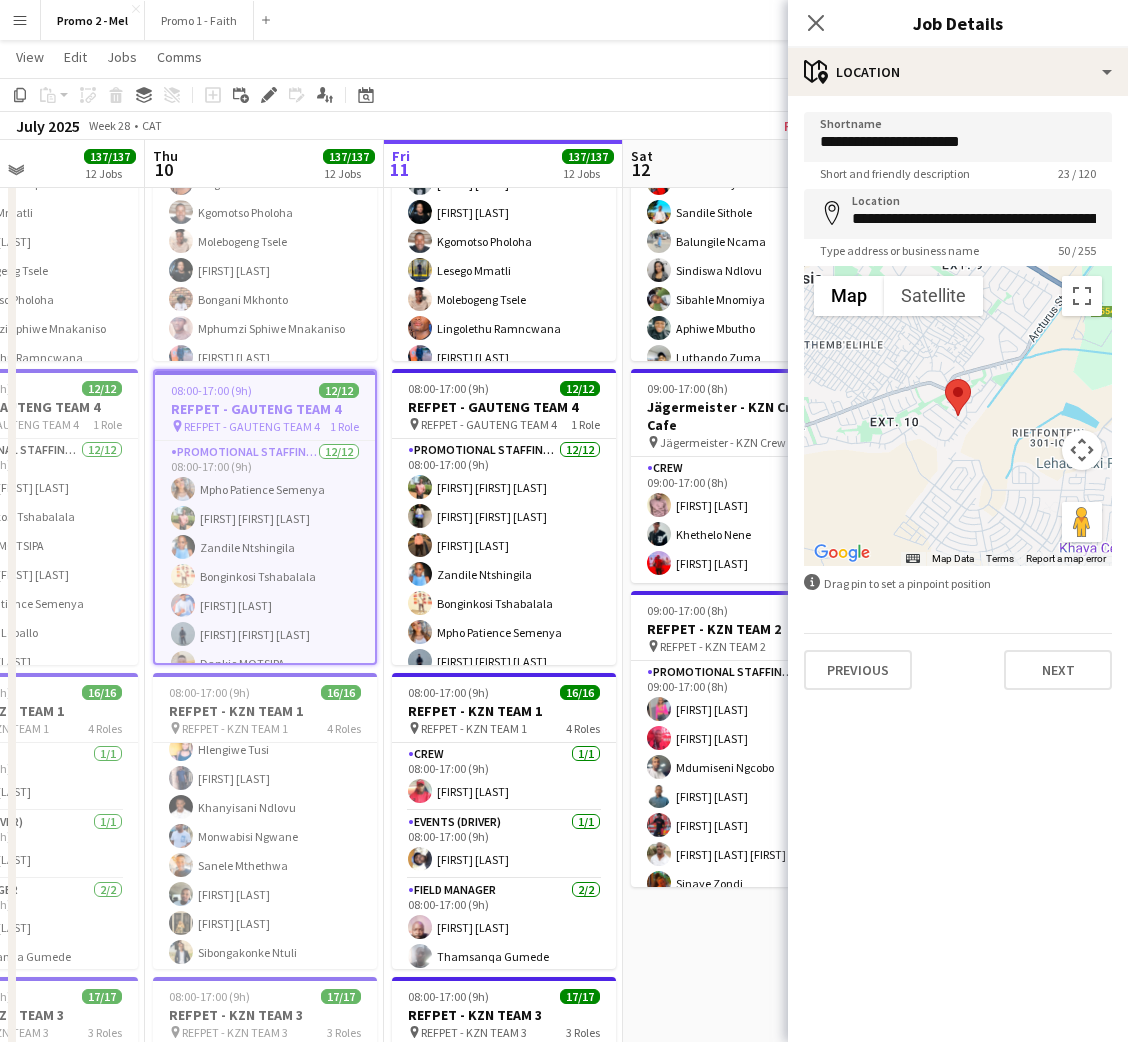 scroll, scrollTop: 395, scrollLeft: 0, axis: vertical 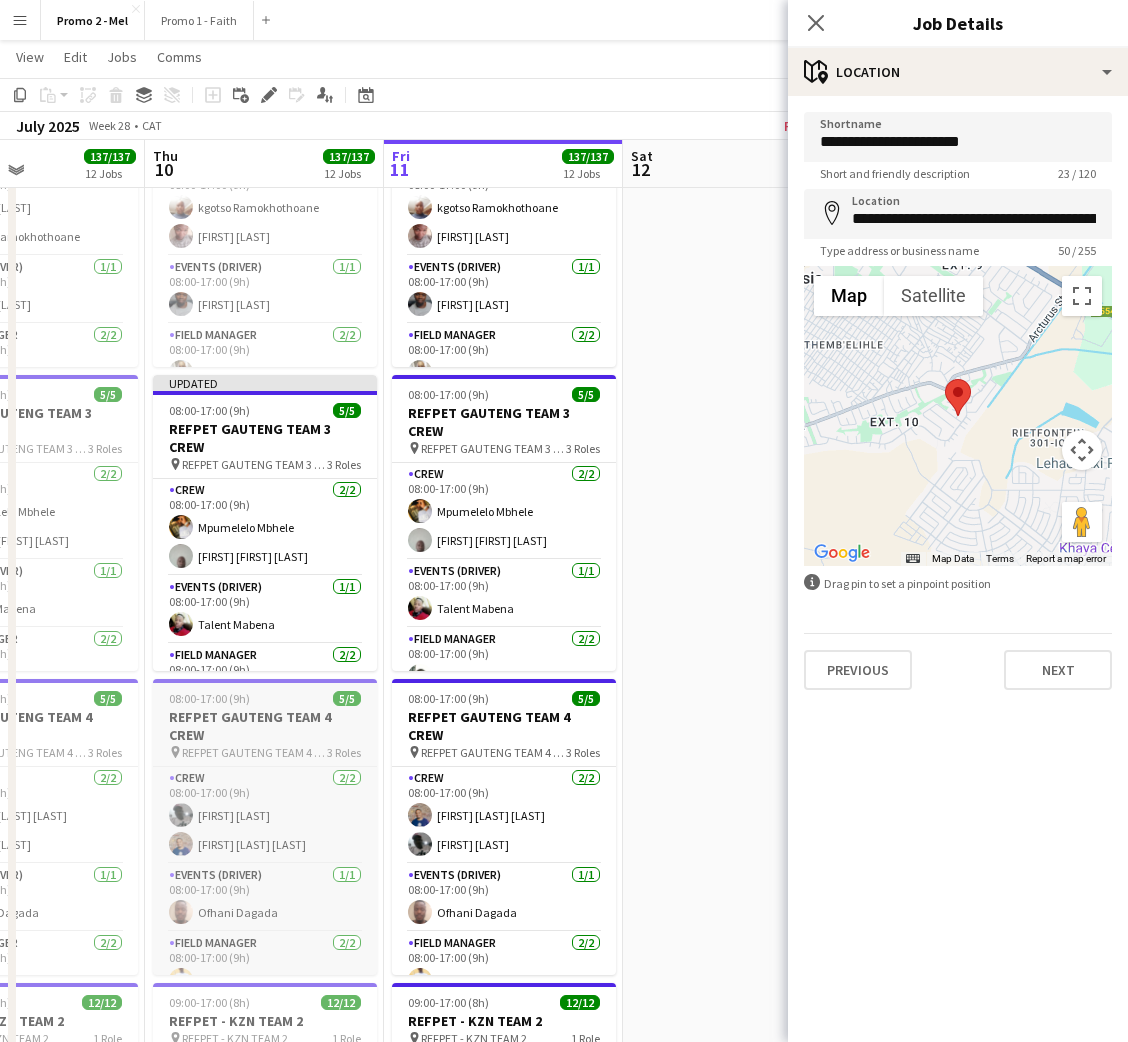 click on "REFPET GAUTENG TEAM 4 CREW" at bounding box center (265, 726) 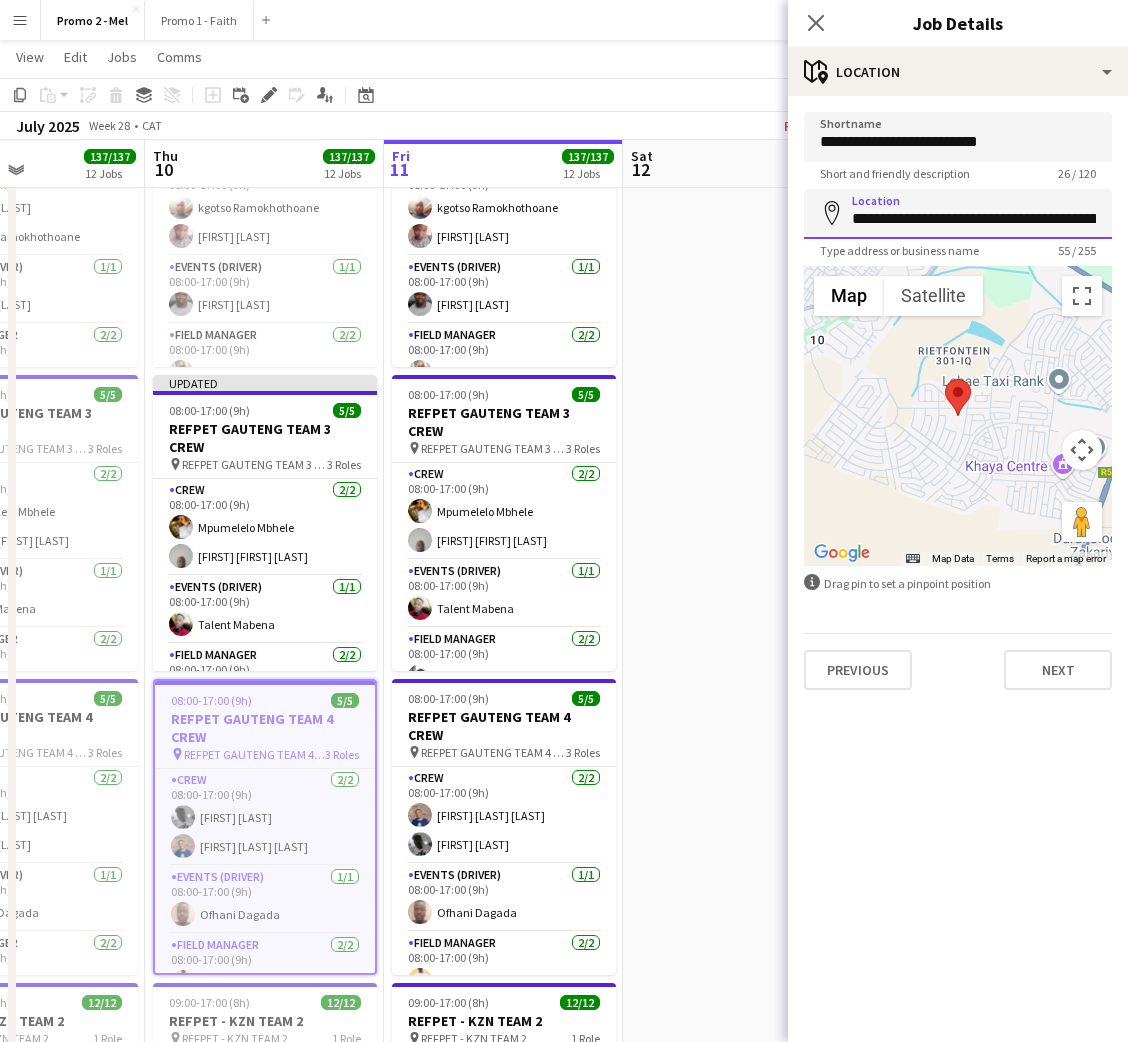 click on "**********" at bounding box center [958, 214] 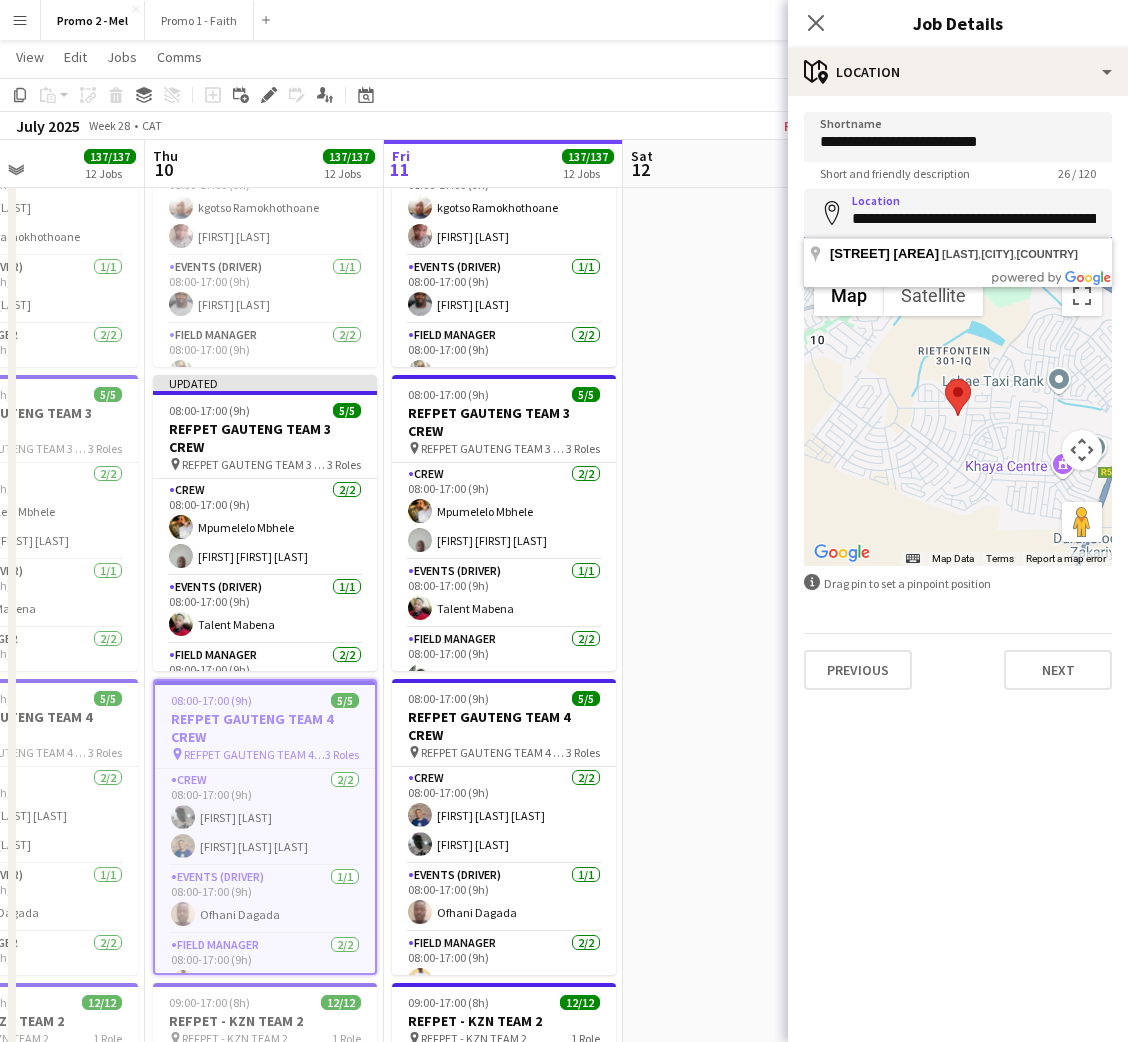 paste 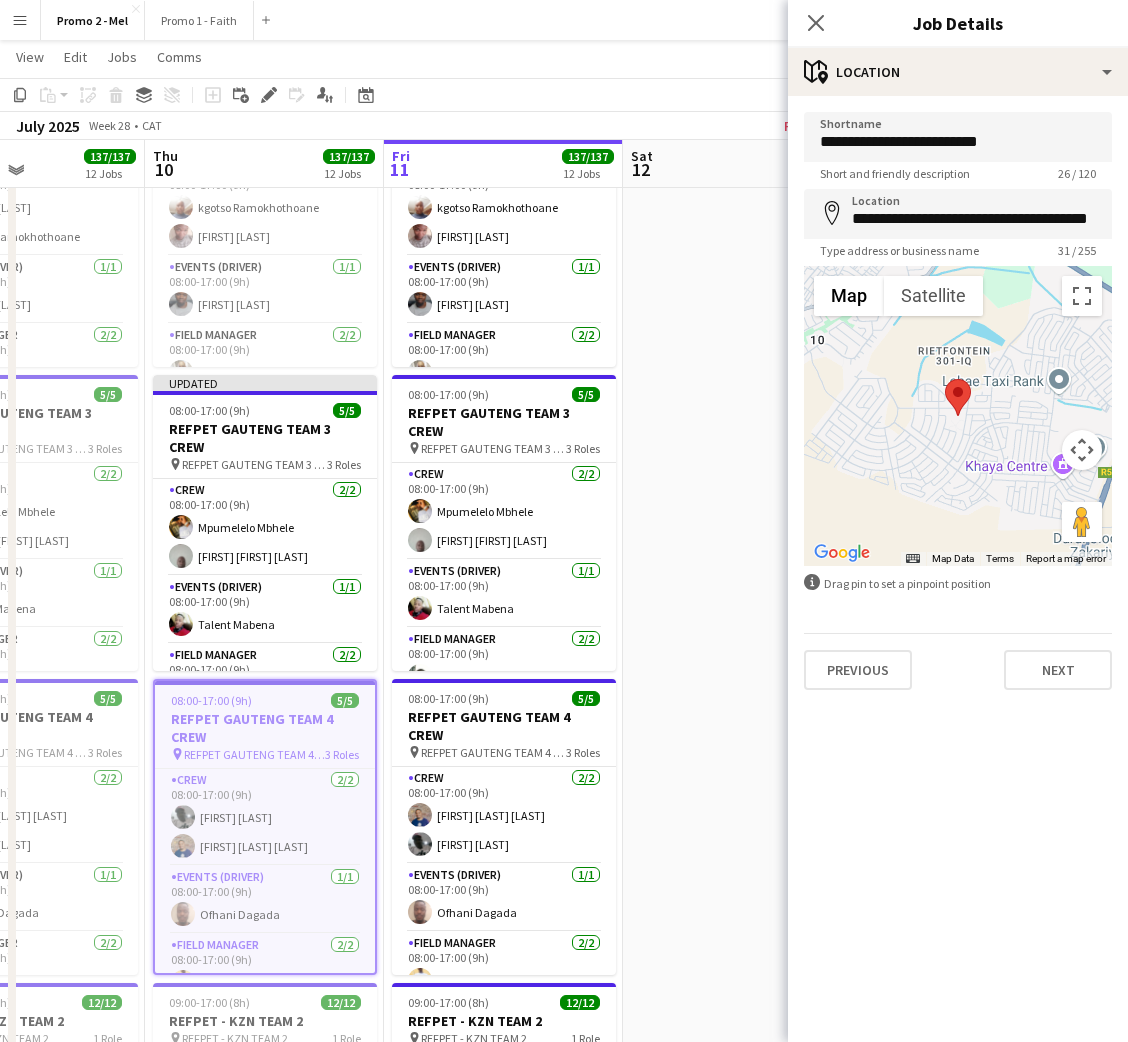type on "**********" 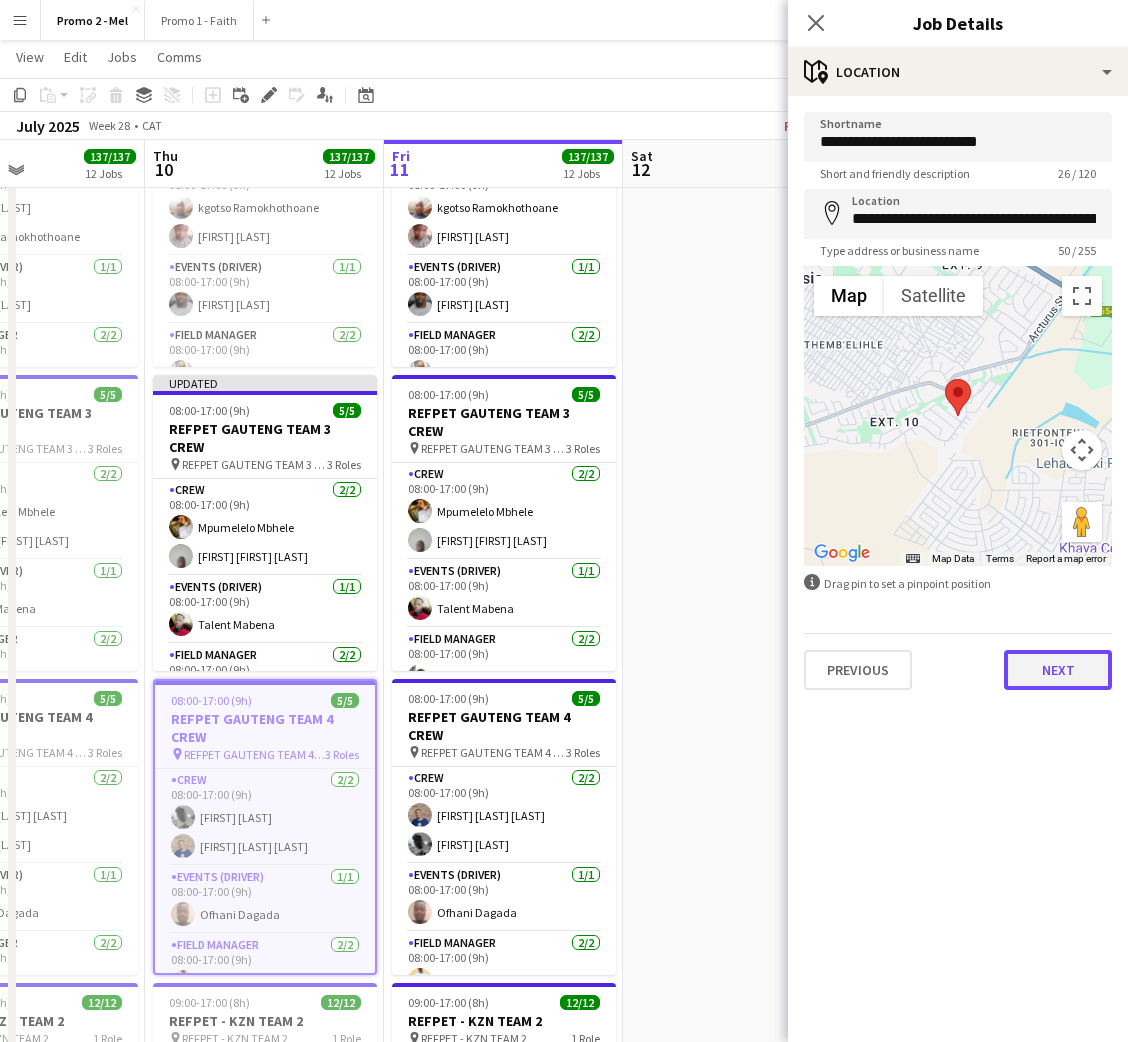 click on "Next" at bounding box center (1058, 670) 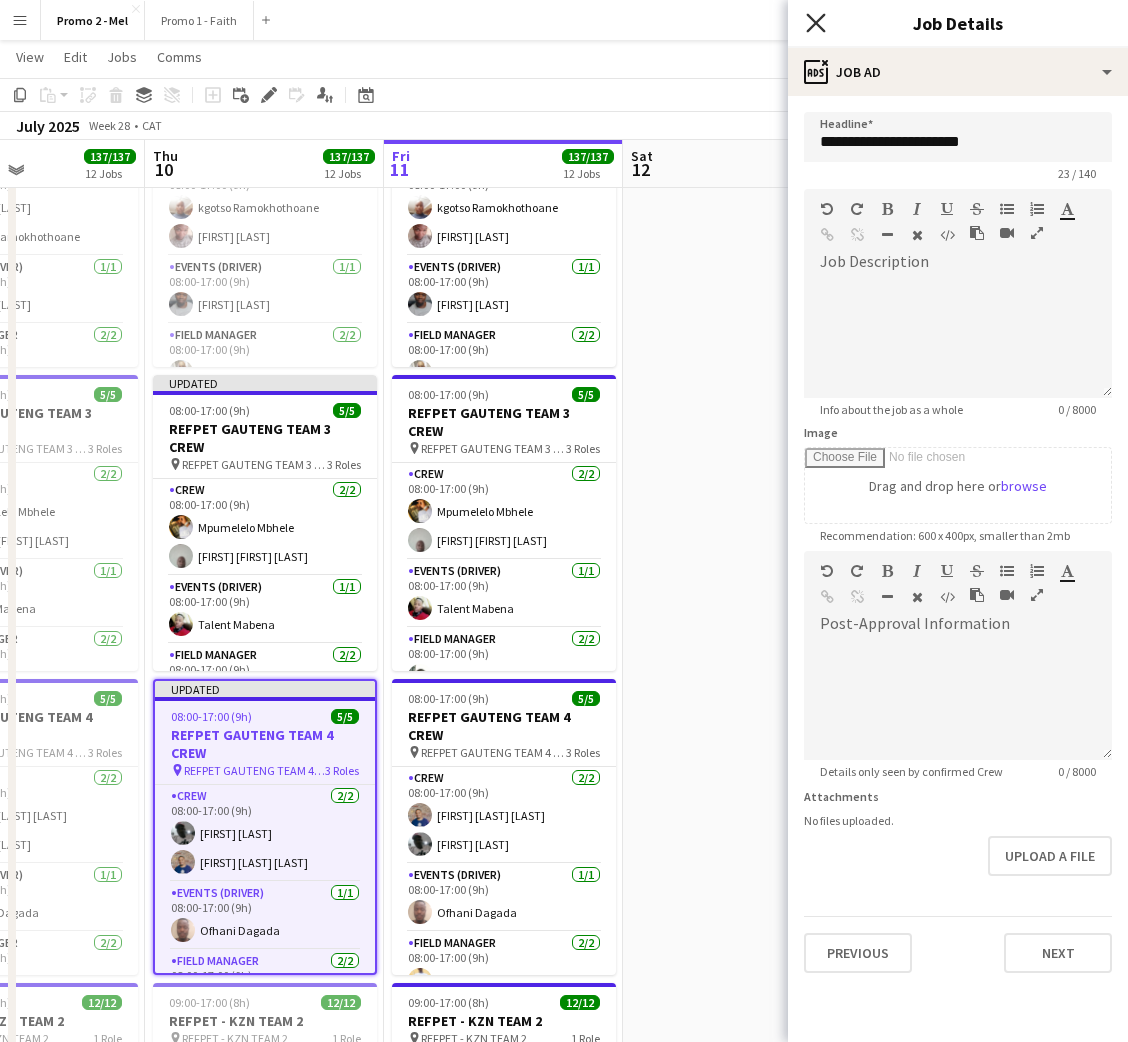 click on "Close pop-in" 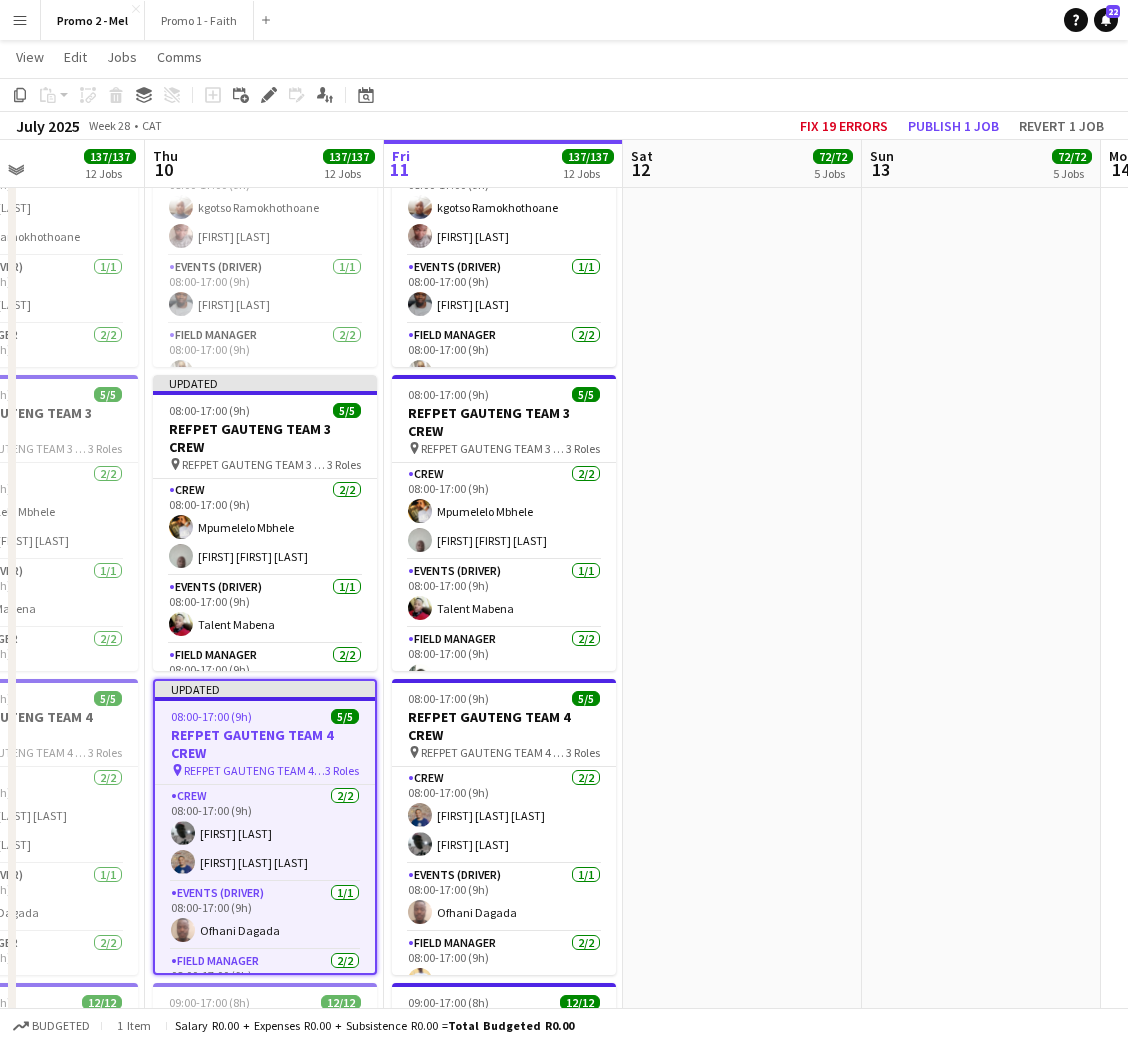 click on "[TIME]    [DATE]   [BRAND]   [LOCATION] [TEAM]
pin
[BRAND]   [LOCATION] [TEAM]   4 Roles   Crew   1/1   [TIME]
[FIRST] [LAST]  Events (Driver)   1/1   [TIME]
[FIRST] [LAST]  Field Manager    2/2   [TIME]
[FIRST] [LAST] [FIRST] [LAST]  Promotional Staffing (Brand Ambassadors)   12/12   [TIME]
[FIRST] [LAST] [FIRST] [LAST] [FIRST] [LAST] [FIRST] [LAST] [FIRST] [LAST] [FIRST] [LAST] [FIRST] [LAST] [FIRST] [LAST] [FIRST] [LAST] [FIRST] [LAST]     [TIME]    [DATE]   [BRAND]   [LOCATION] [TEAM]
pin
[BRAND]   [LOCATION] [TEAM]   3 Roles   Crew   3/3   [TIME]
[FIRST] [LAST] [FIRST] [LAST] [FIRST] [LAST]  Field Manager    2/2   [TIME]
[FIRST] [LAST] [FIRST] [LAST]  Promotional Staffing (Brand Ambassadors)   12/12   [TIME]
[FIRST] [LAST] [FIRST] [LAST] [FIRST] [LAST] [FIRST] [LAST] [FIRST] [LAST]" at bounding box center (981, -374) 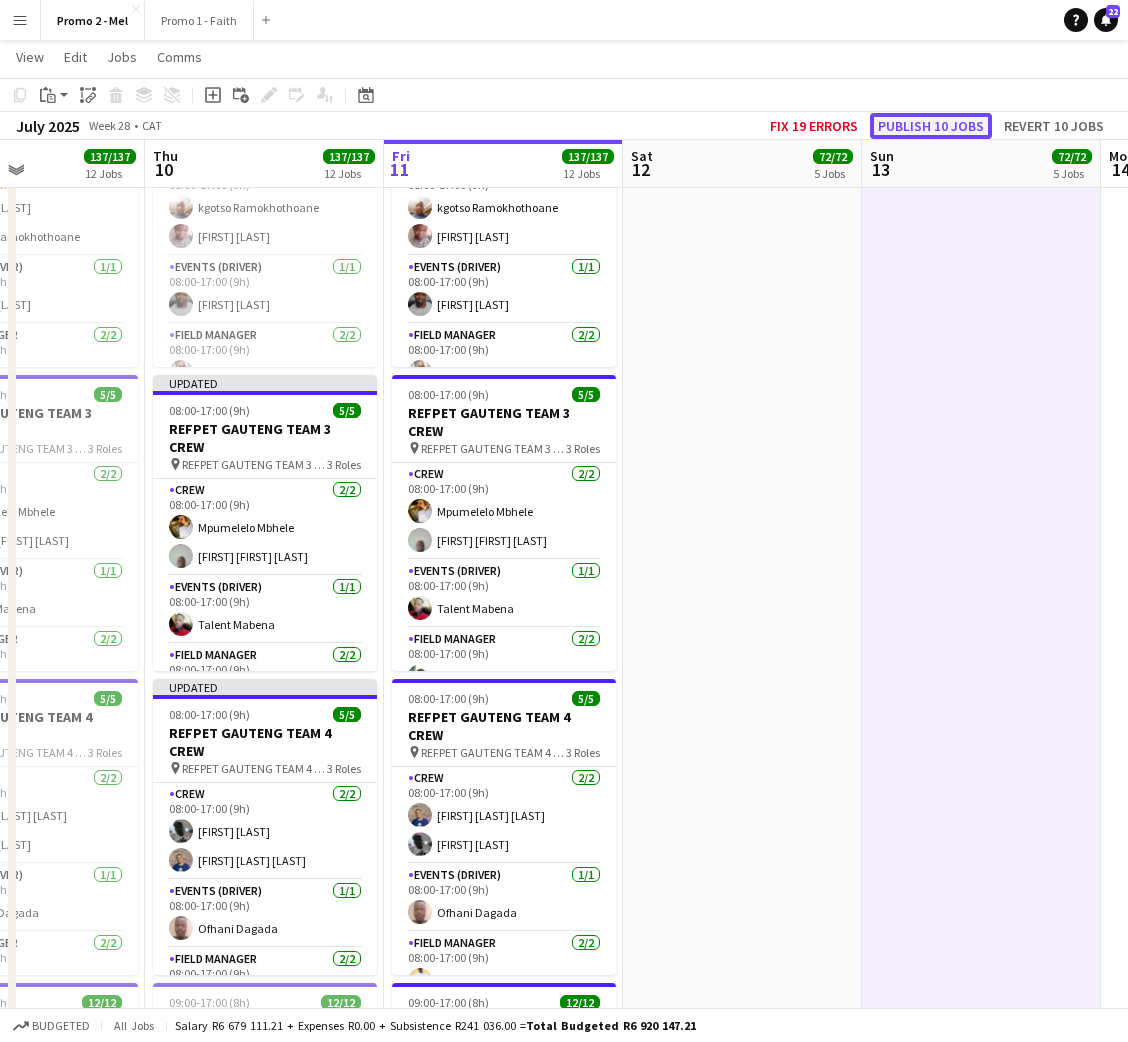 click on "Publish 10 jobs" 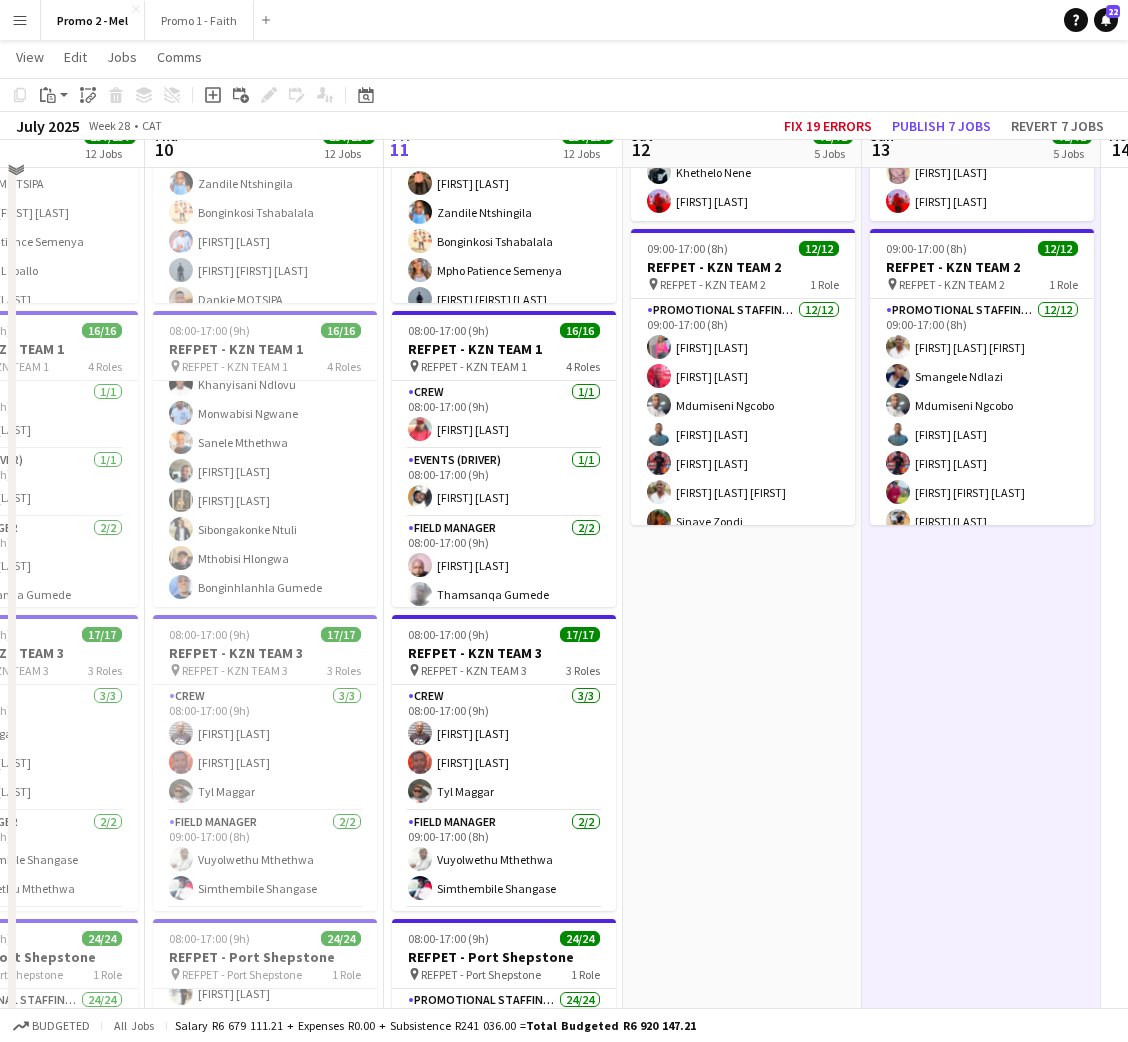 scroll, scrollTop: 1161, scrollLeft: 0, axis: vertical 